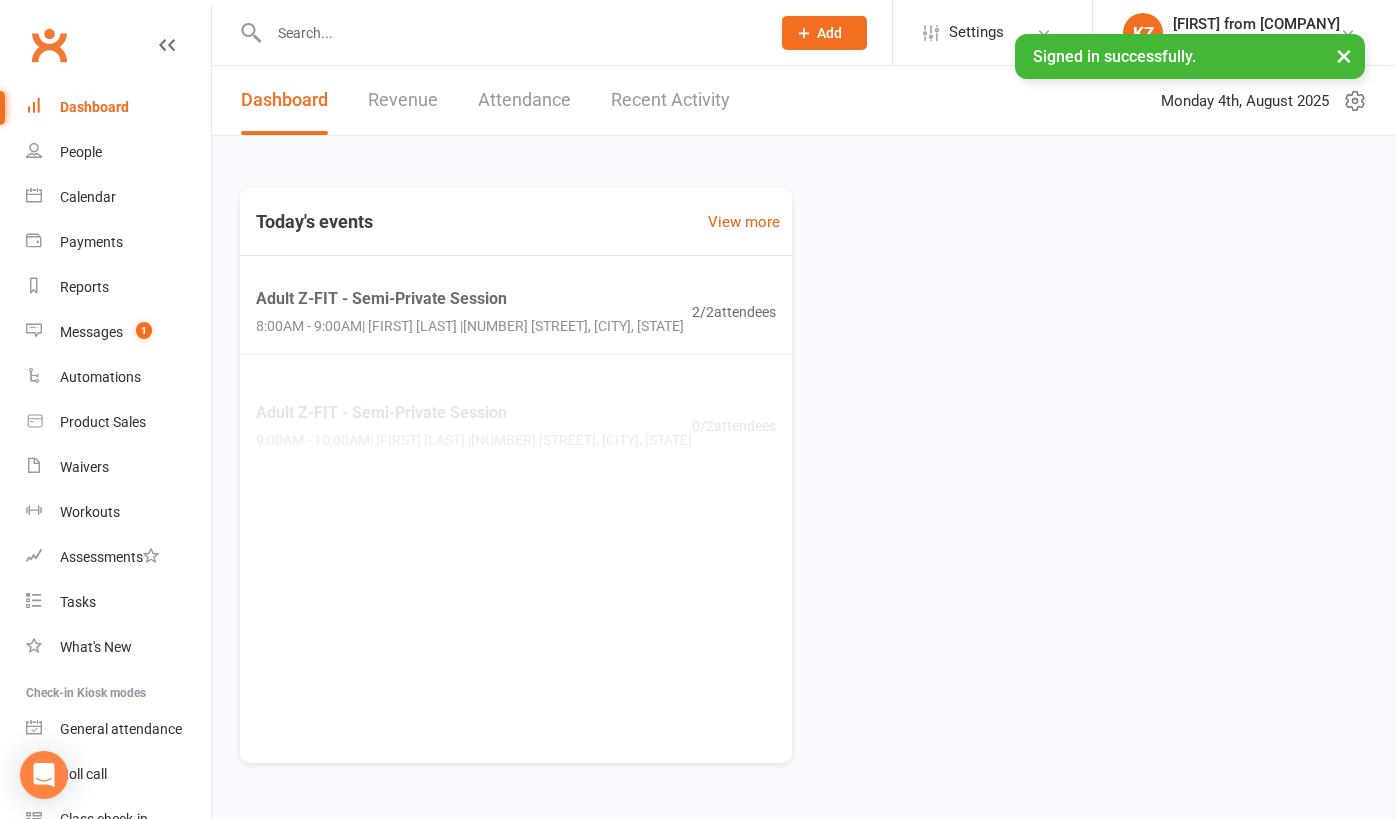 scroll, scrollTop: 0, scrollLeft: 0, axis: both 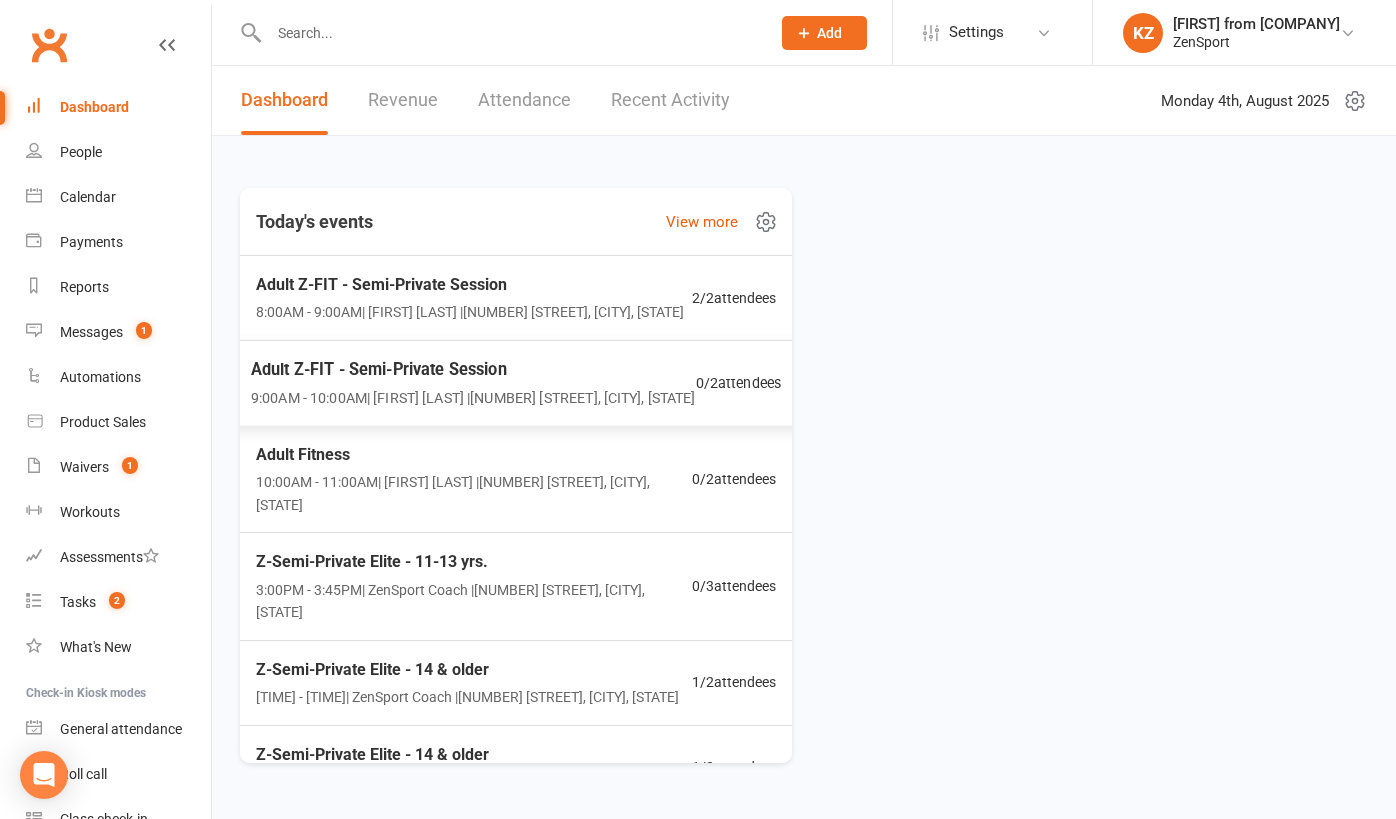 click on "Adult Z-FIT - Semi-Private Session" at bounding box center [473, 369] 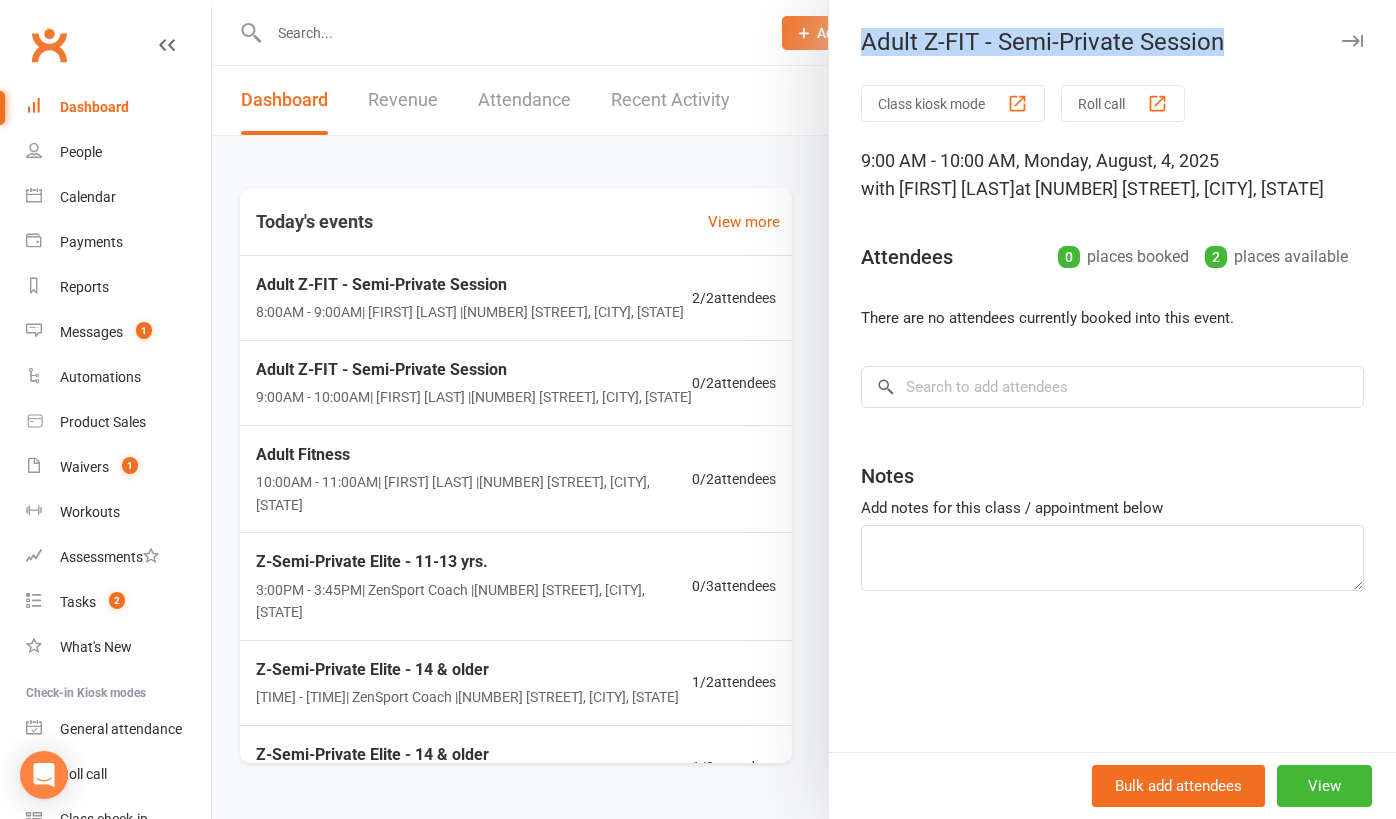 drag, startPoint x: 1225, startPoint y: 45, endPoint x: 856, endPoint y: 41, distance: 369.02167 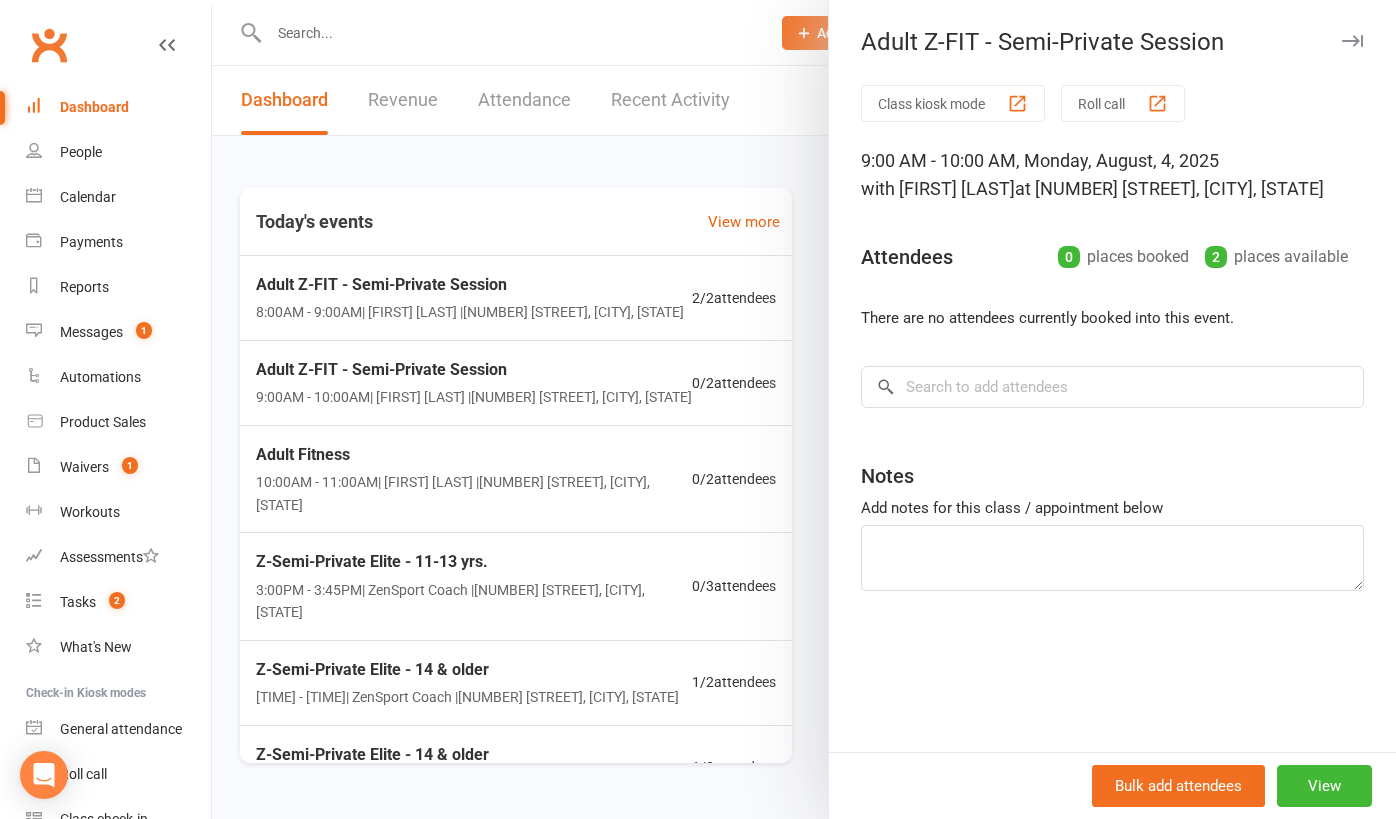 click at bounding box center (804, 409) 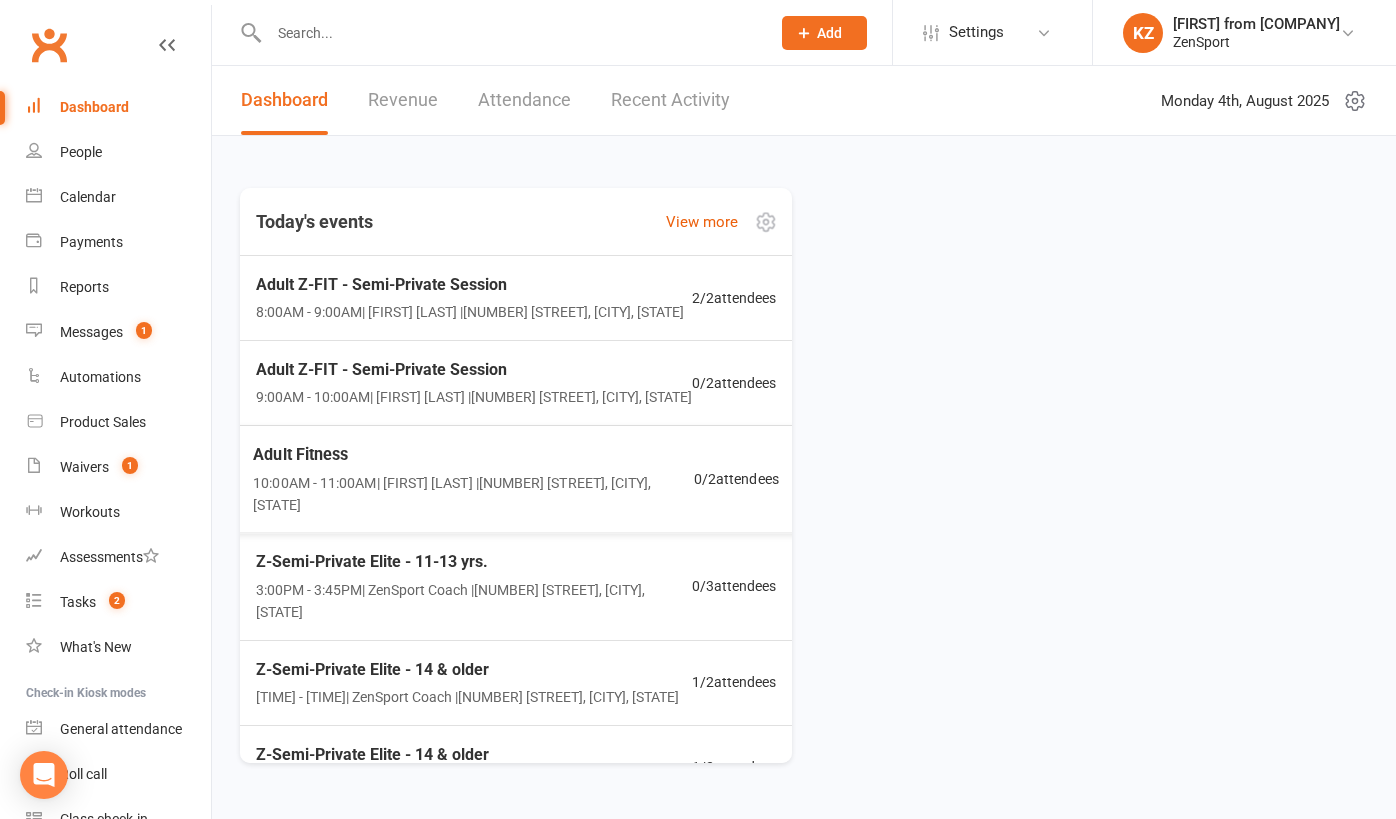click on "Adult Fitness" at bounding box center [473, 454] 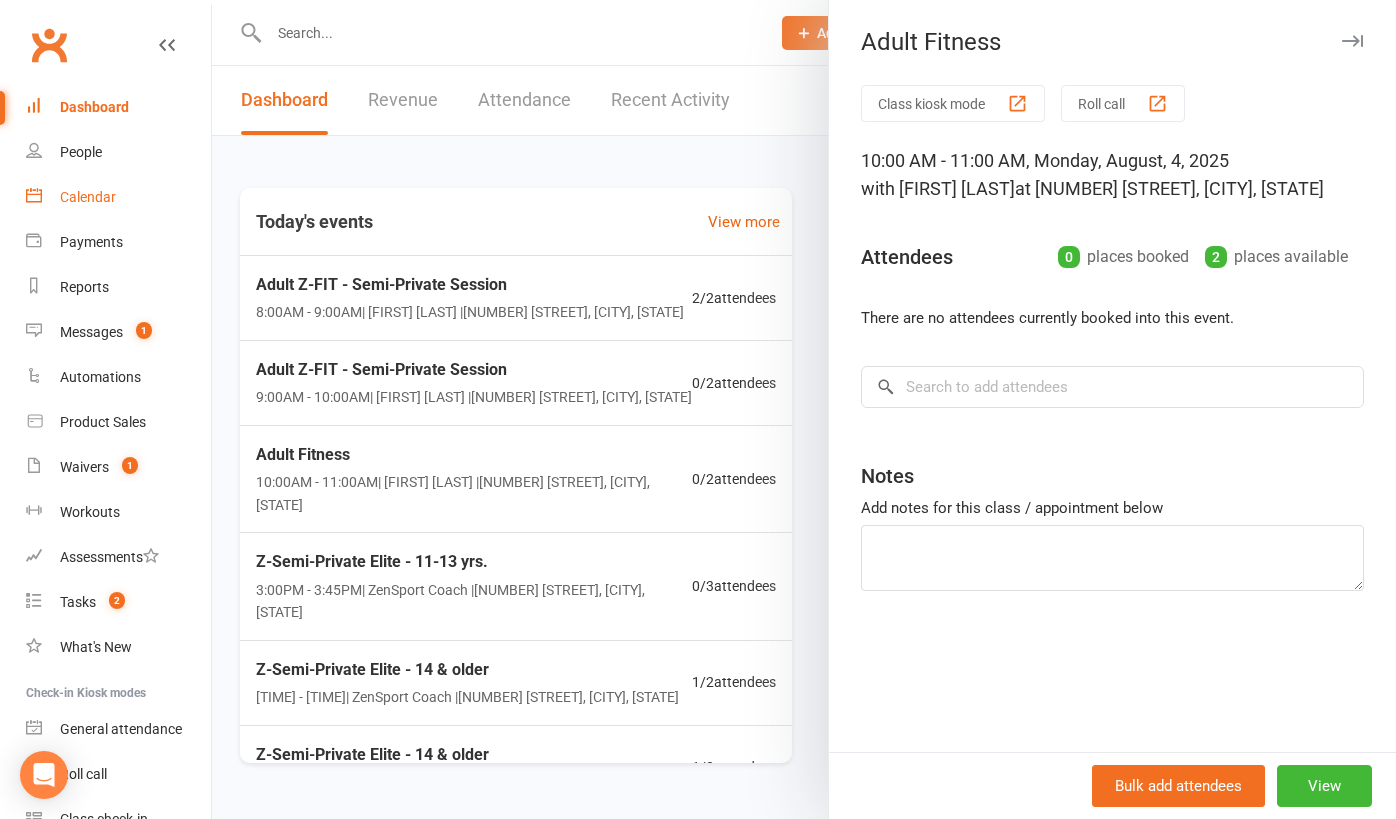 click on "Calendar" at bounding box center [88, 197] 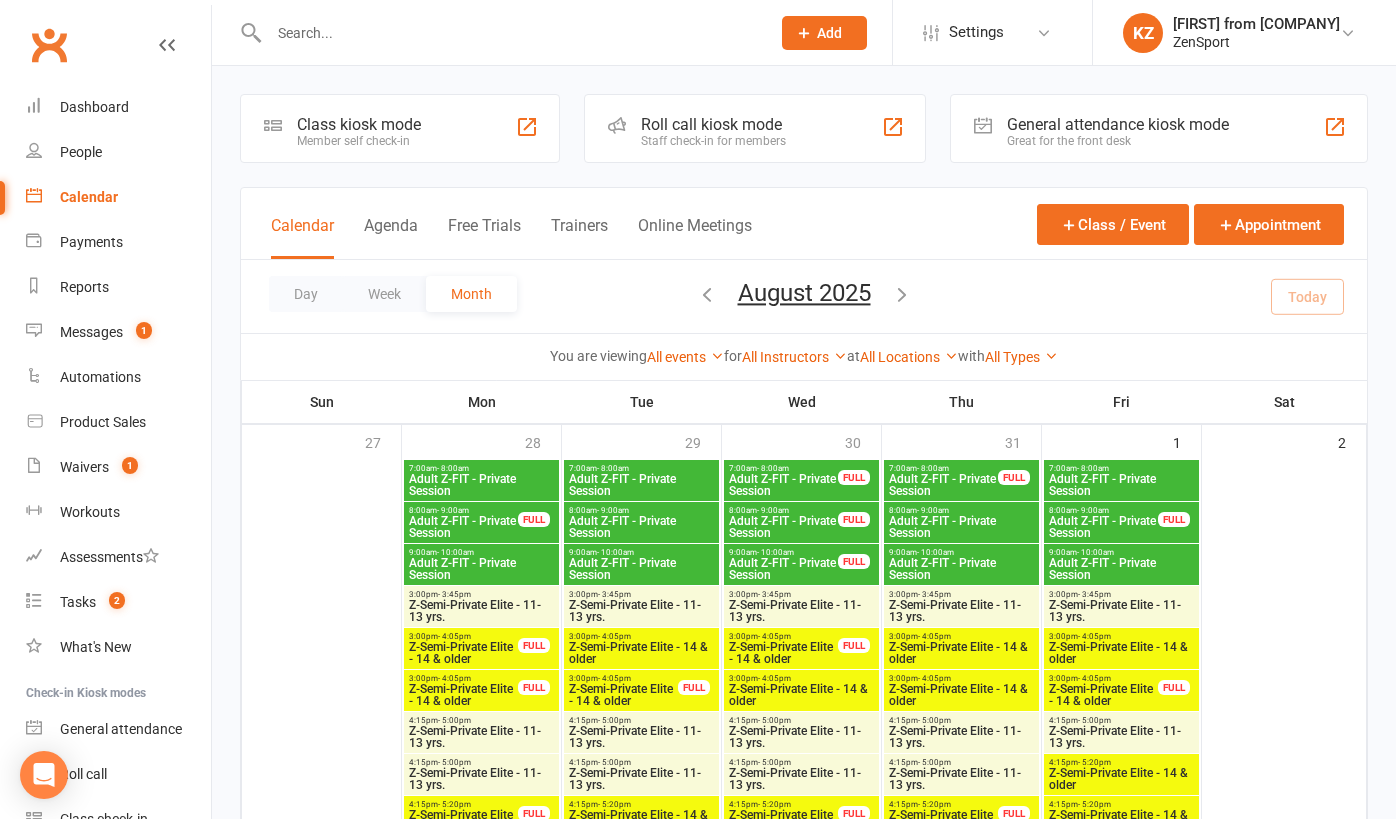 click on "Adult Z-FIT - Private Session" at bounding box center (481, 569) 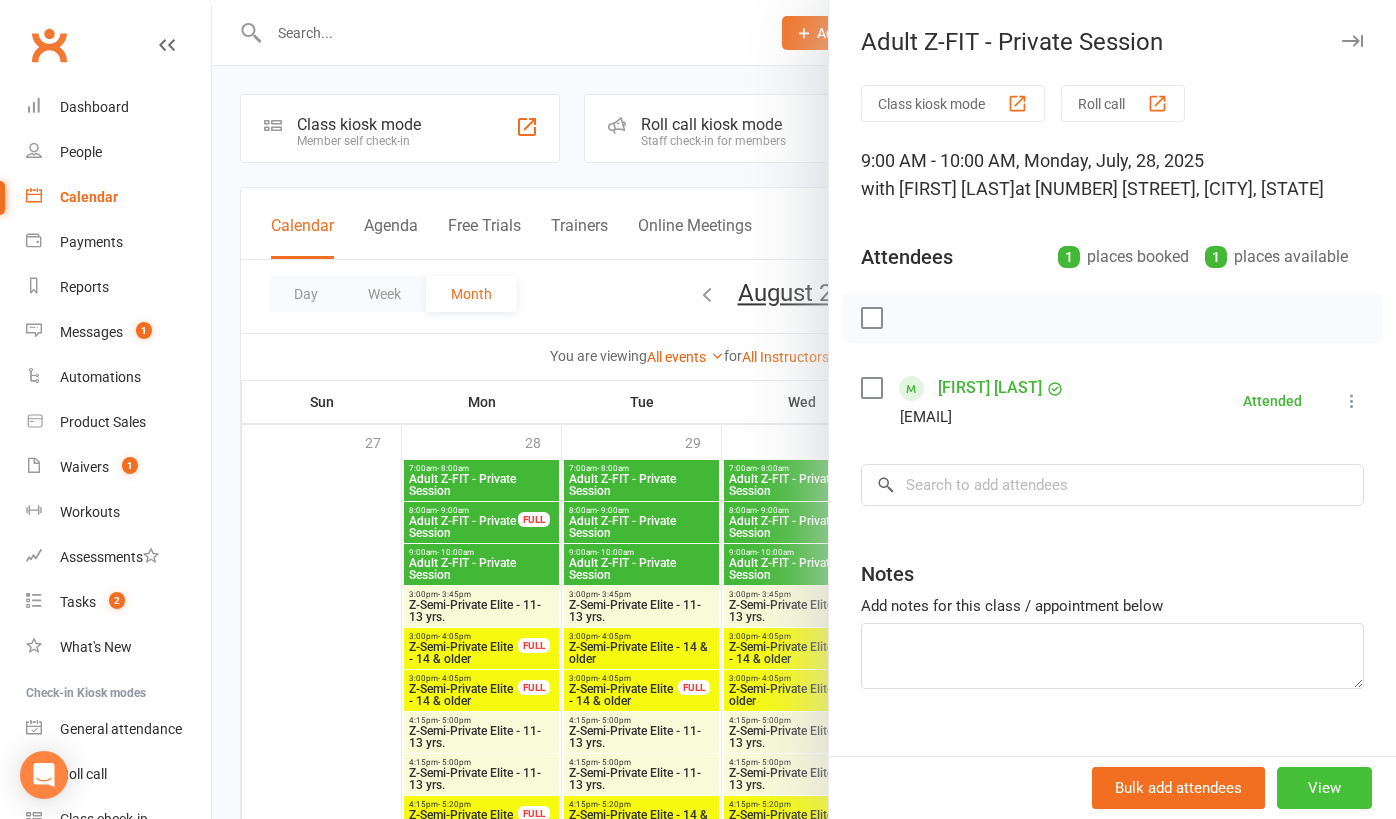 click on "View" at bounding box center (1324, 788) 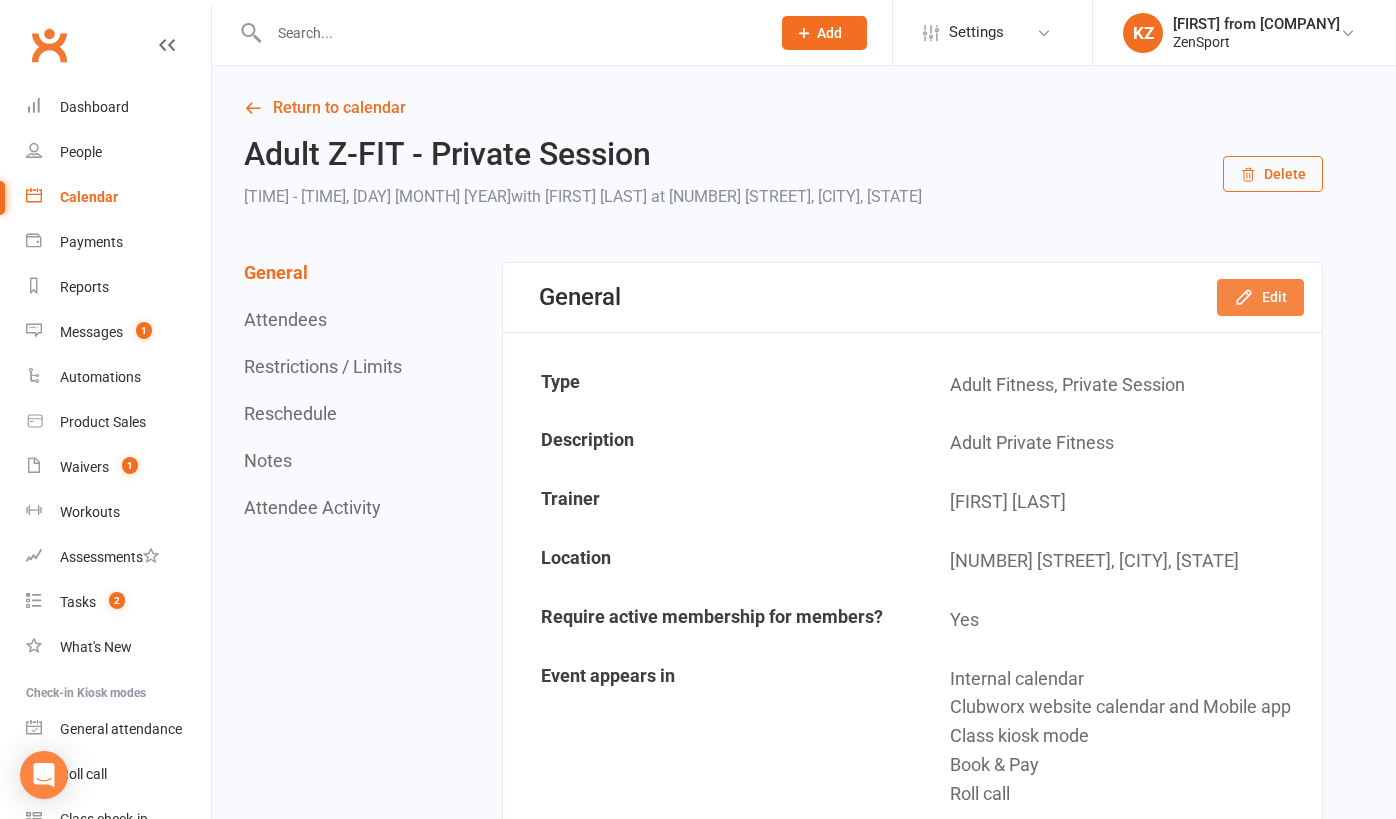 click on "Edit" at bounding box center (1260, 297) 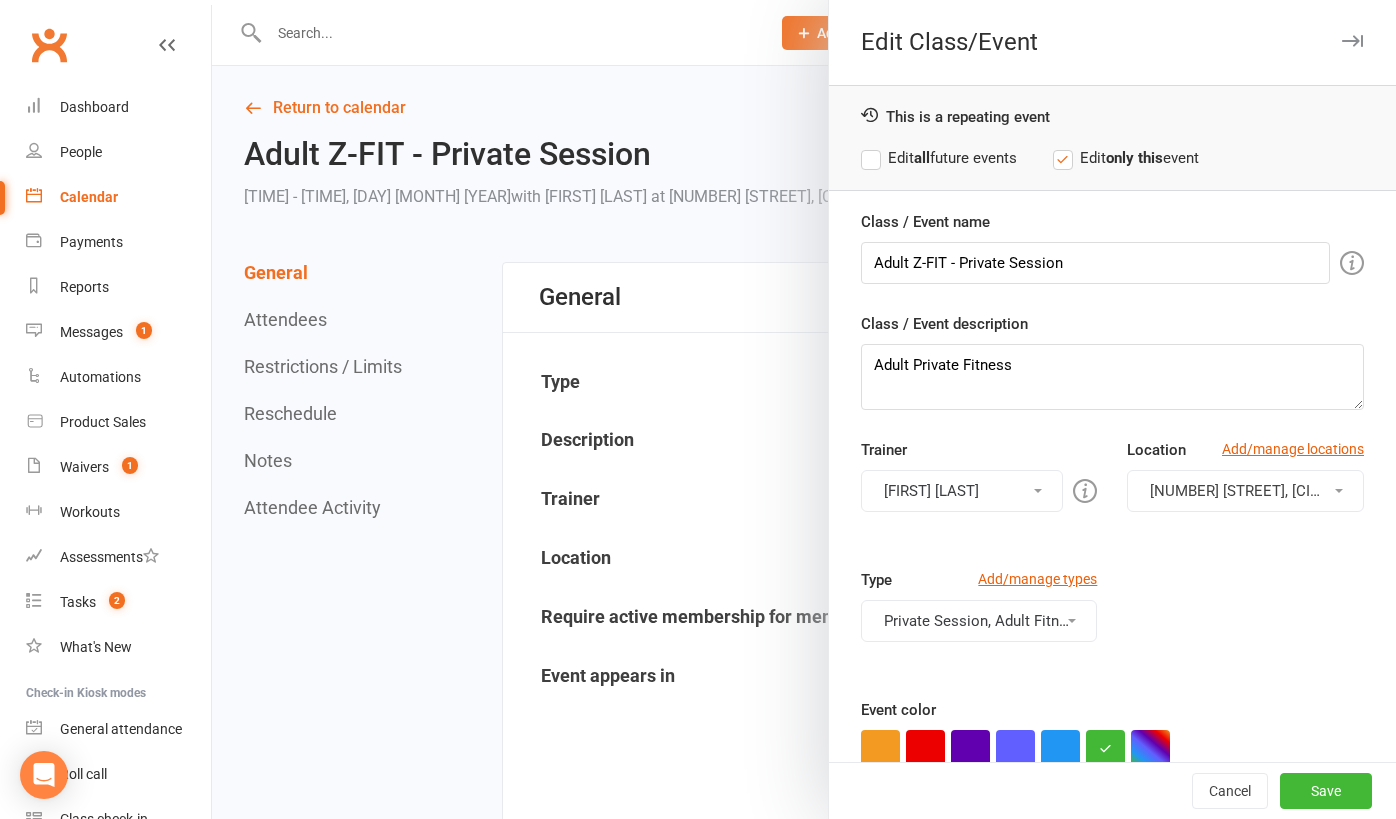 click on "Edit  all  future events" at bounding box center [939, 158] 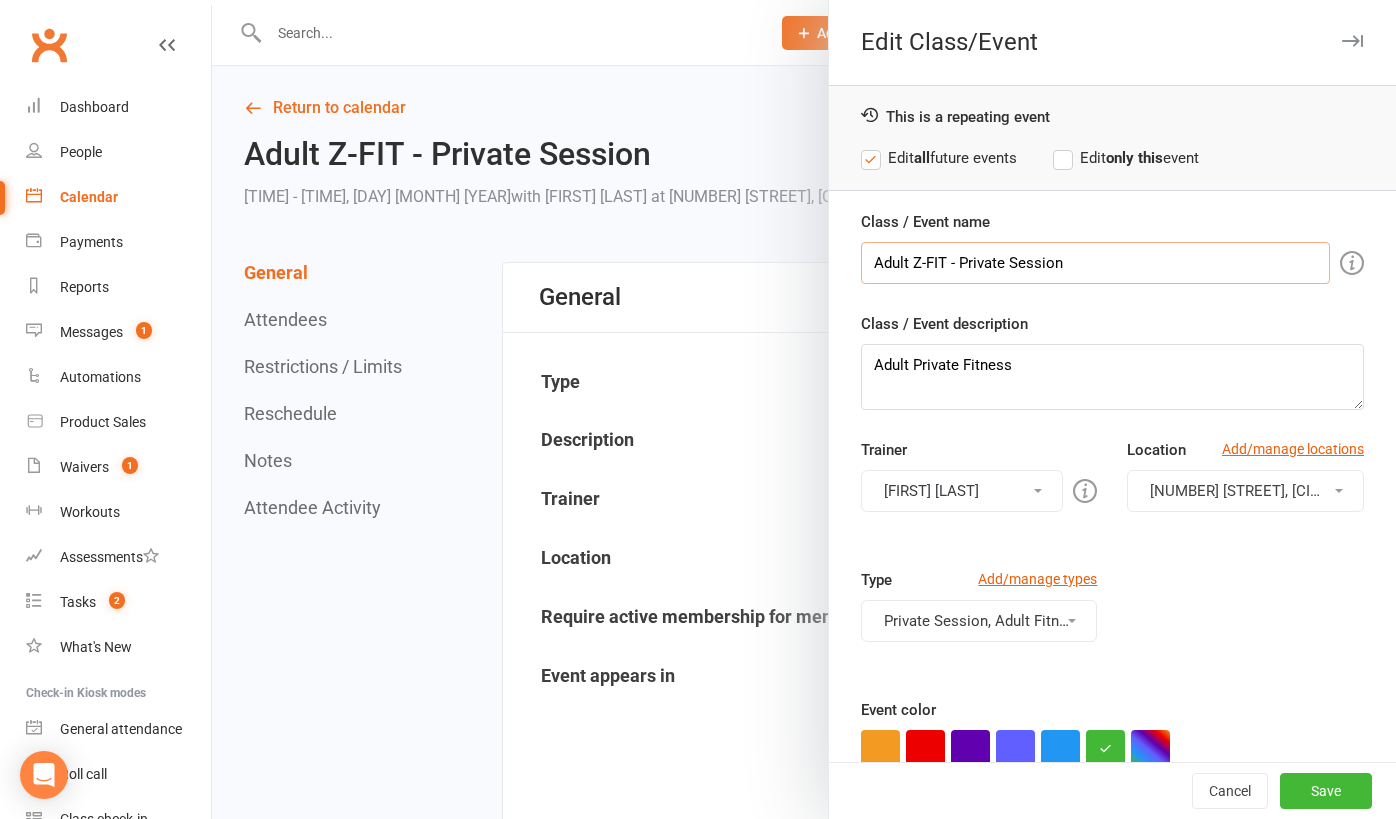 drag, startPoint x: 1075, startPoint y: 261, endPoint x: 779, endPoint y: 253, distance: 296.1081 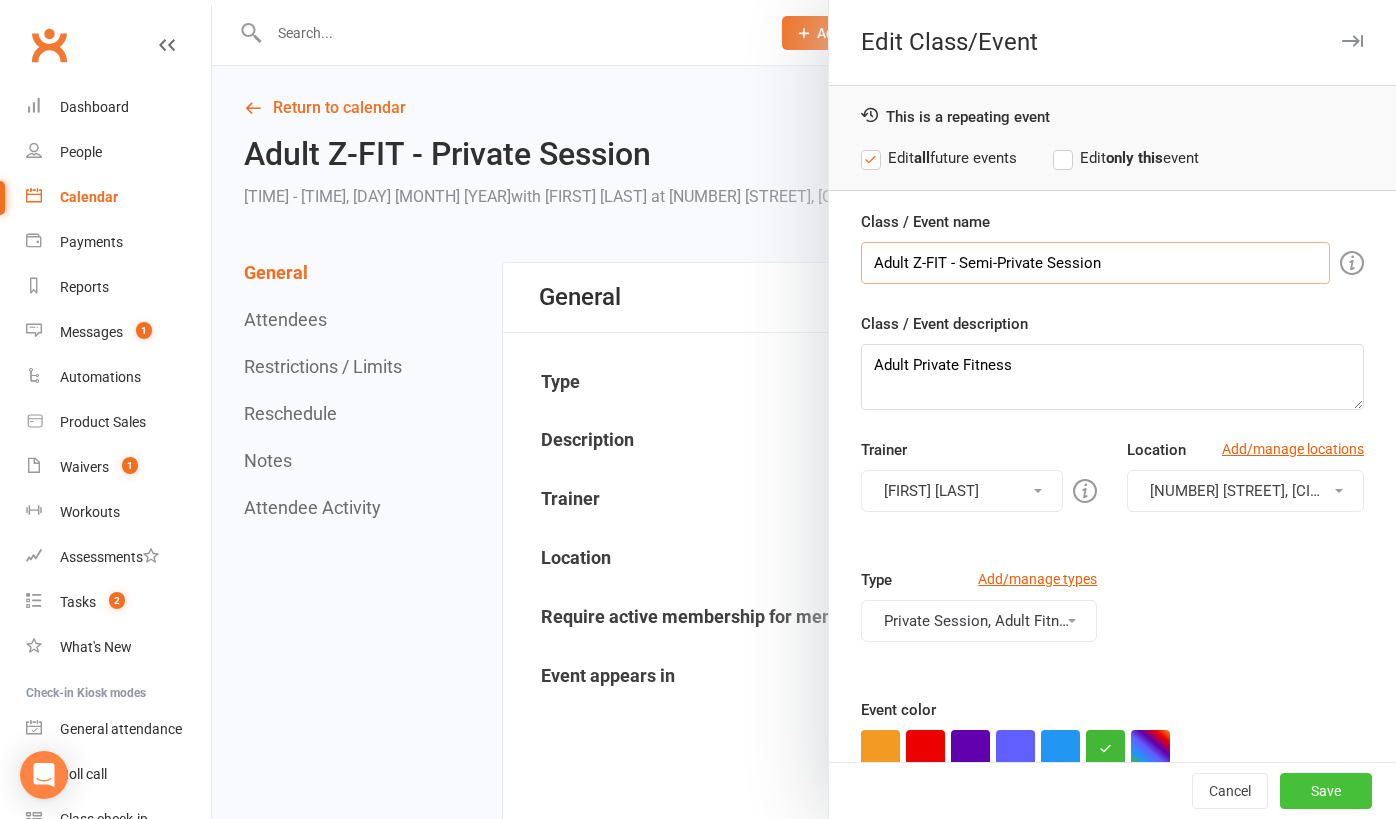 type on "Adult Z-FIT - Semi-Private Session" 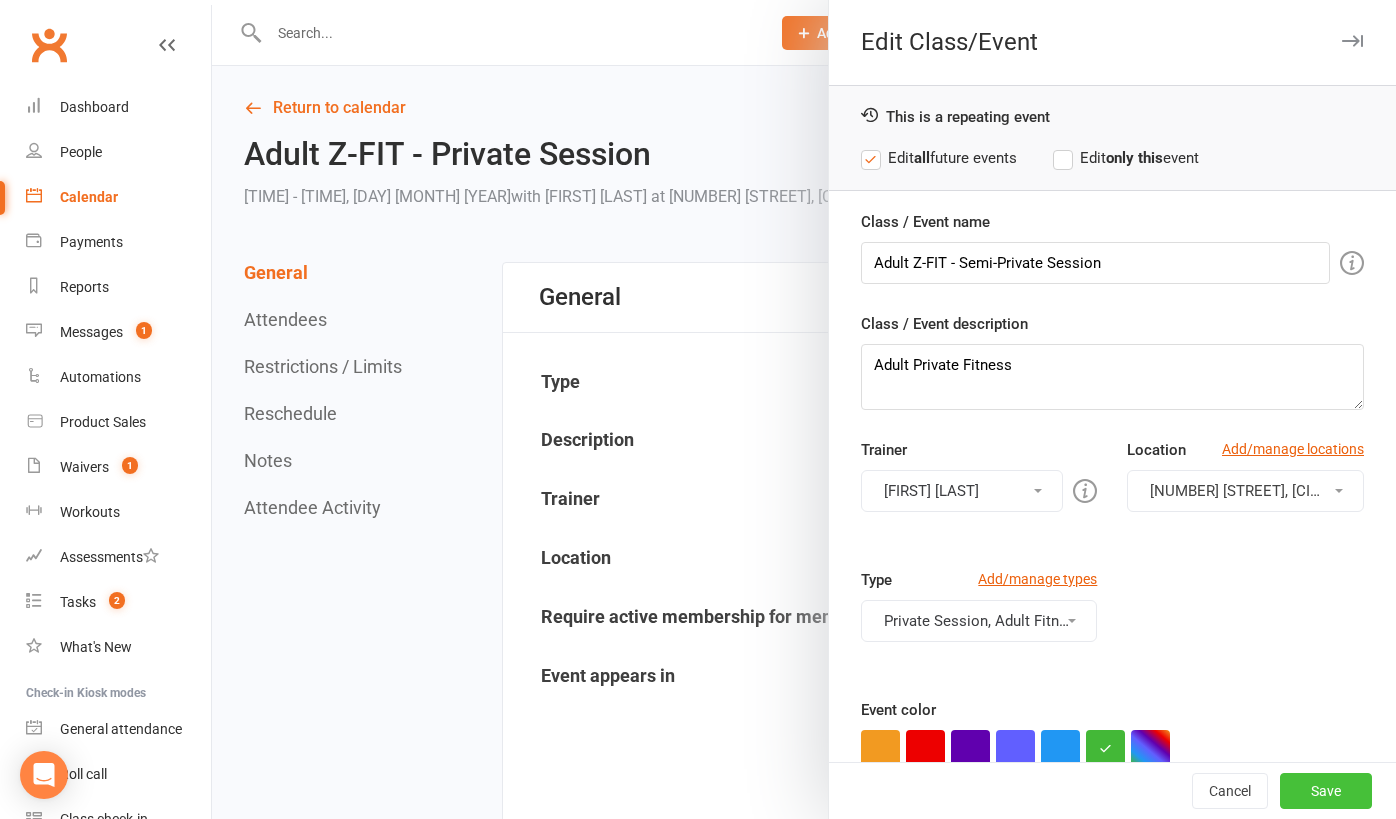 click on "Save" at bounding box center [1326, 791] 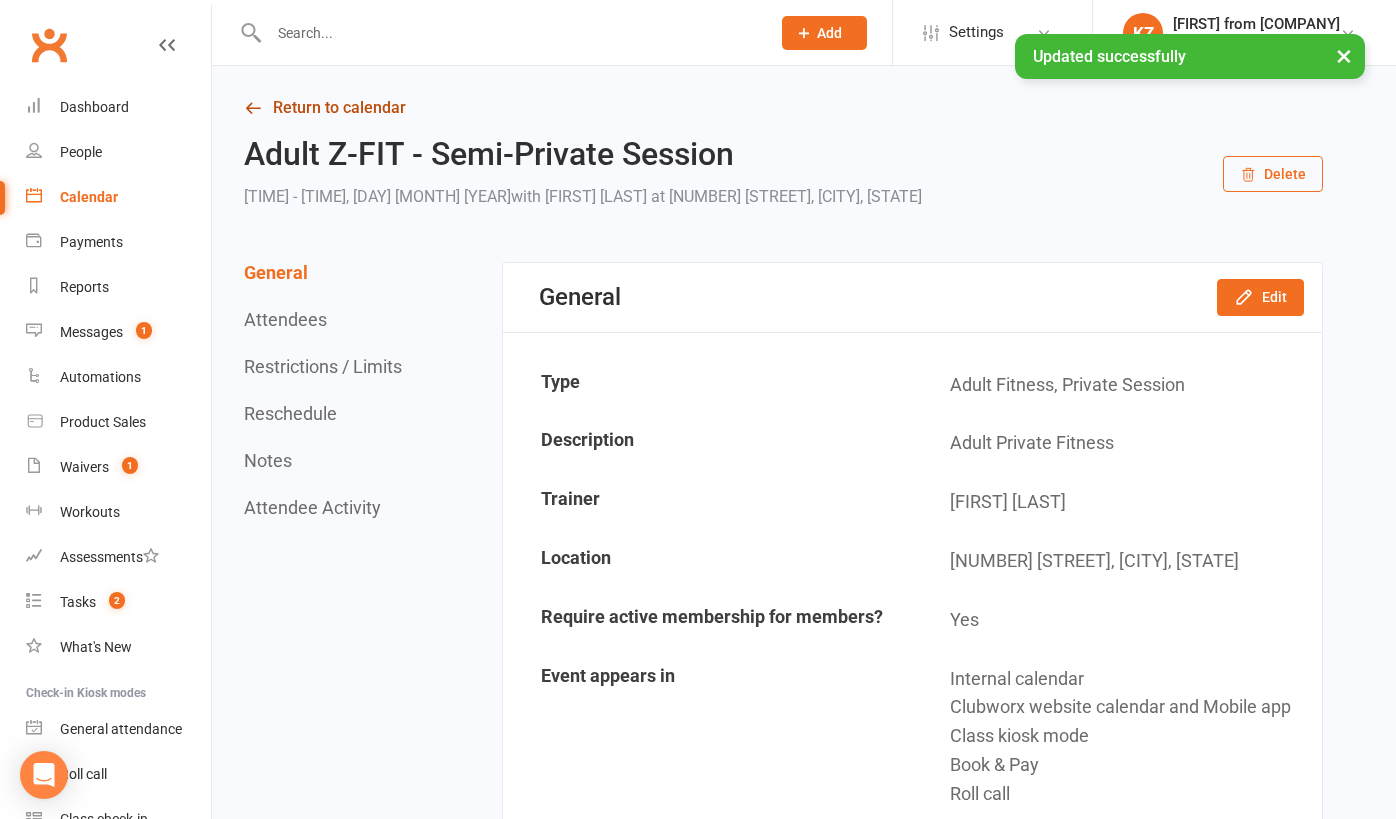 click on "Return to calendar" at bounding box center [783, 108] 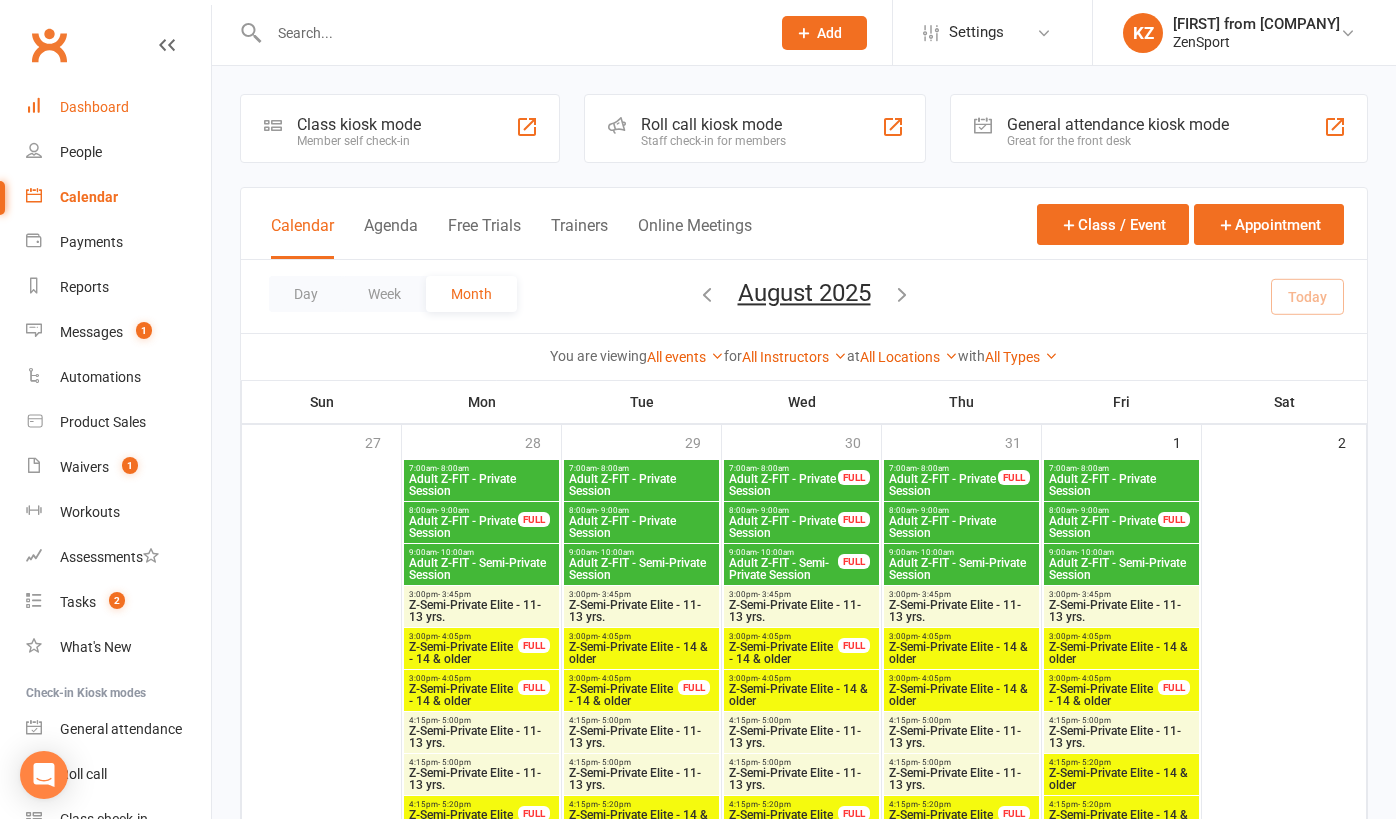 click on "Dashboard" at bounding box center [94, 107] 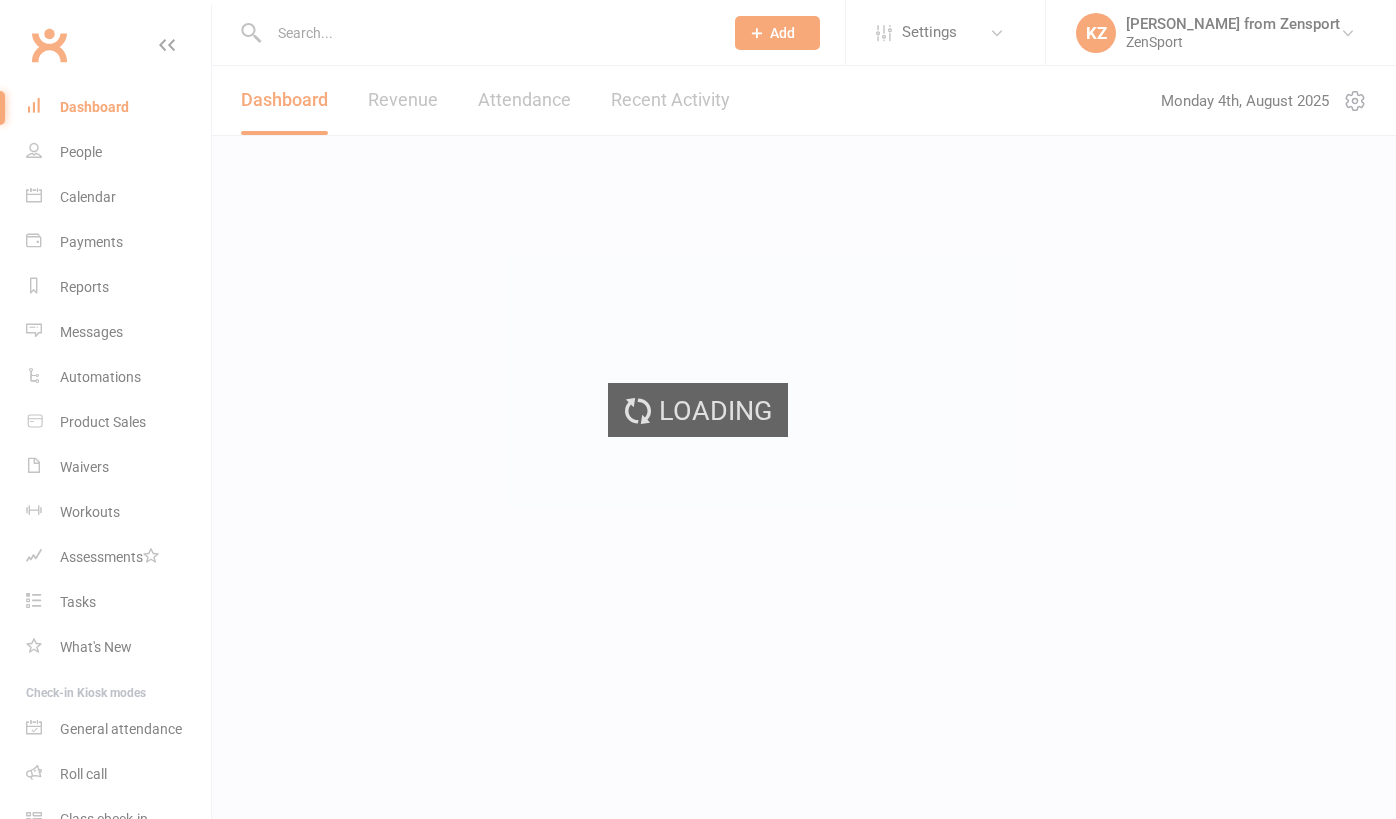 scroll, scrollTop: 0, scrollLeft: 0, axis: both 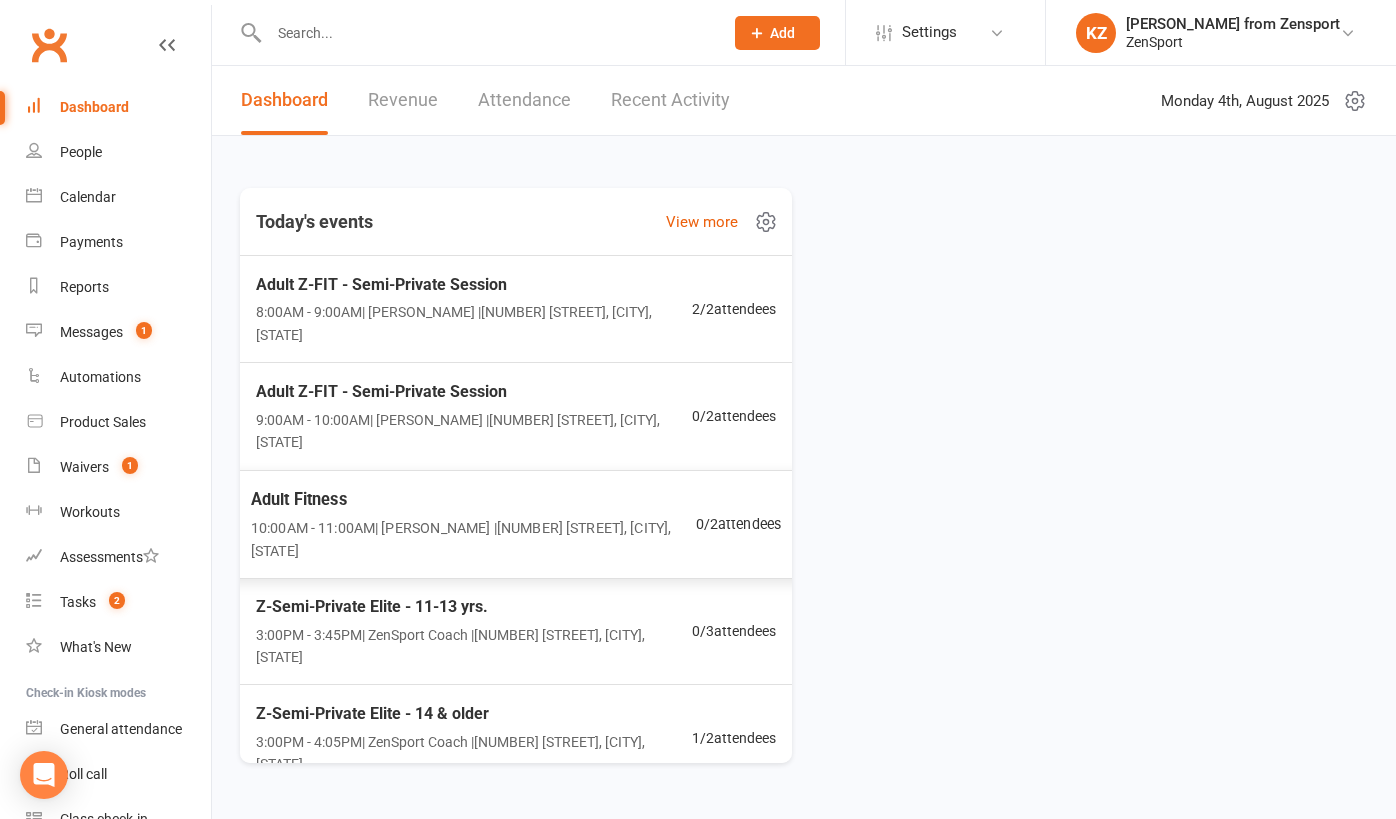 click on "Adult Fitness" at bounding box center [473, 499] 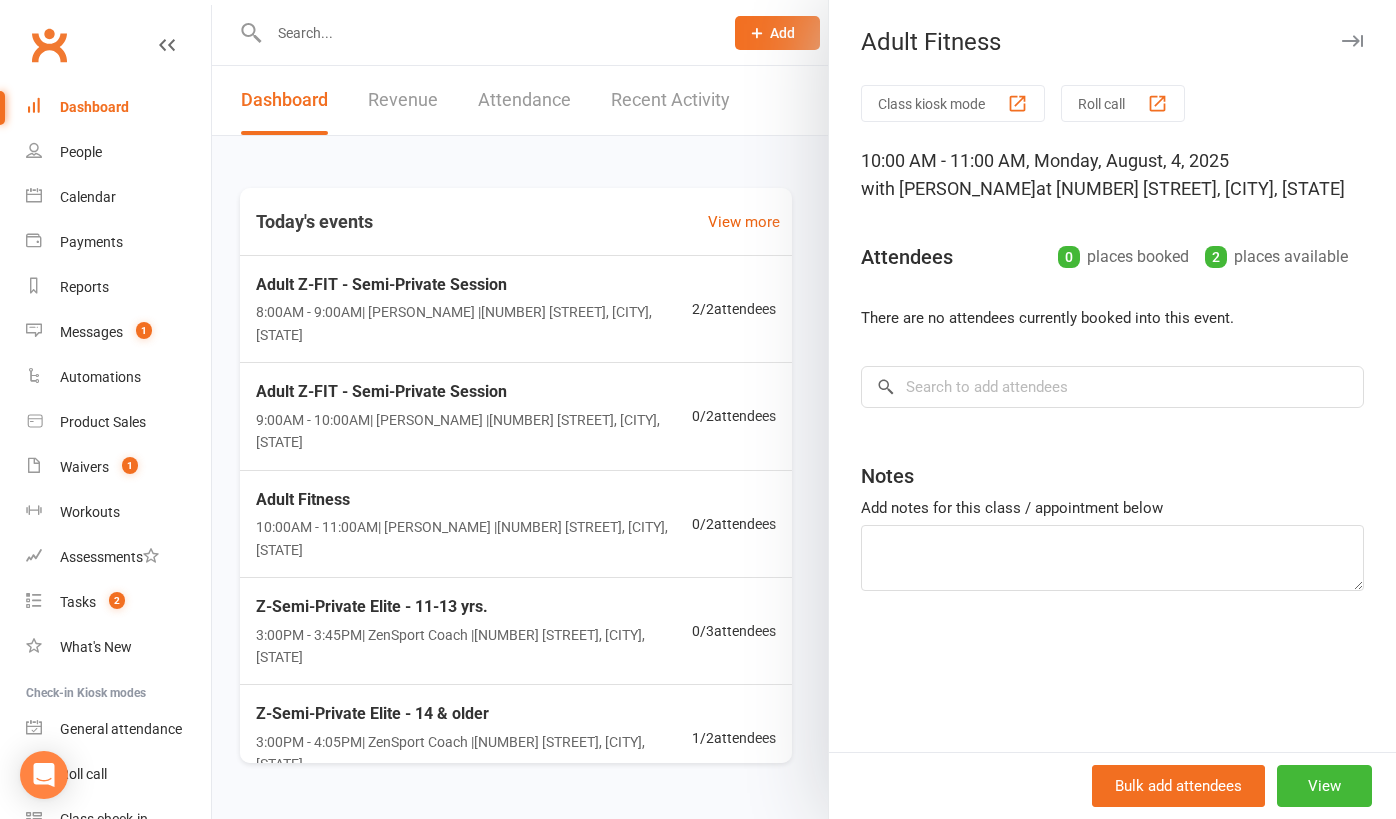 click at bounding box center [804, 409] 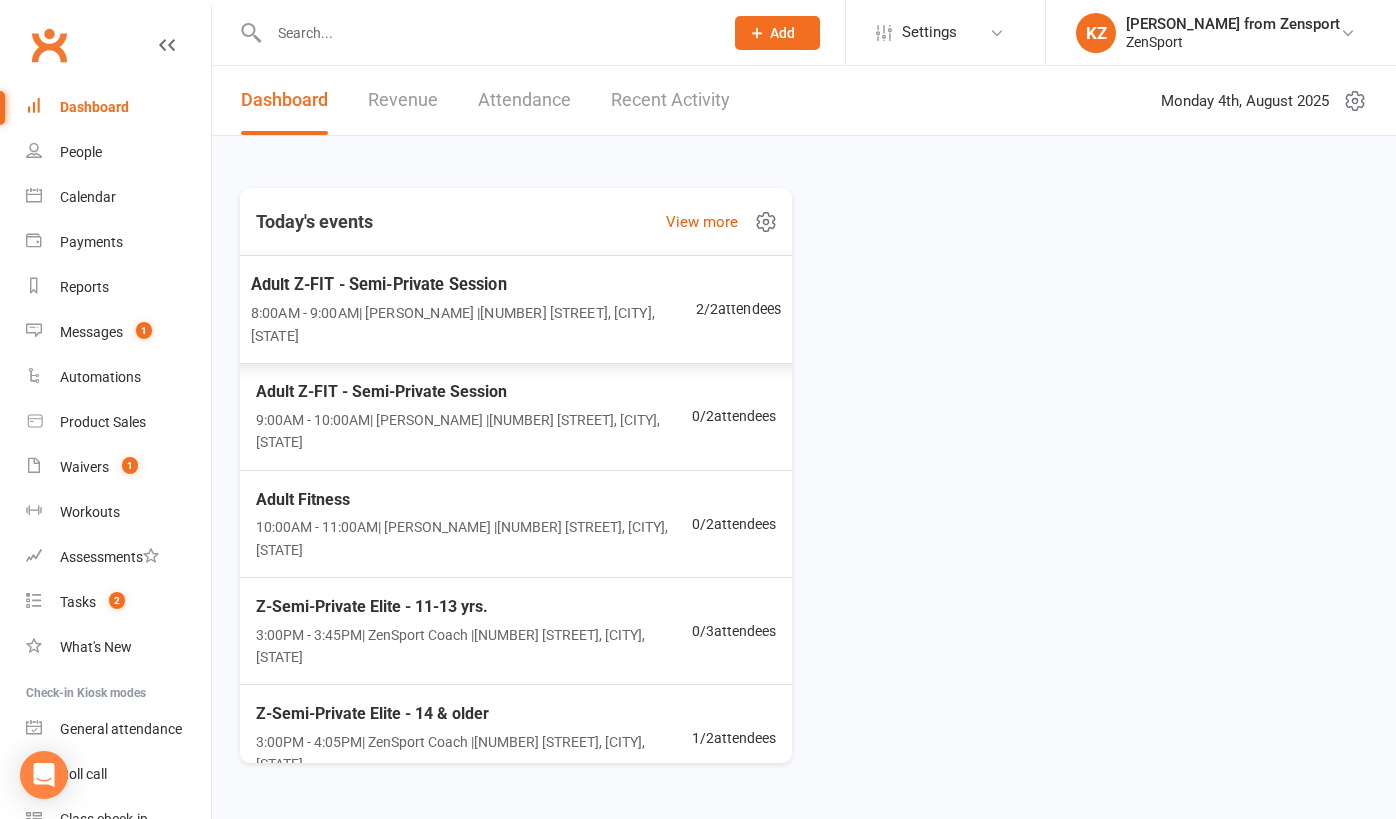 click on "Adult Z-FIT - Semi-Private Session" at bounding box center [473, 284] 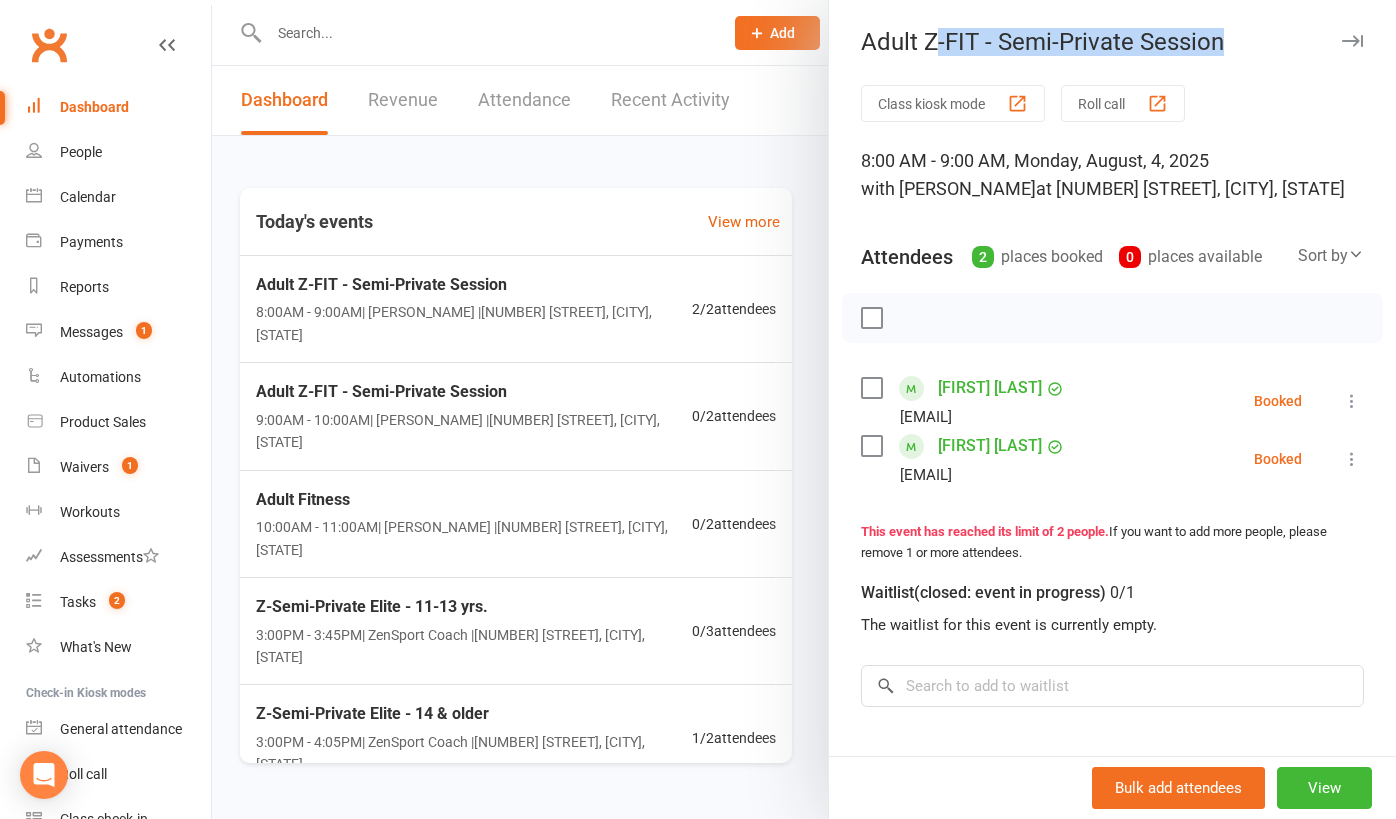 drag, startPoint x: 1230, startPoint y: 47, endPoint x: 939, endPoint y: 35, distance: 291.2473 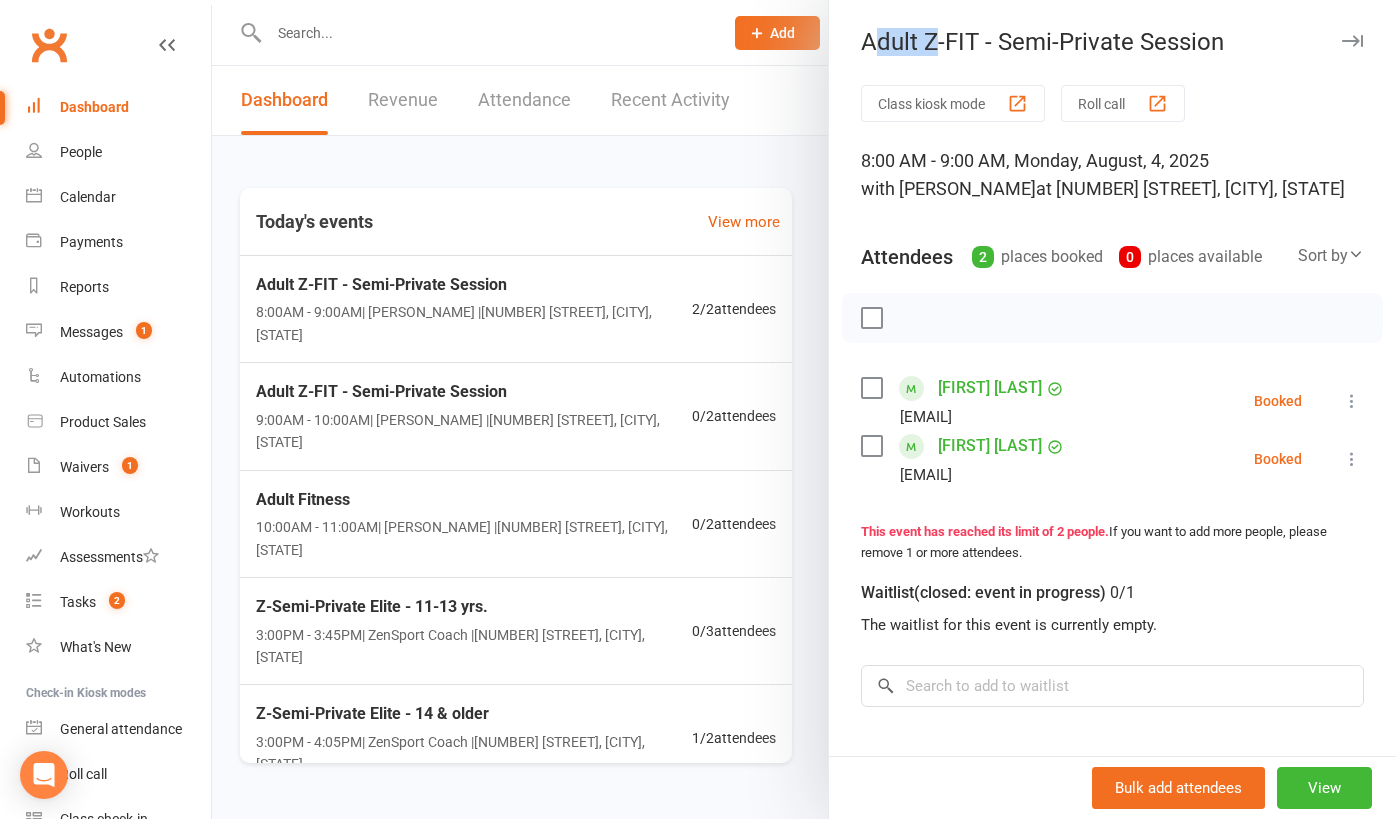 drag, startPoint x: 937, startPoint y: 35, endPoint x: 872, endPoint y: 32, distance: 65.06919 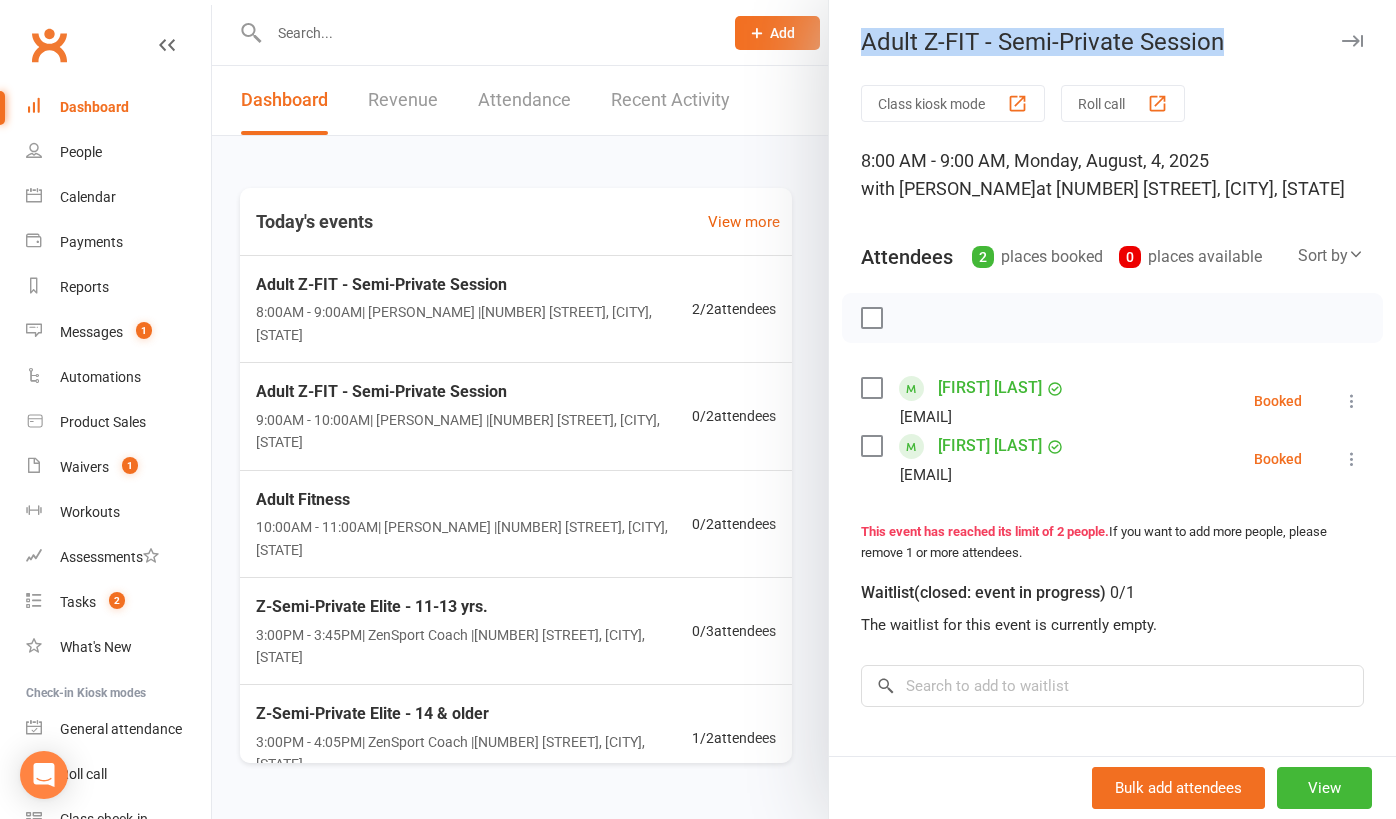 drag, startPoint x: 860, startPoint y: 36, endPoint x: 1233, endPoint y: 42, distance: 373.04825 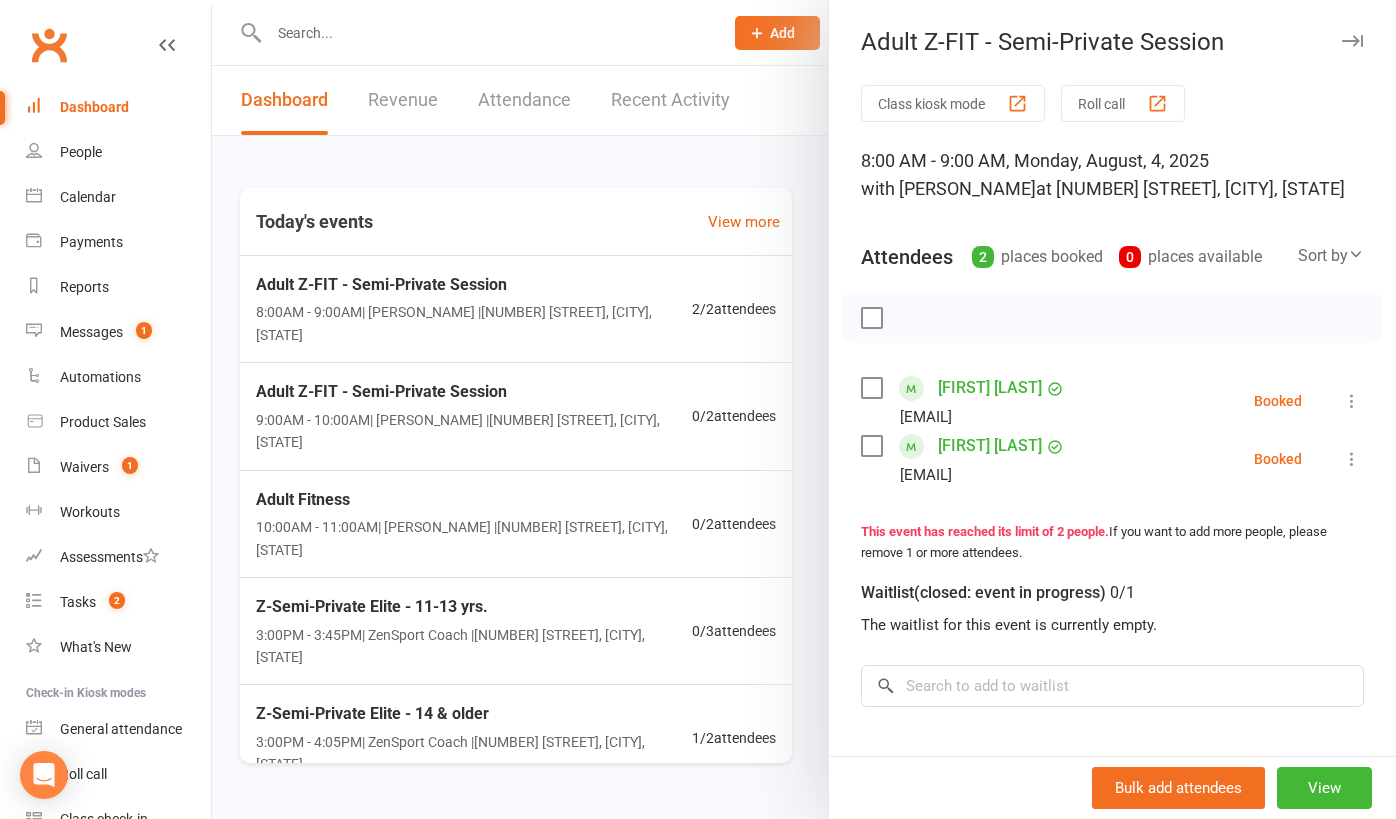 click at bounding box center [804, 409] 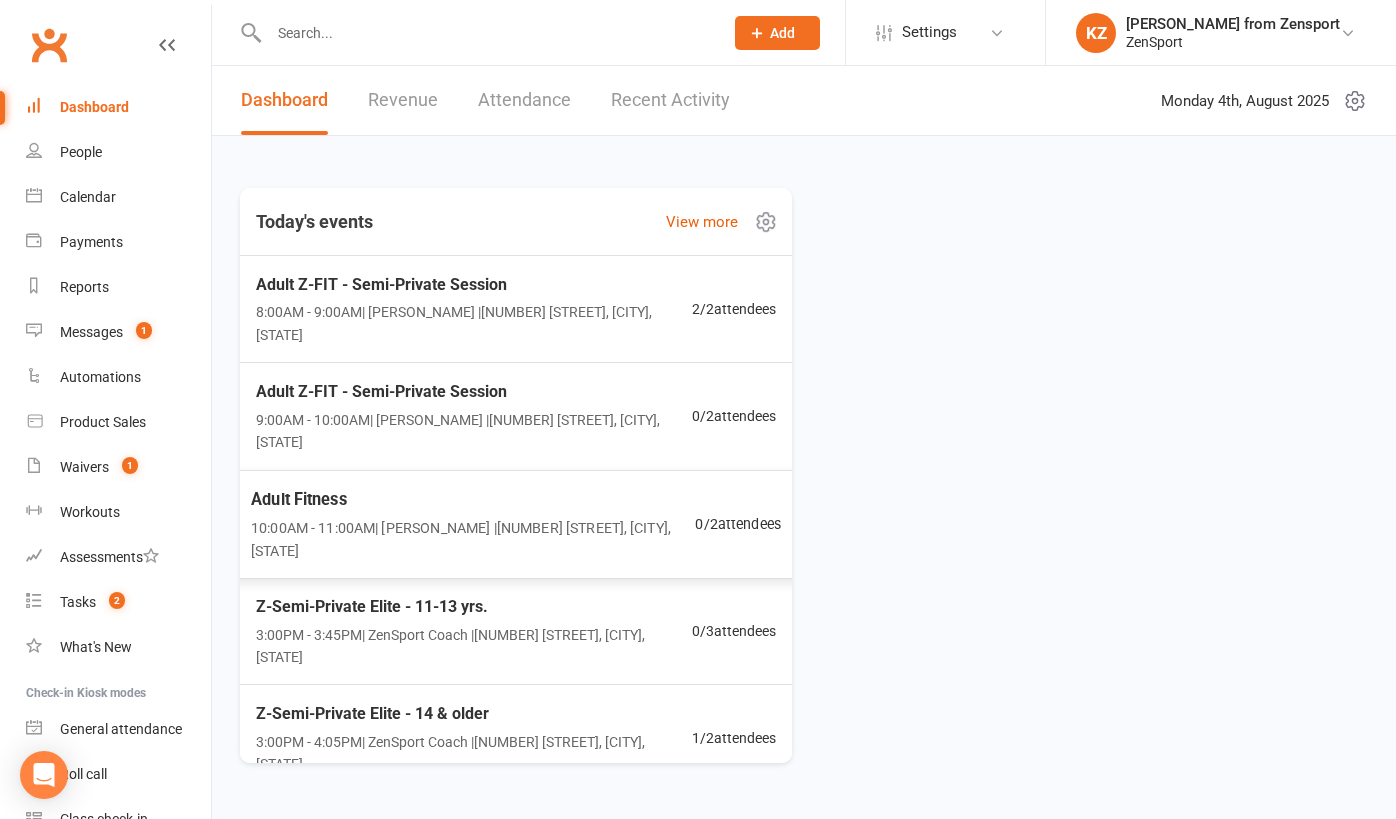 click on "Adult Fitness" at bounding box center [473, 499] 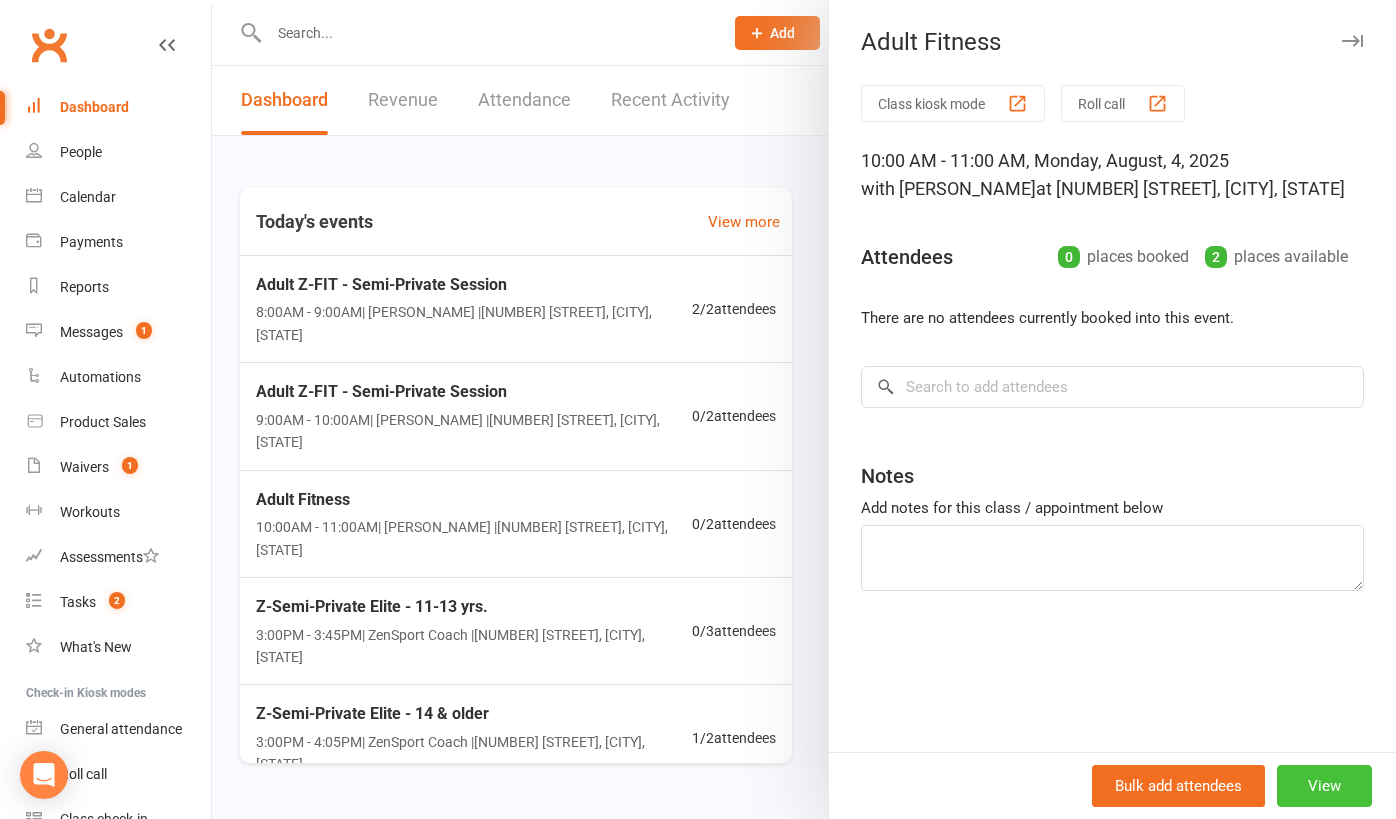 click on "View" at bounding box center [1324, 786] 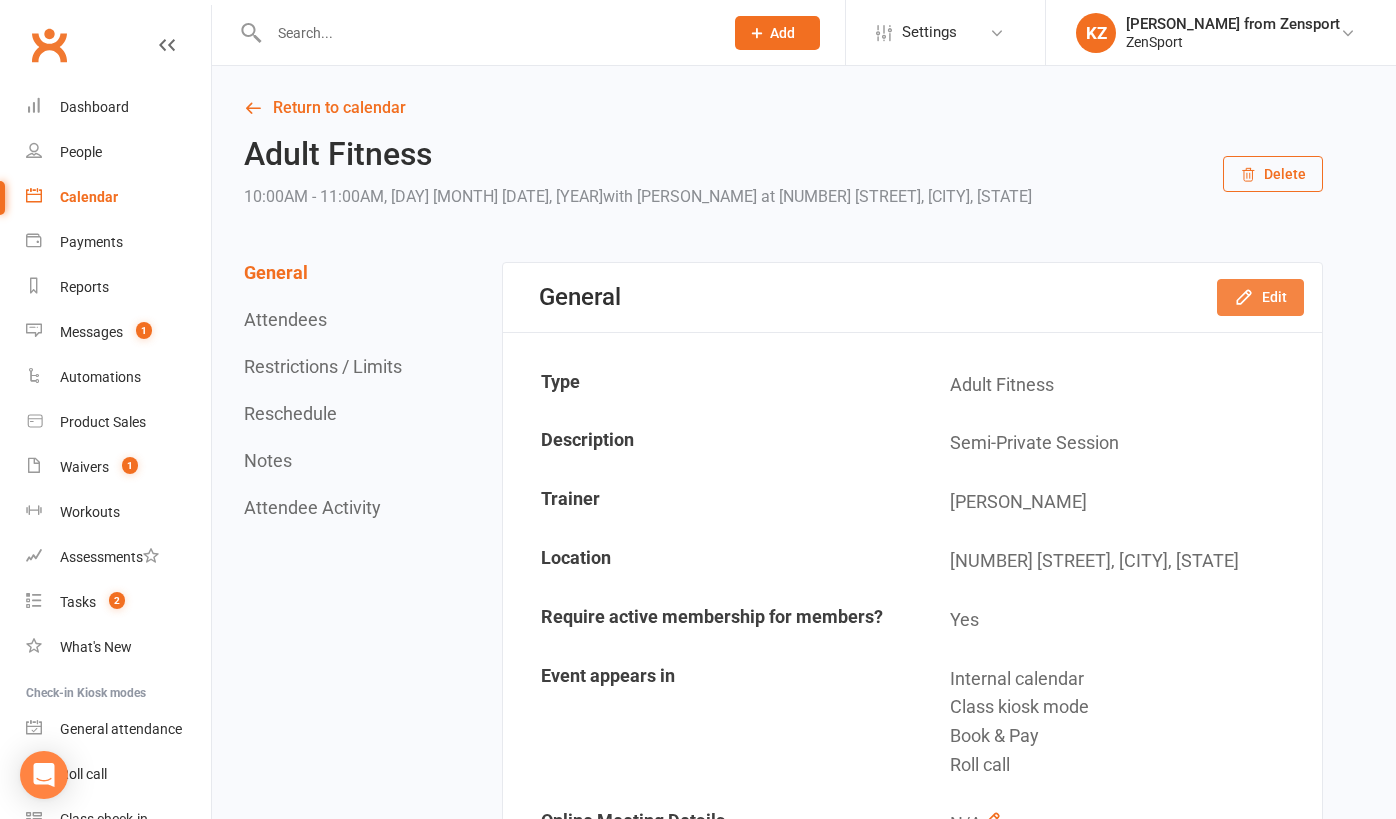 click 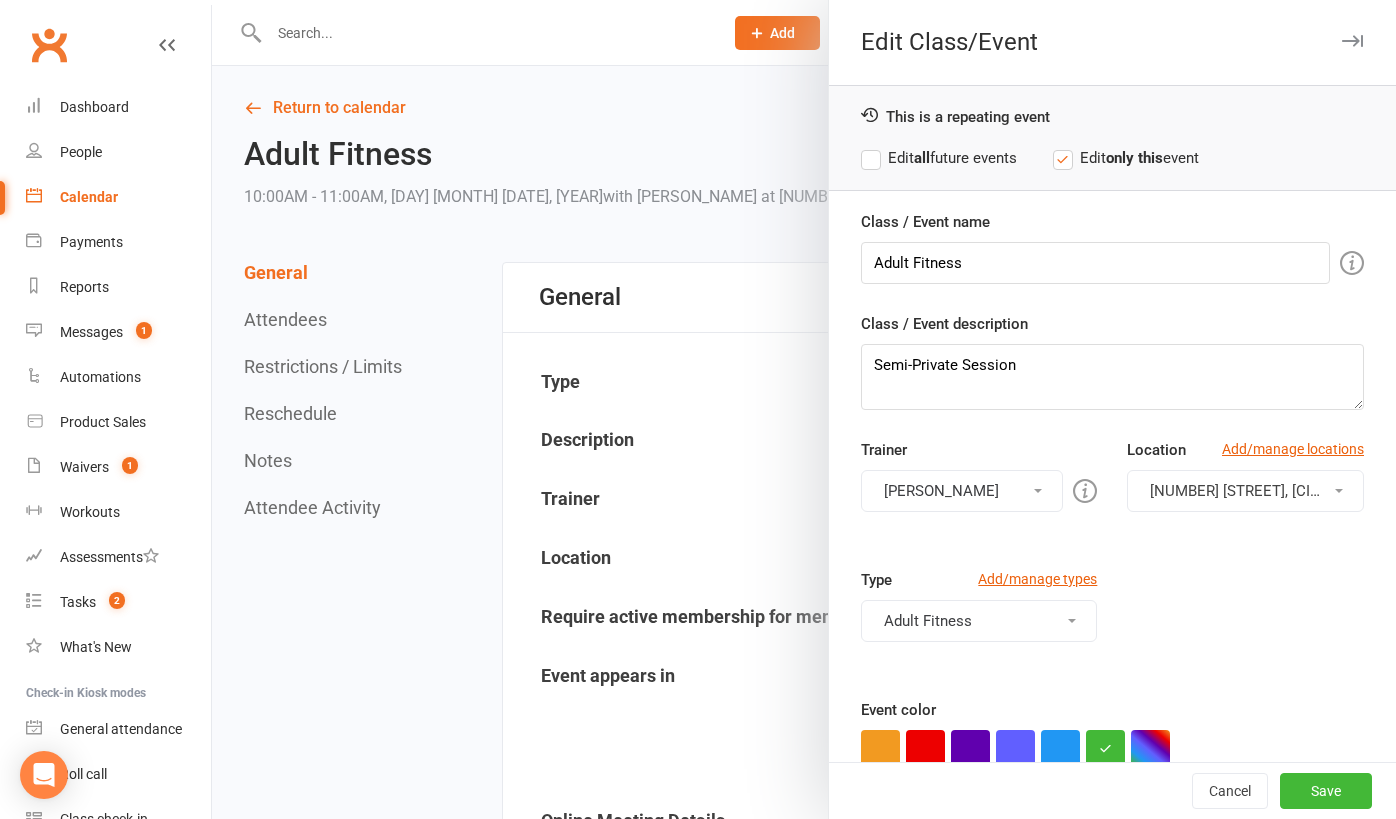 click on "all" at bounding box center (922, 158) 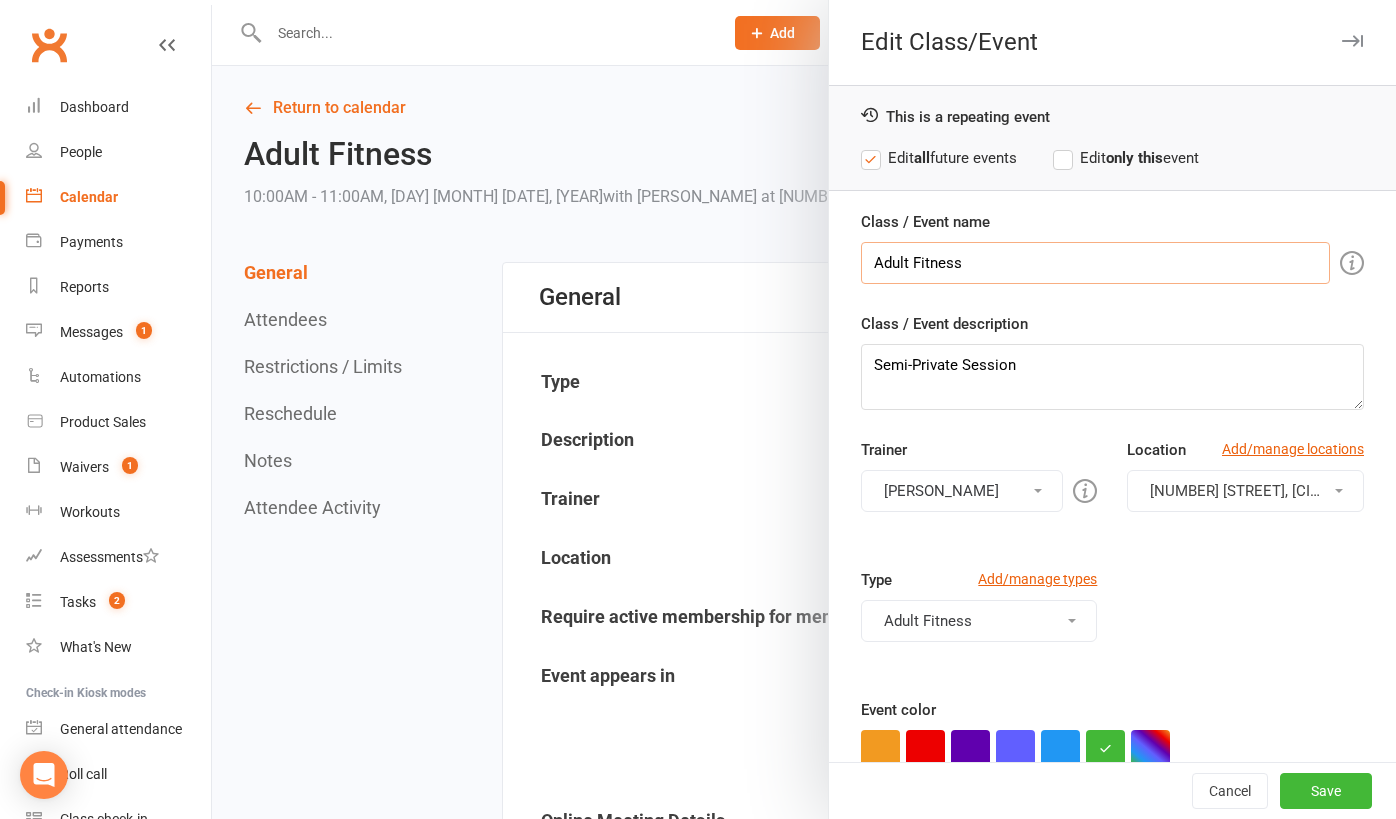 drag, startPoint x: 976, startPoint y: 263, endPoint x: 828, endPoint y: 263, distance: 148 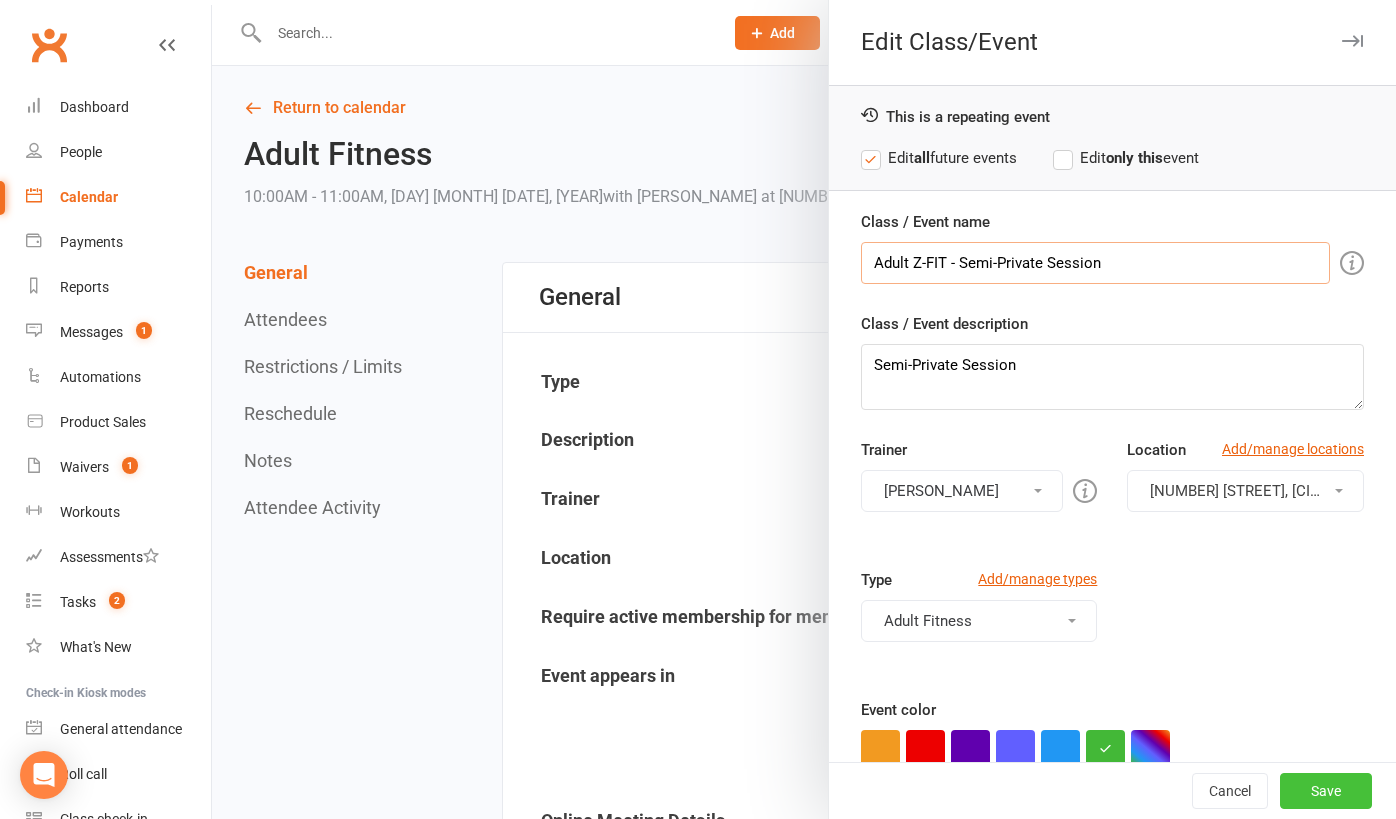 type on "Adult Z-FIT - Semi-Private Session" 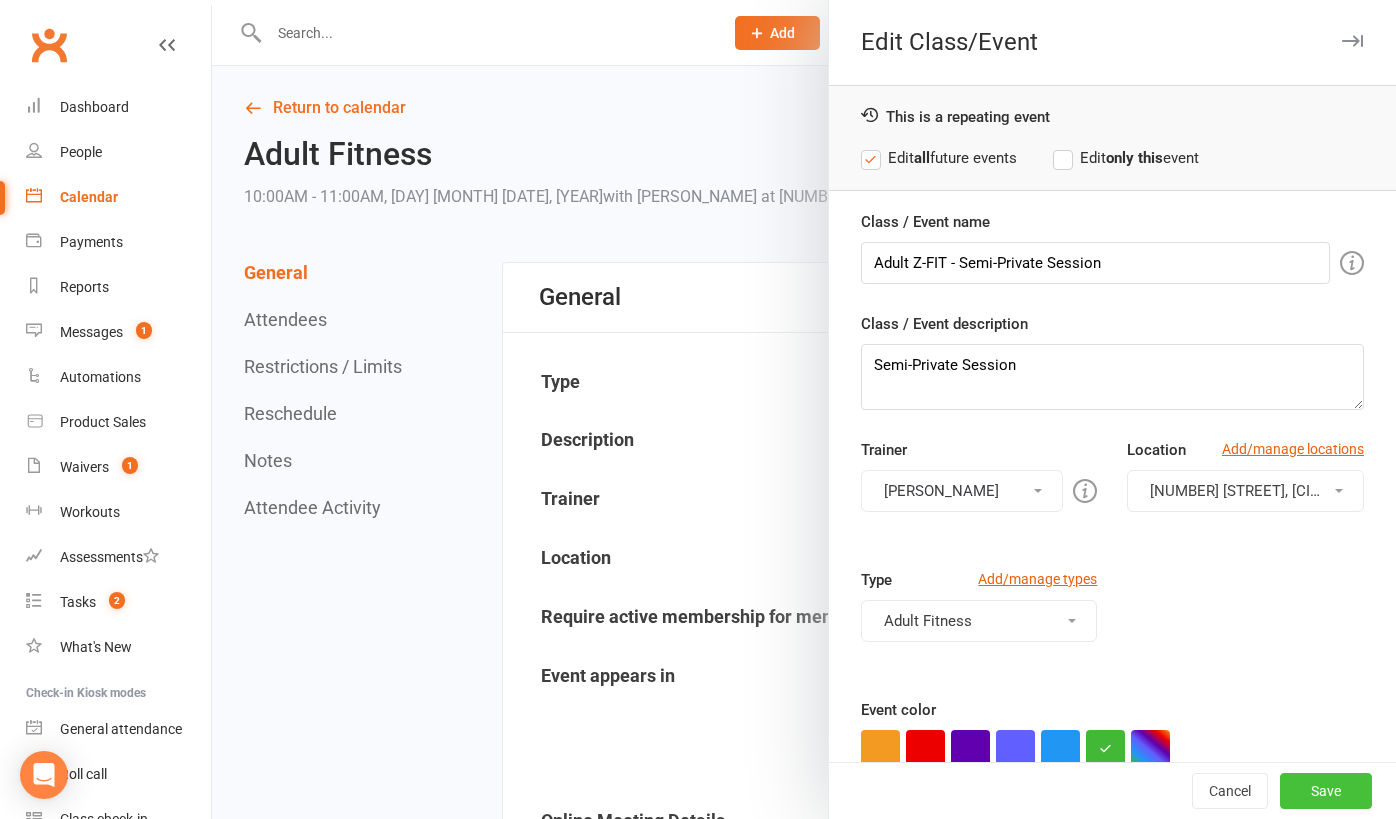 click on "Save" at bounding box center (1326, 791) 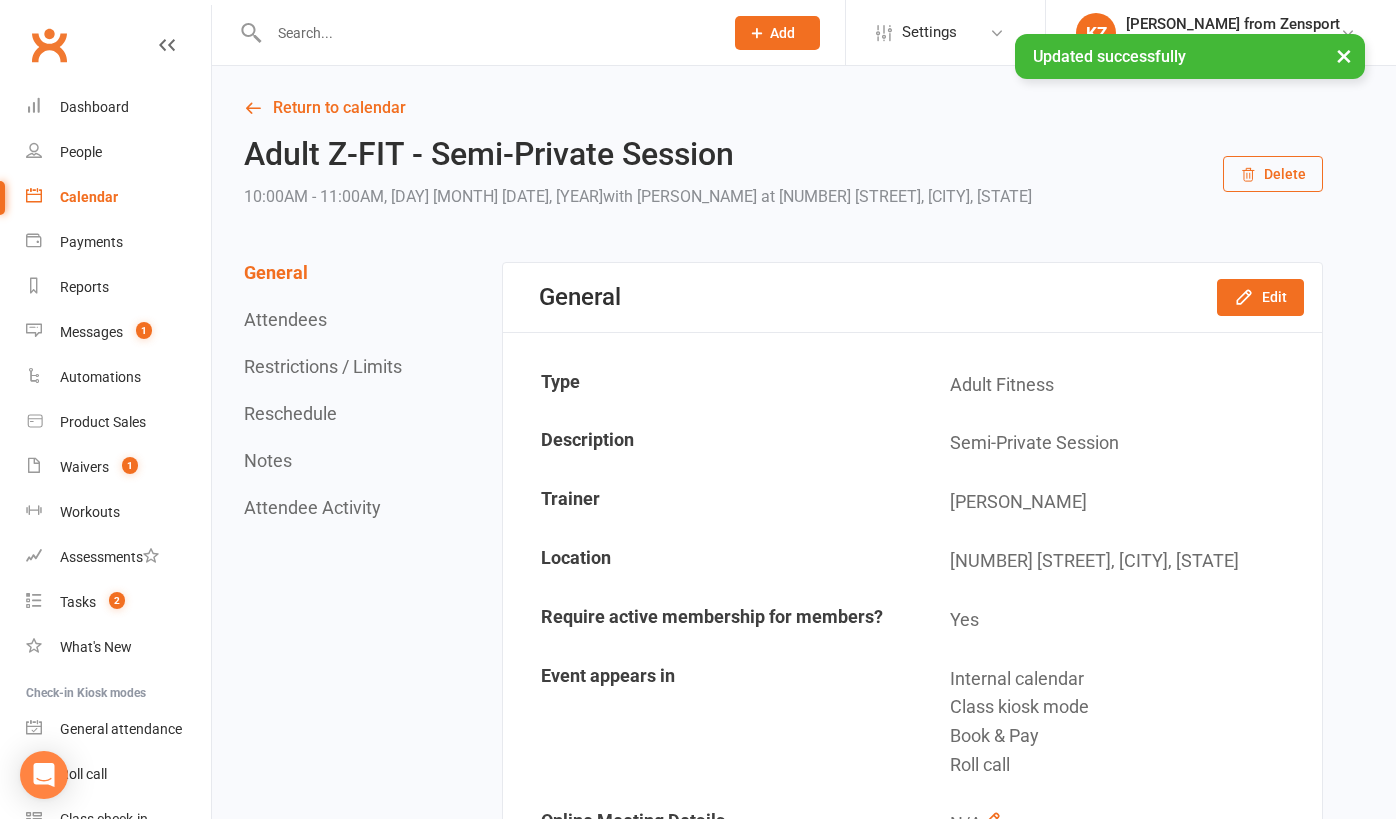 click on "Calendar" at bounding box center (89, 197) 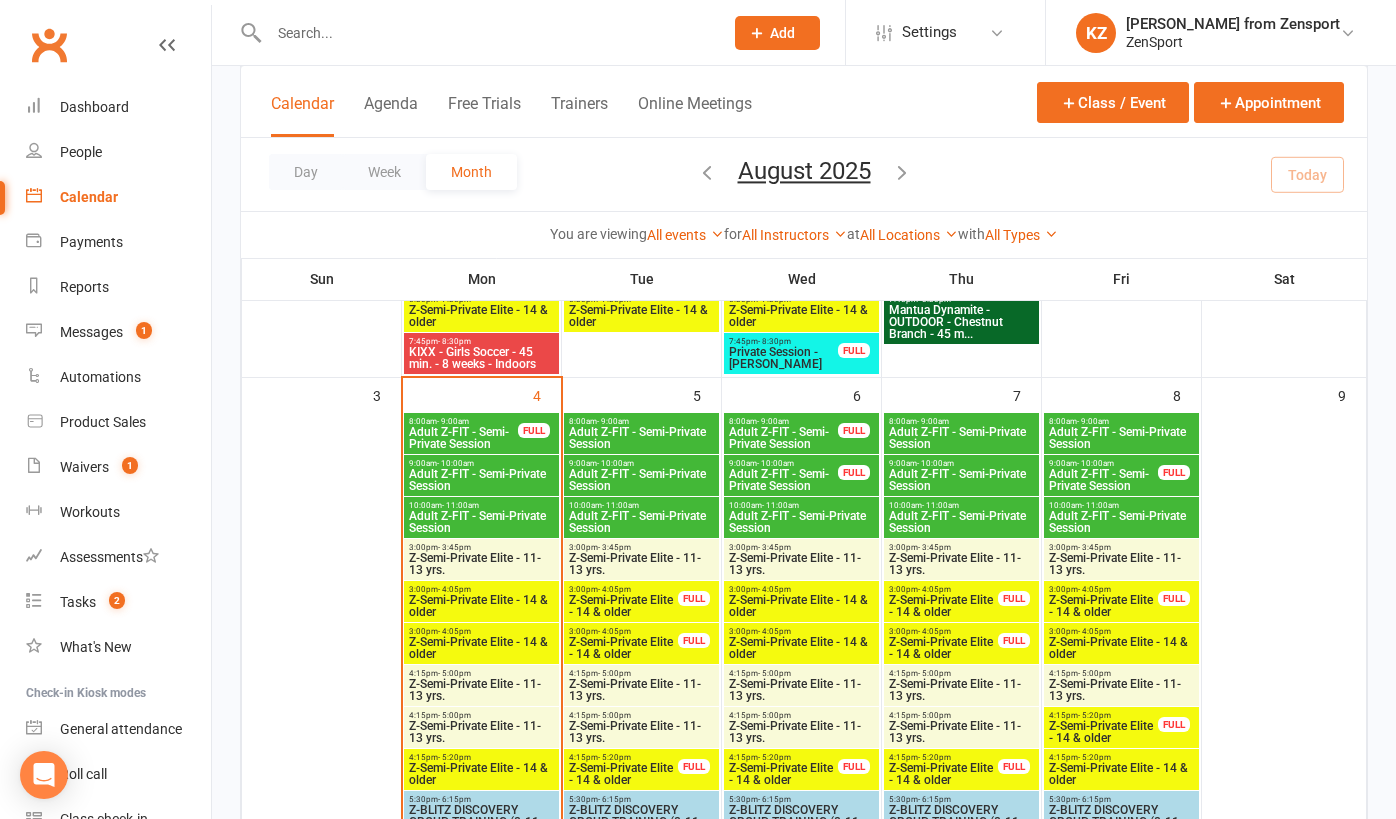 scroll, scrollTop: 742, scrollLeft: 0, axis: vertical 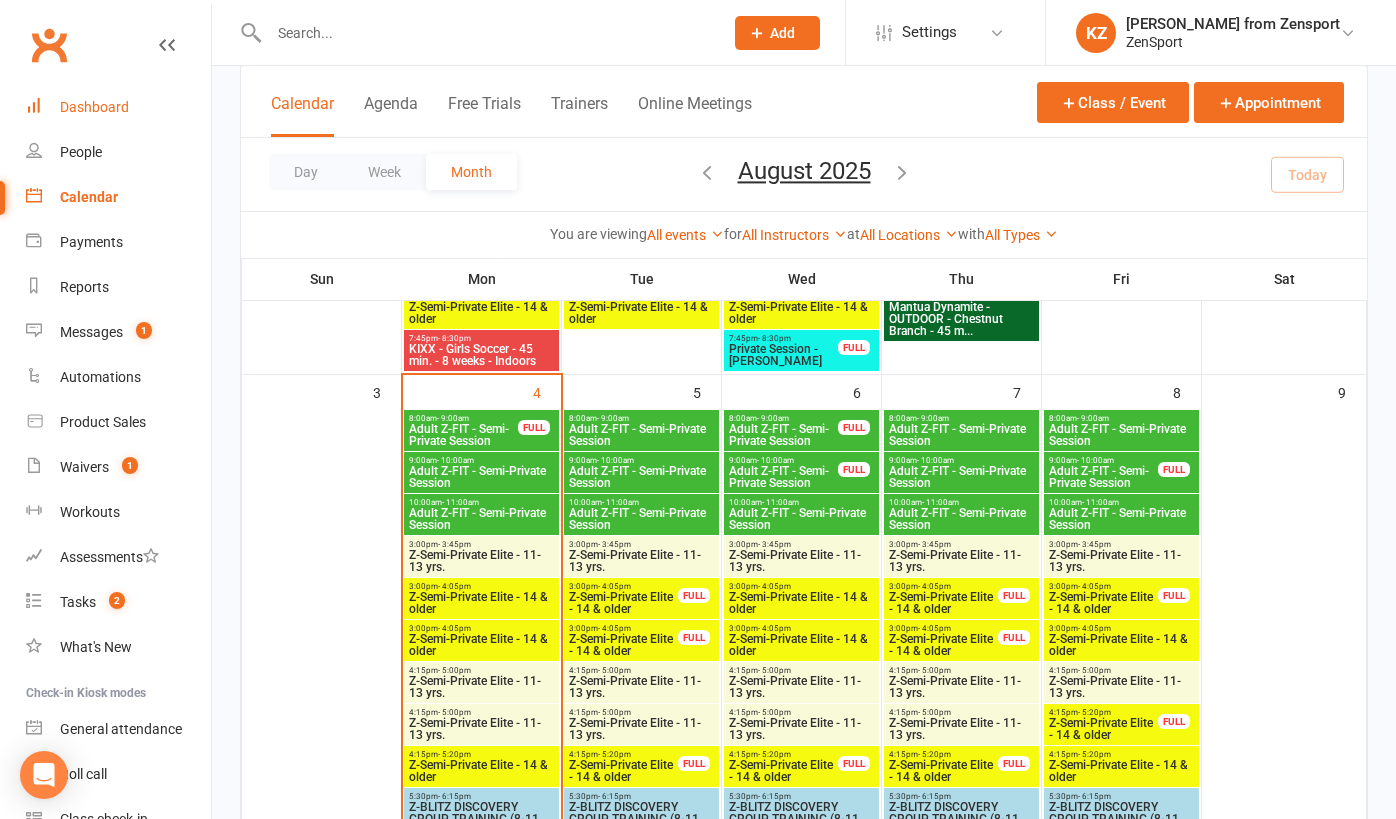 click on "Dashboard" at bounding box center (94, 107) 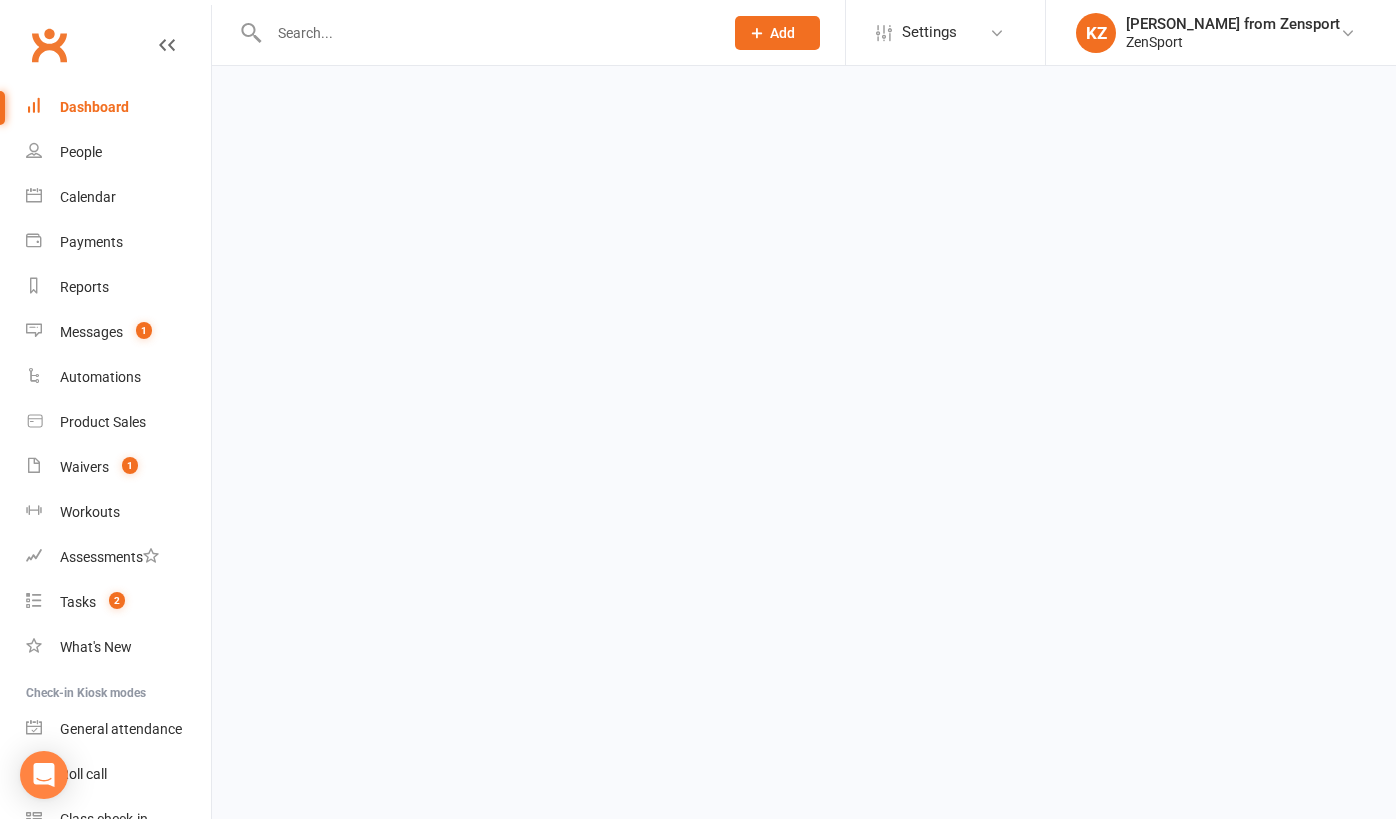 scroll, scrollTop: 0, scrollLeft: 0, axis: both 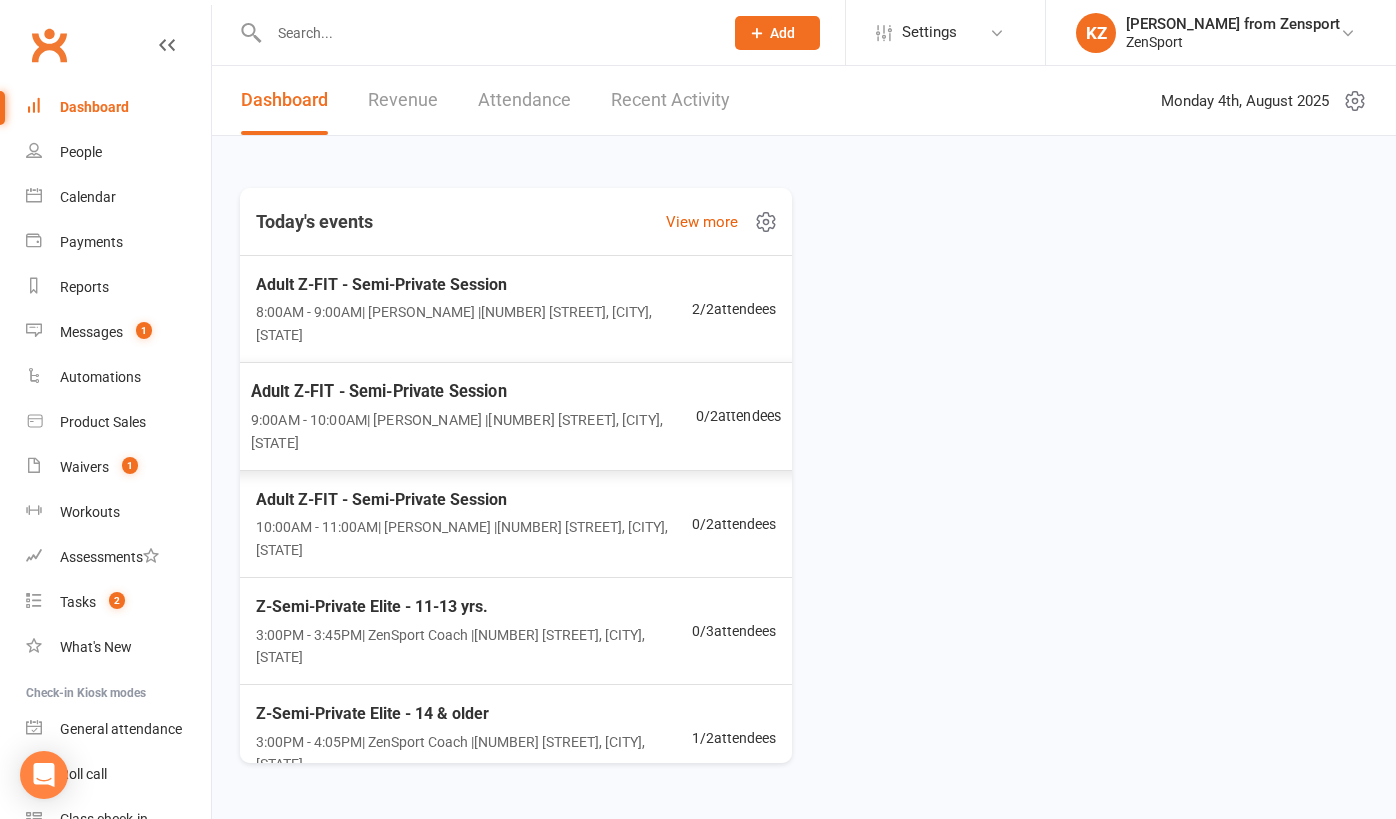 click on "9:00AM - 10:00AM  |   Duarte Monteiro |  675 Bridgeton Pike, Mantua, NJ" at bounding box center (473, 432) 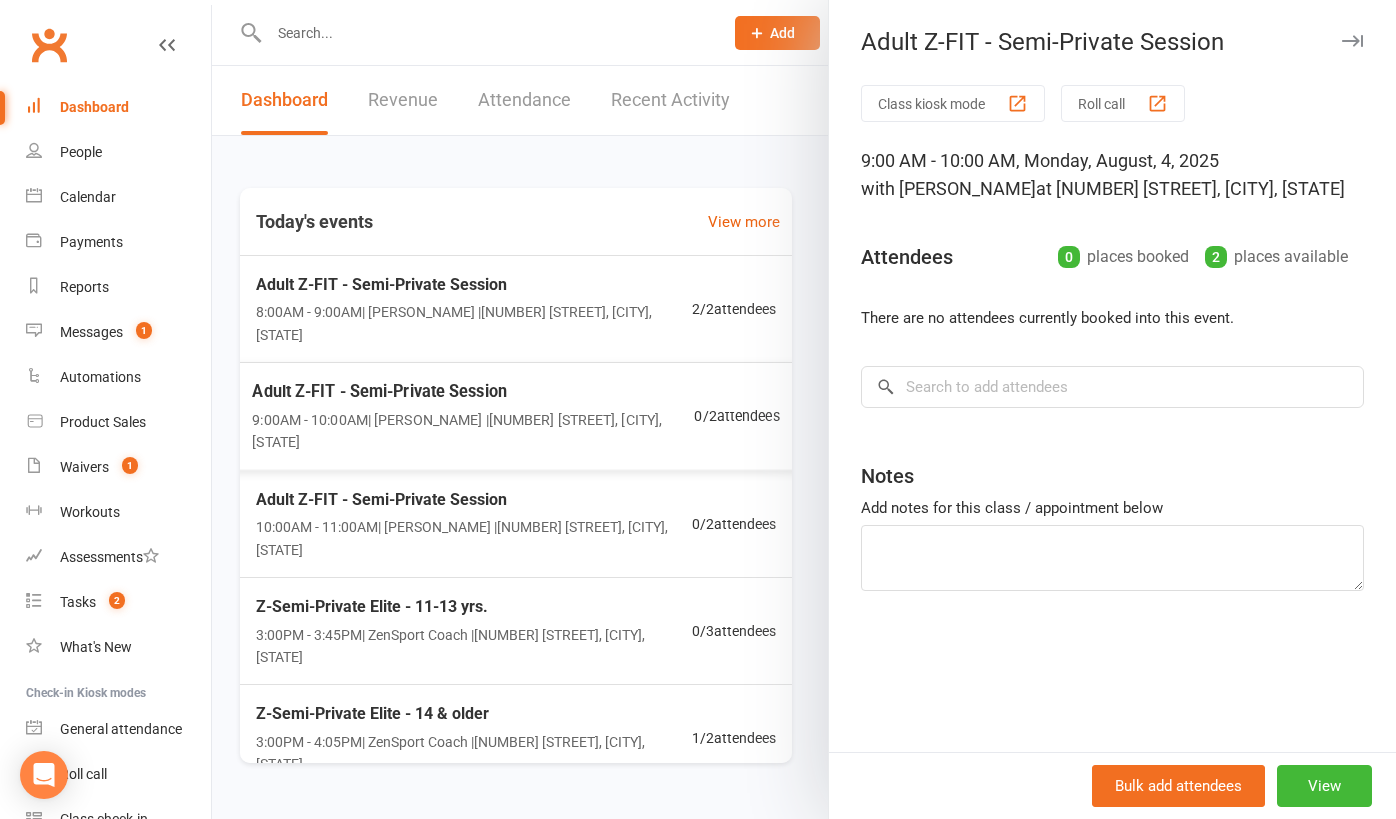 click at bounding box center [804, 409] 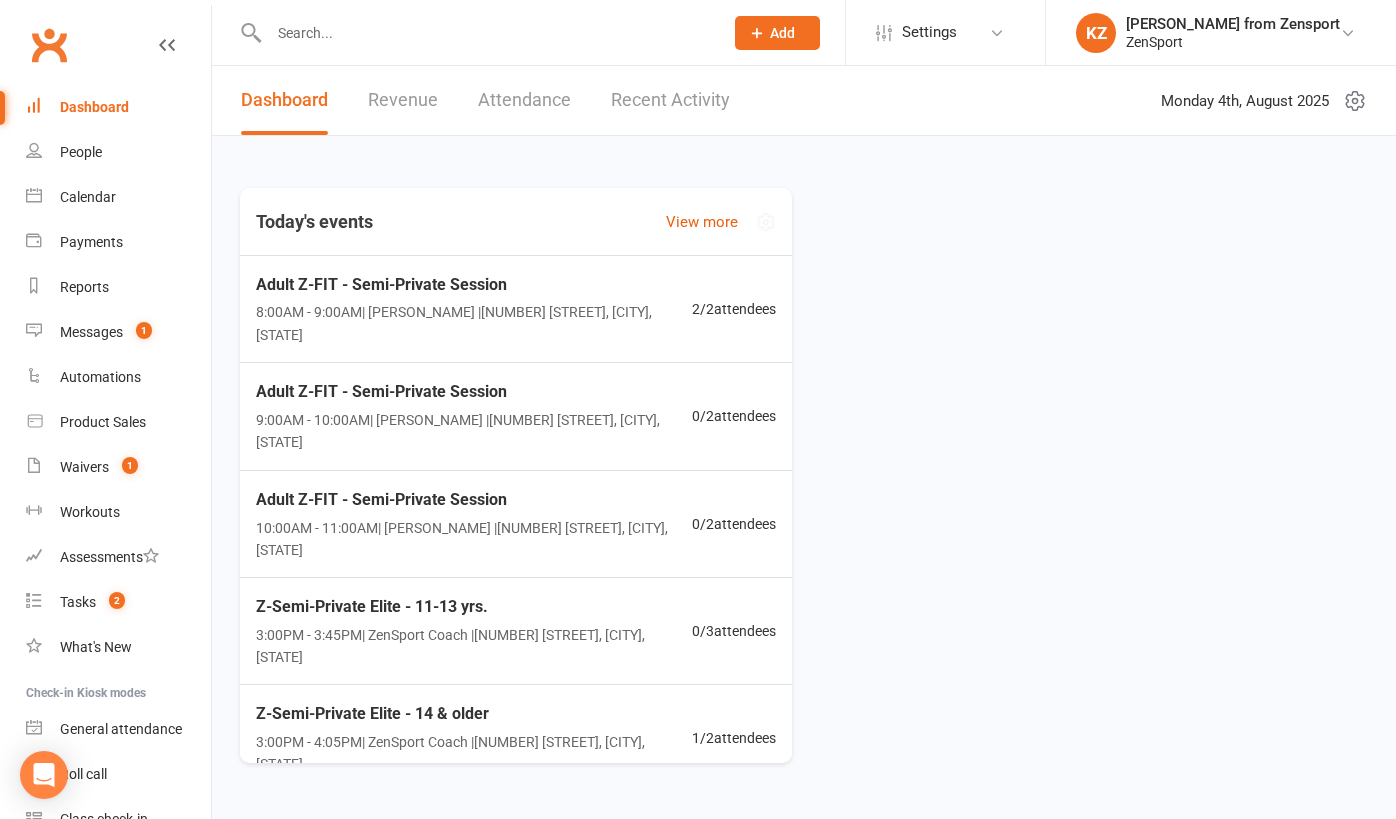 click on "10:00AM - 11:00AM  |   Duarte Monteiro |  675 Bridgeton Pike, Mantua, NJ" at bounding box center (474, 538) 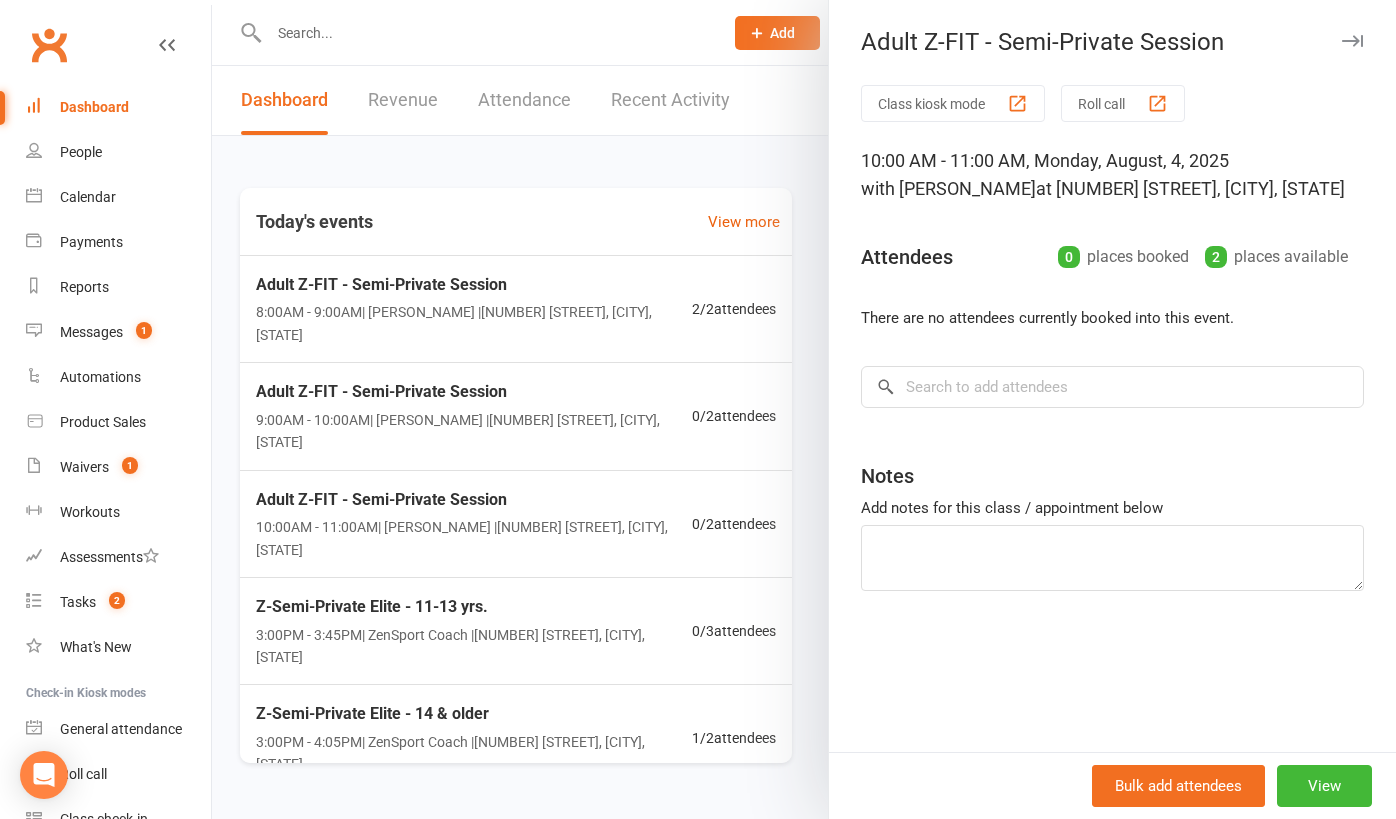 click at bounding box center [804, 409] 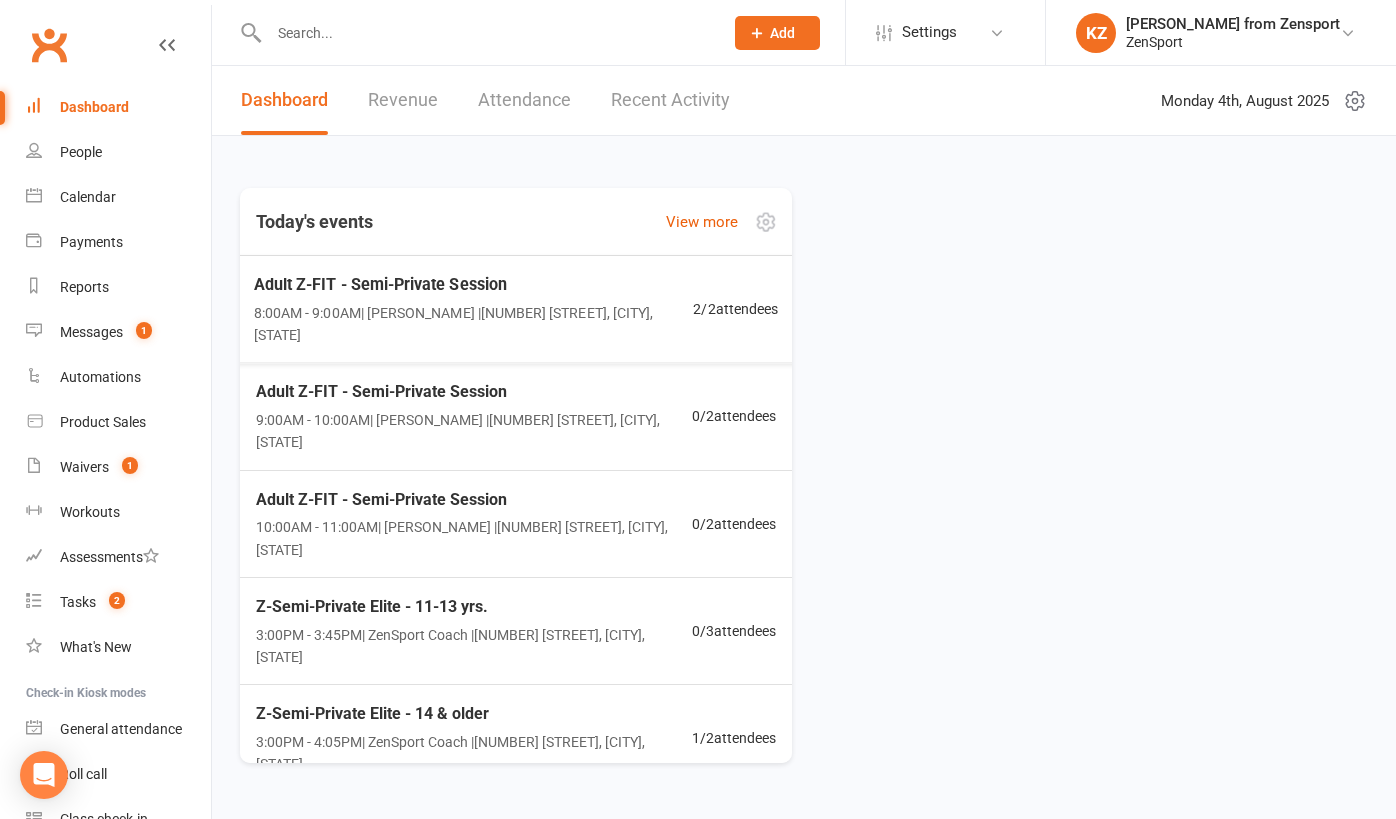 click on "8:00AM - 9:00AM  |   Duarte Monteiro |  675 Bridgeton Pike, Mantua, NJ" at bounding box center [474, 323] 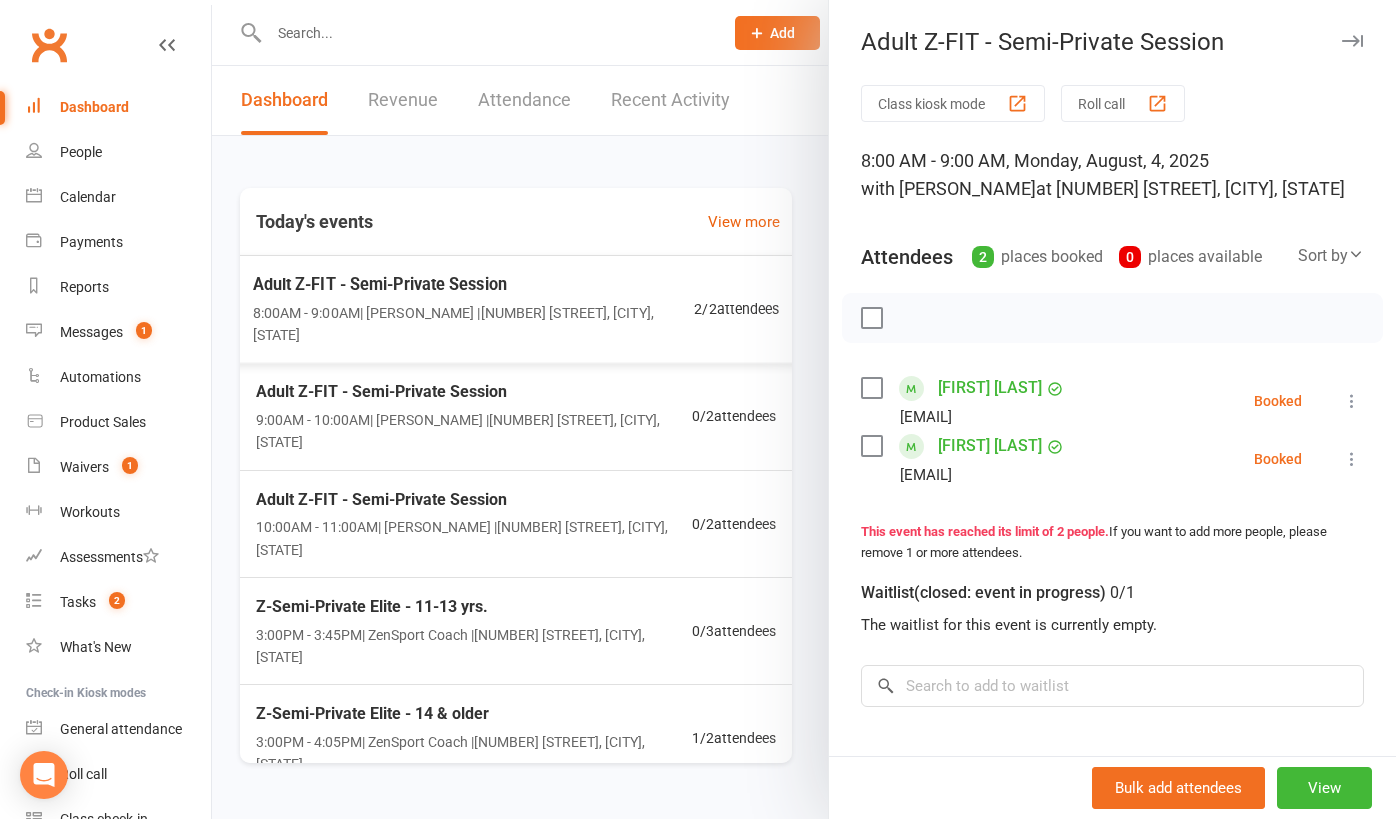 click at bounding box center (804, 409) 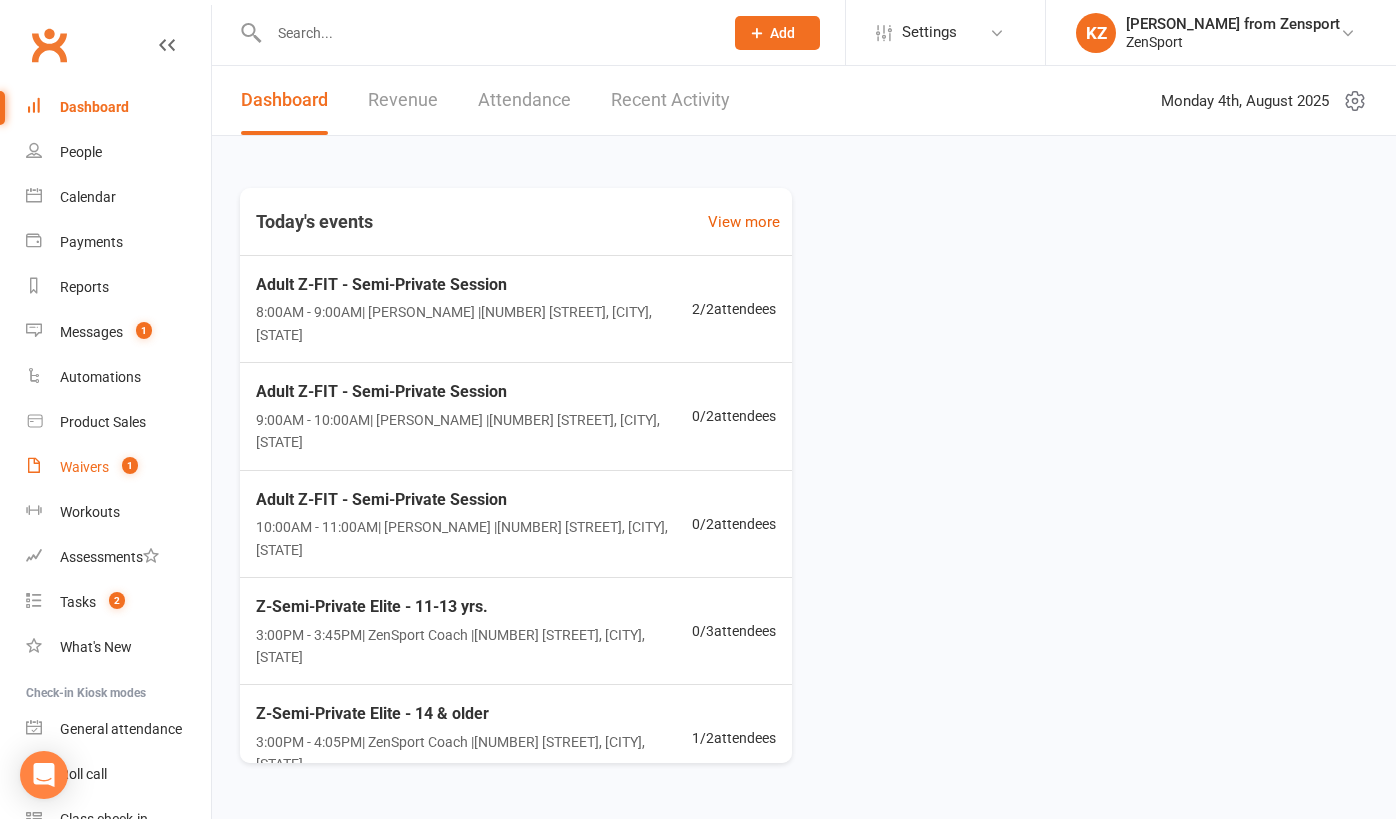 click on "Waivers" at bounding box center (84, 467) 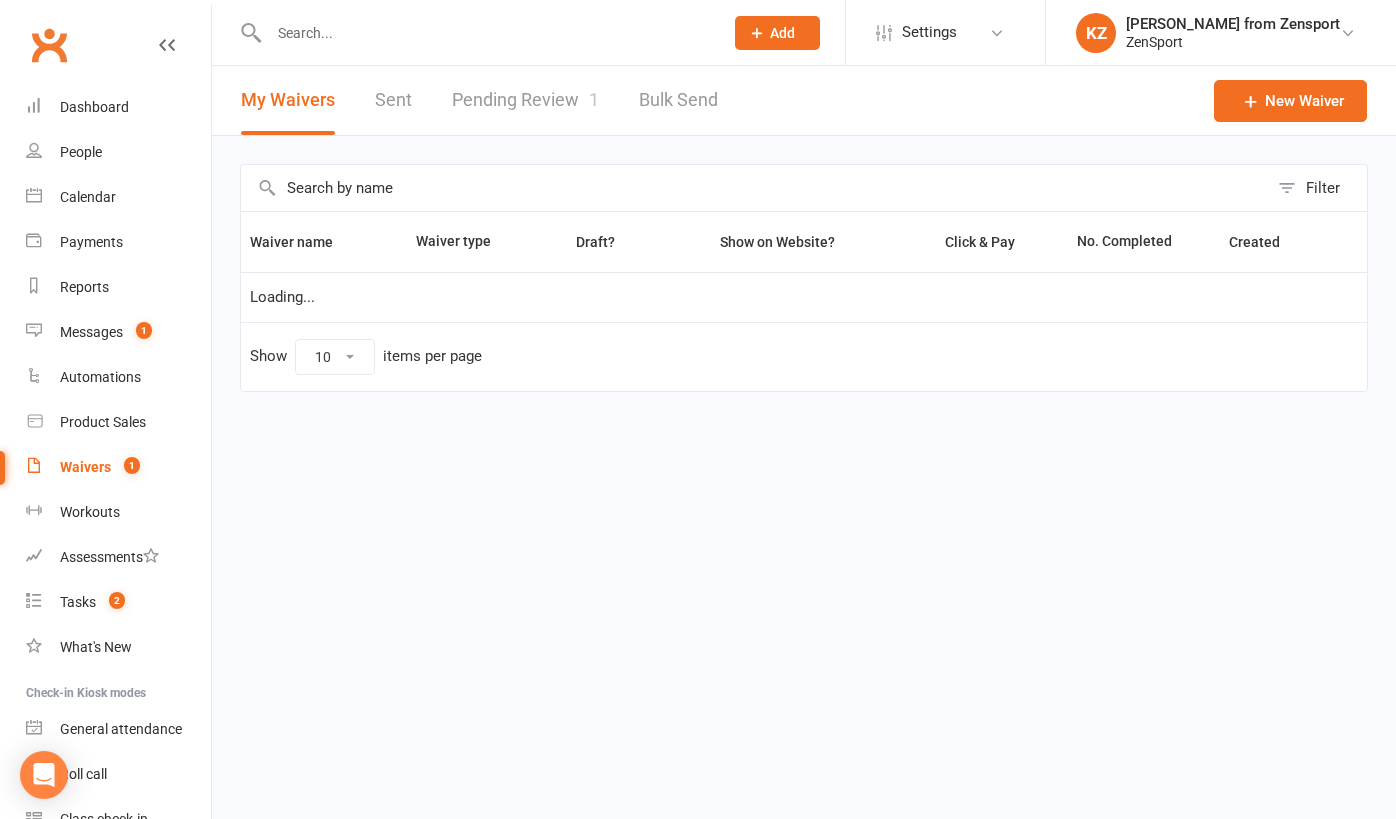 select on "100" 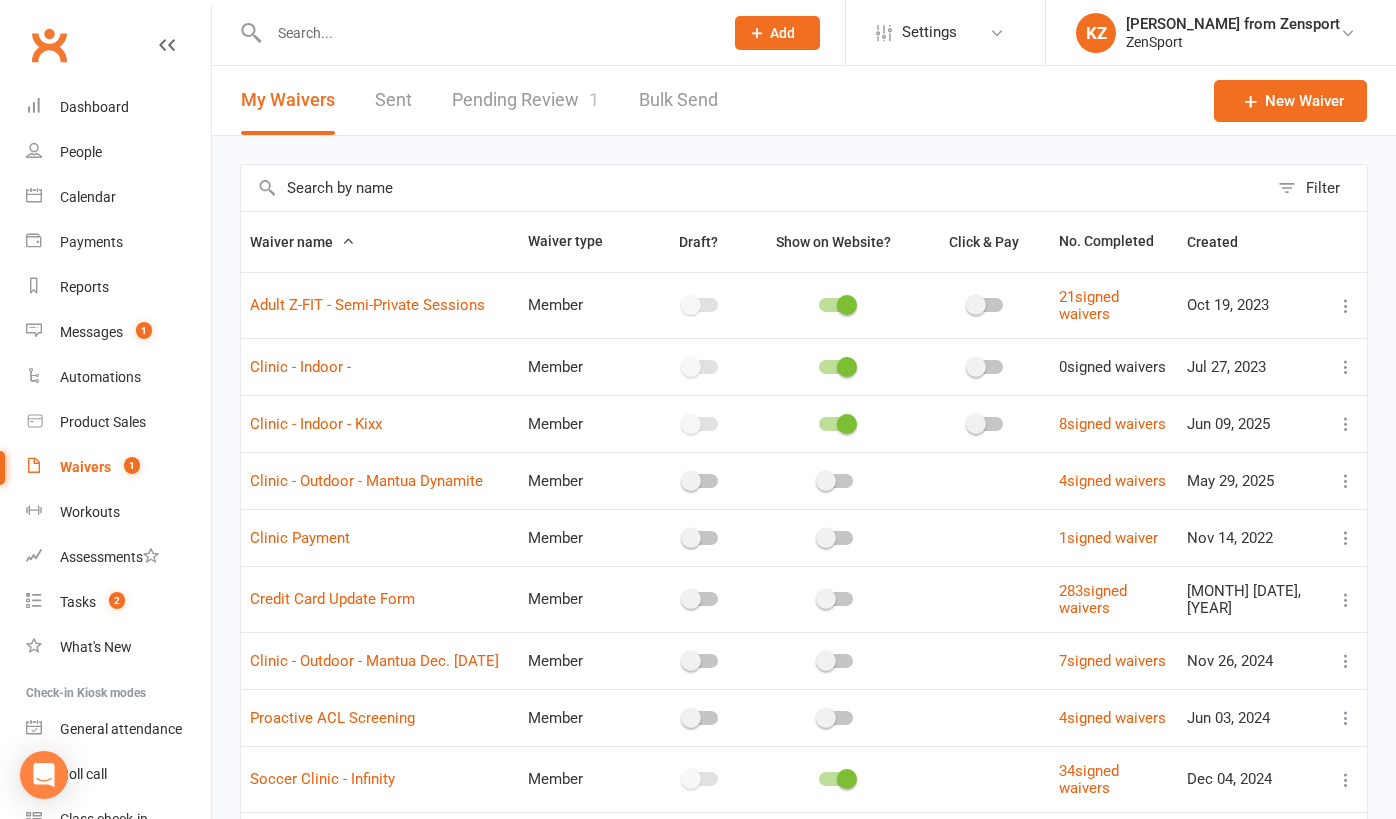 click on "Pending Review 1" at bounding box center (525, 100) 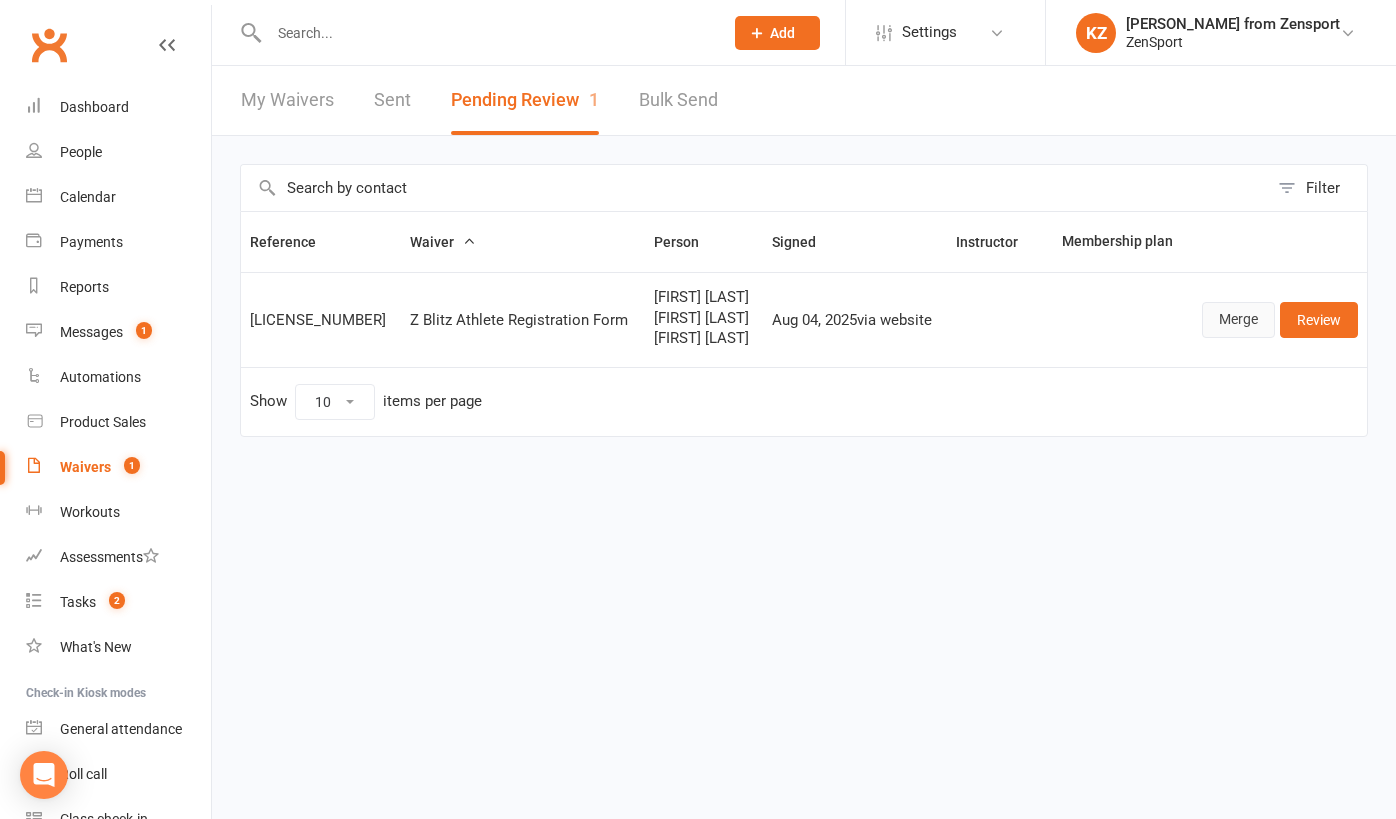 click on "Merge" at bounding box center (1238, 320) 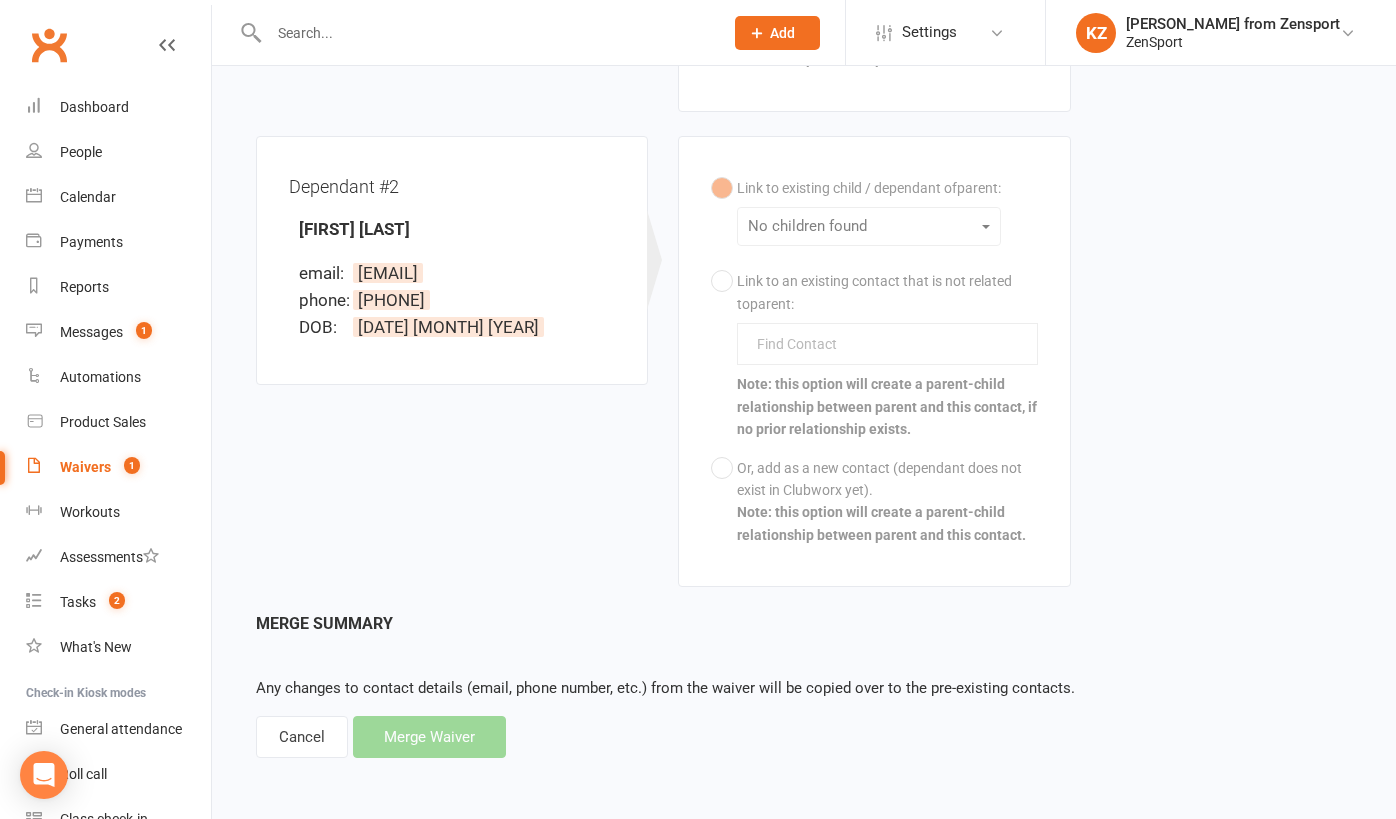 scroll, scrollTop: 931, scrollLeft: 0, axis: vertical 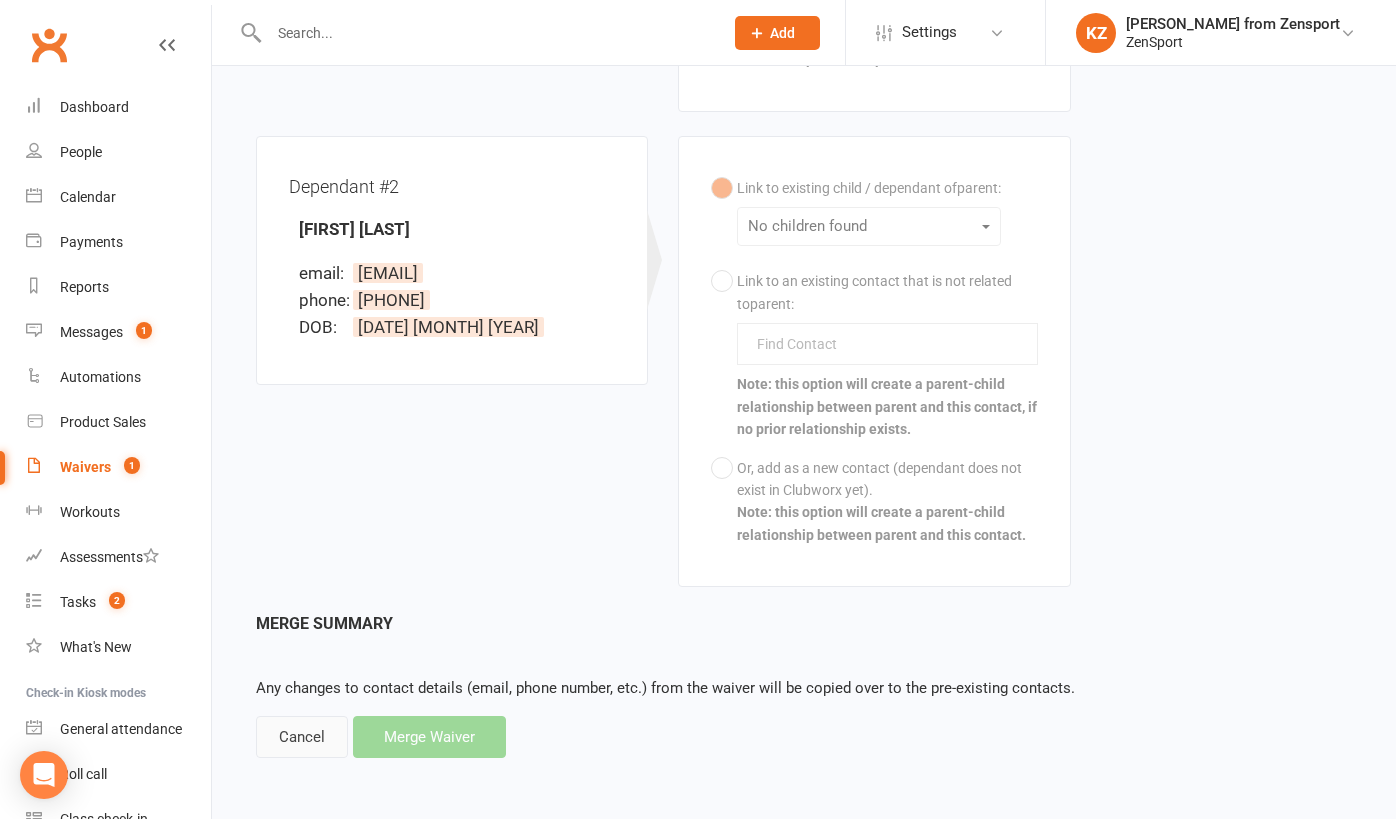 click on "Cancel" at bounding box center (302, 737) 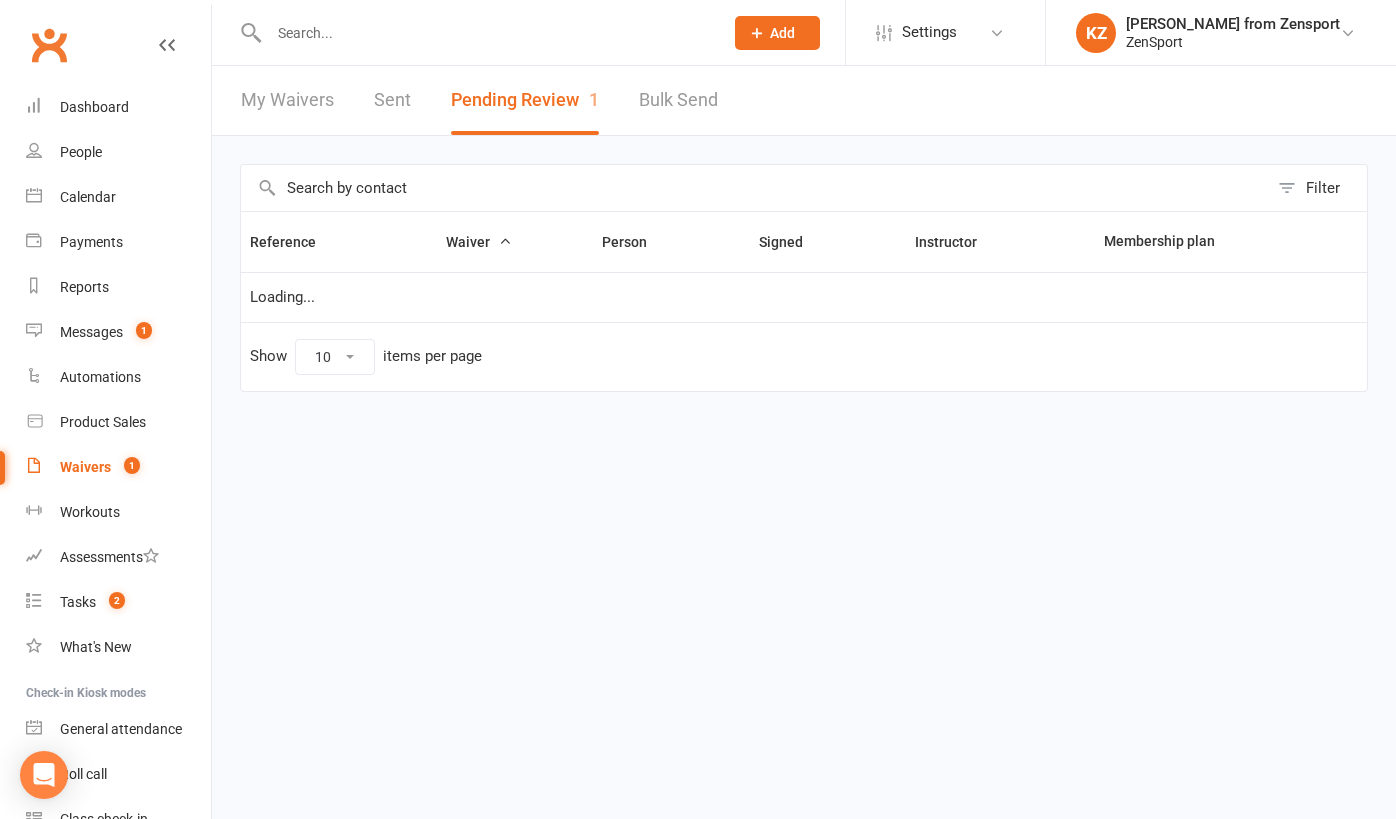 scroll, scrollTop: 0, scrollLeft: 0, axis: both 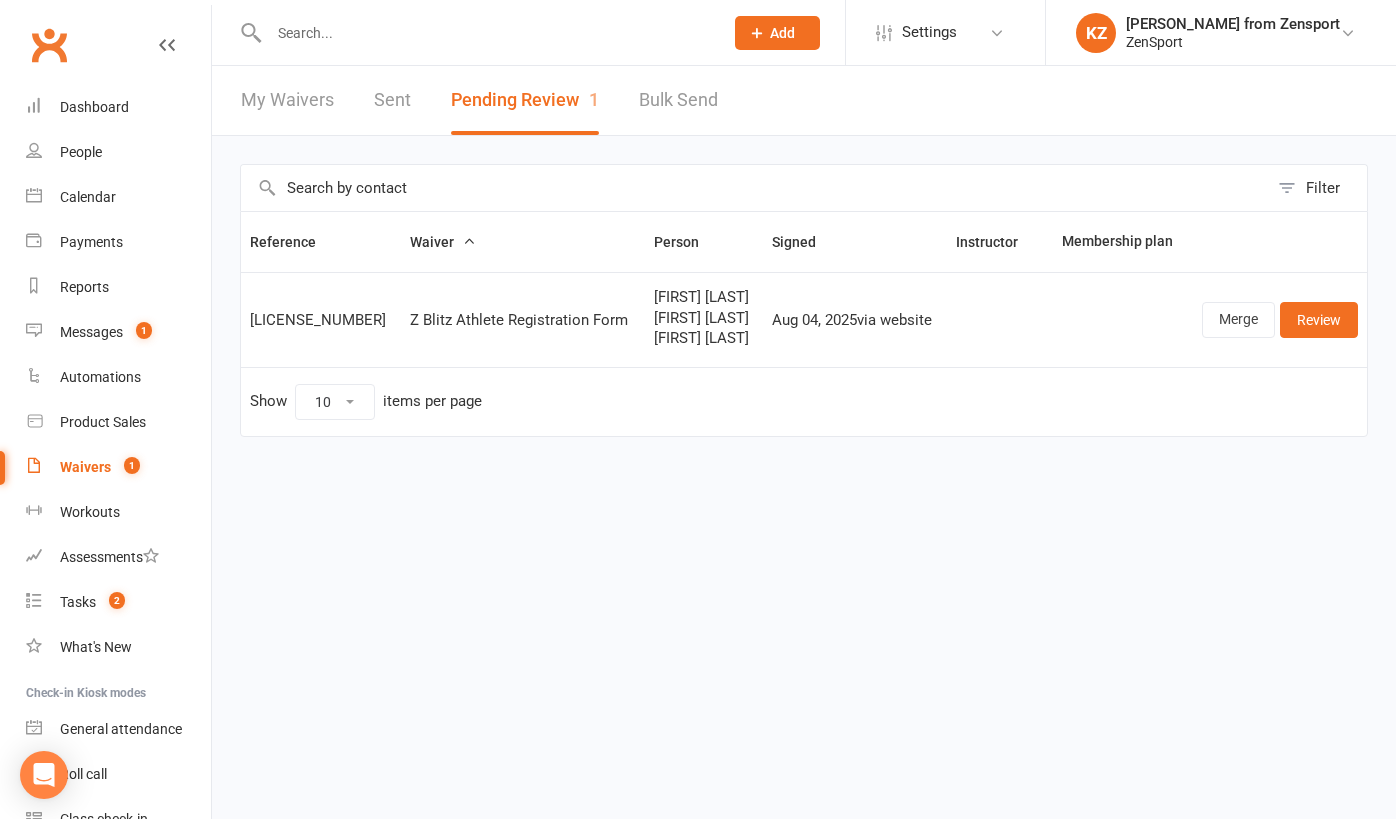 click at bounding box center (486, 33) 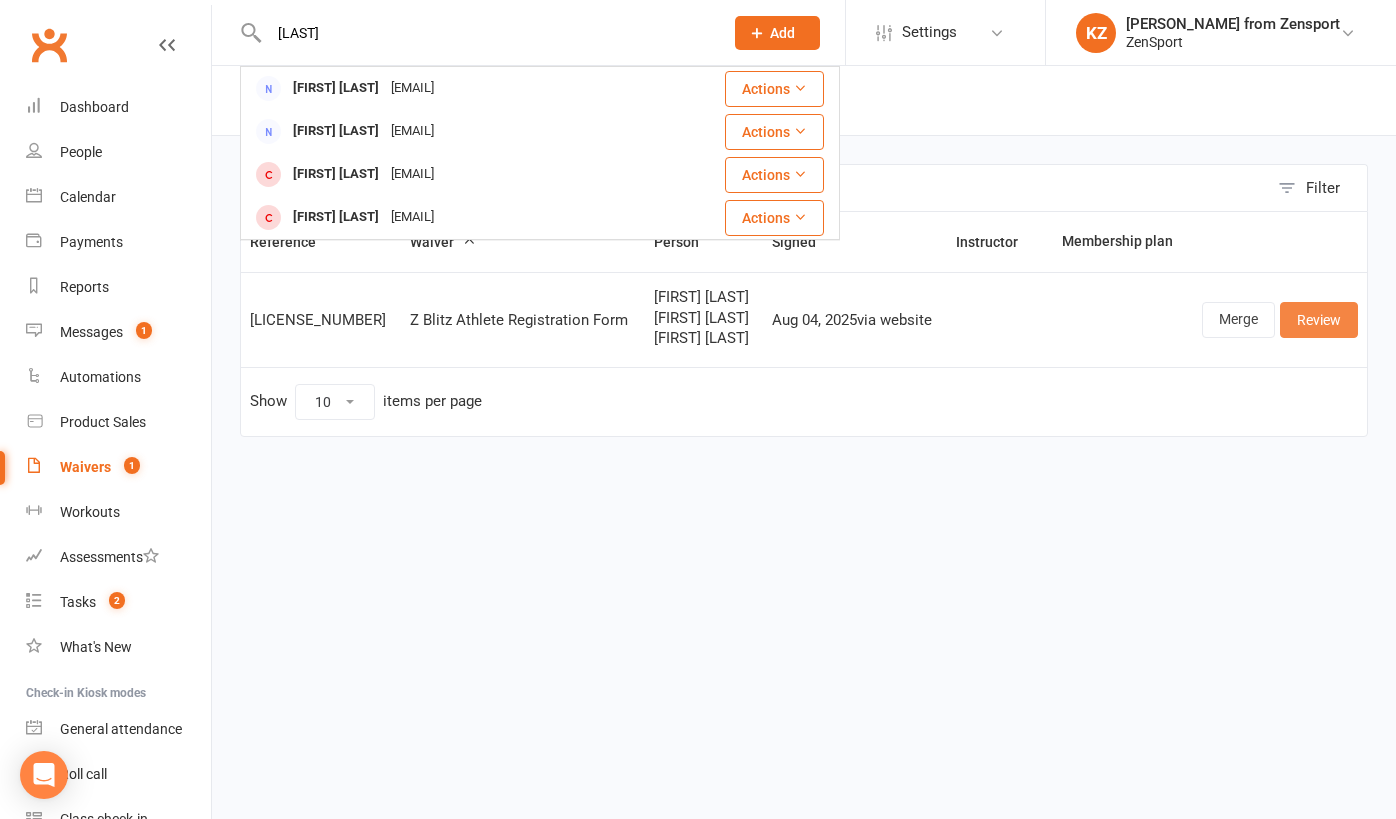 type on "rivas" 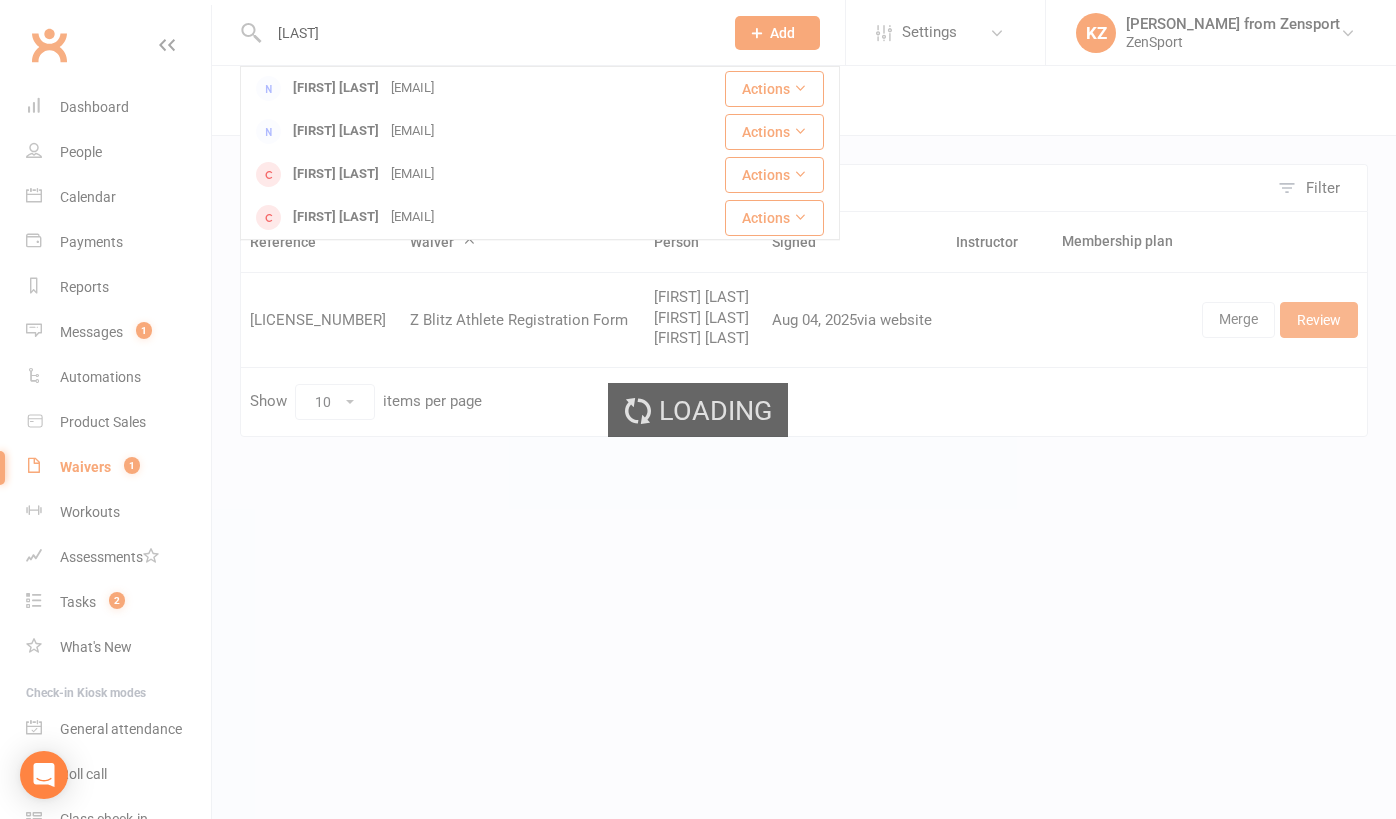type 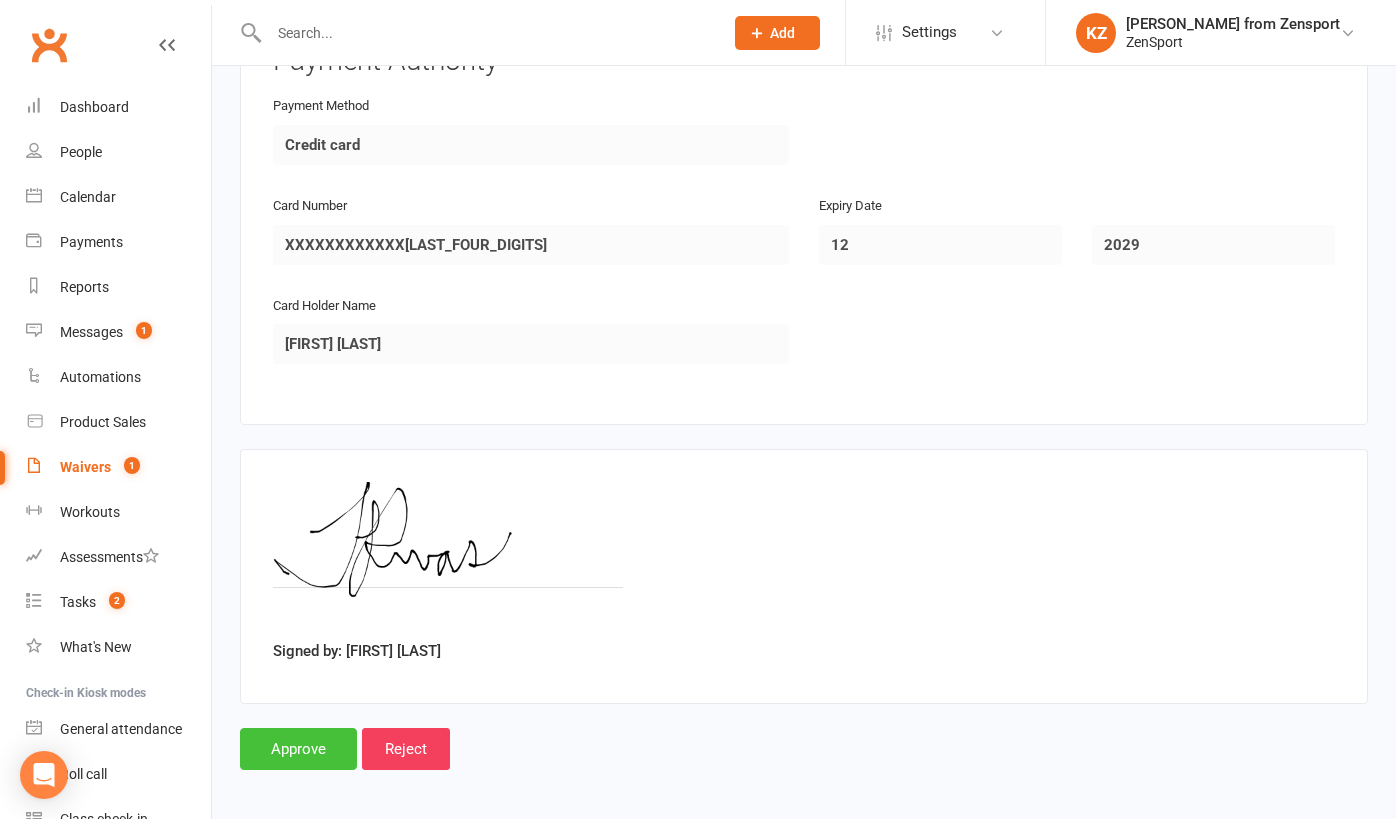 scroll, scrollTop: 4480, scrollLeft: 0, axis: vertical 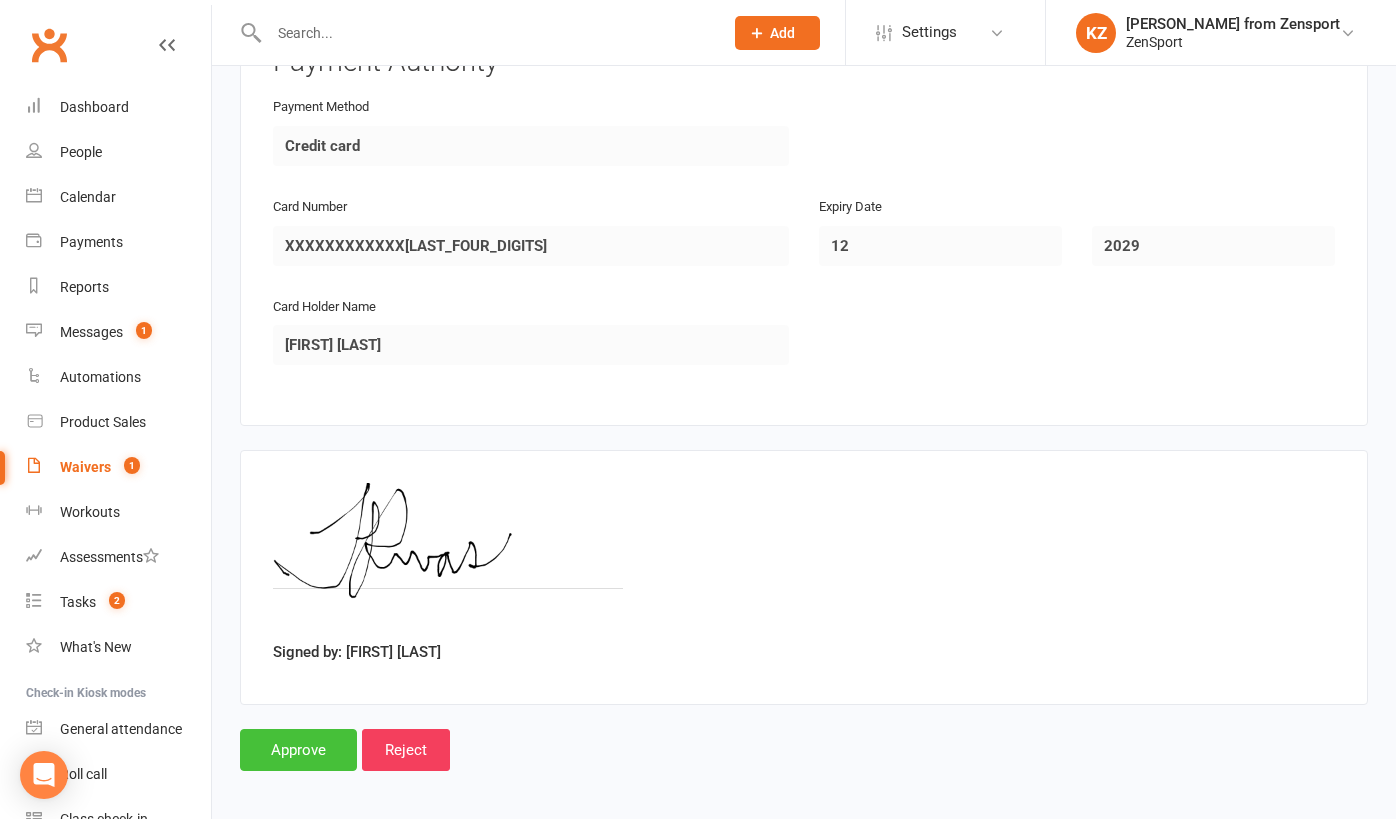click on "Approve" at bounding box center [298, 750] 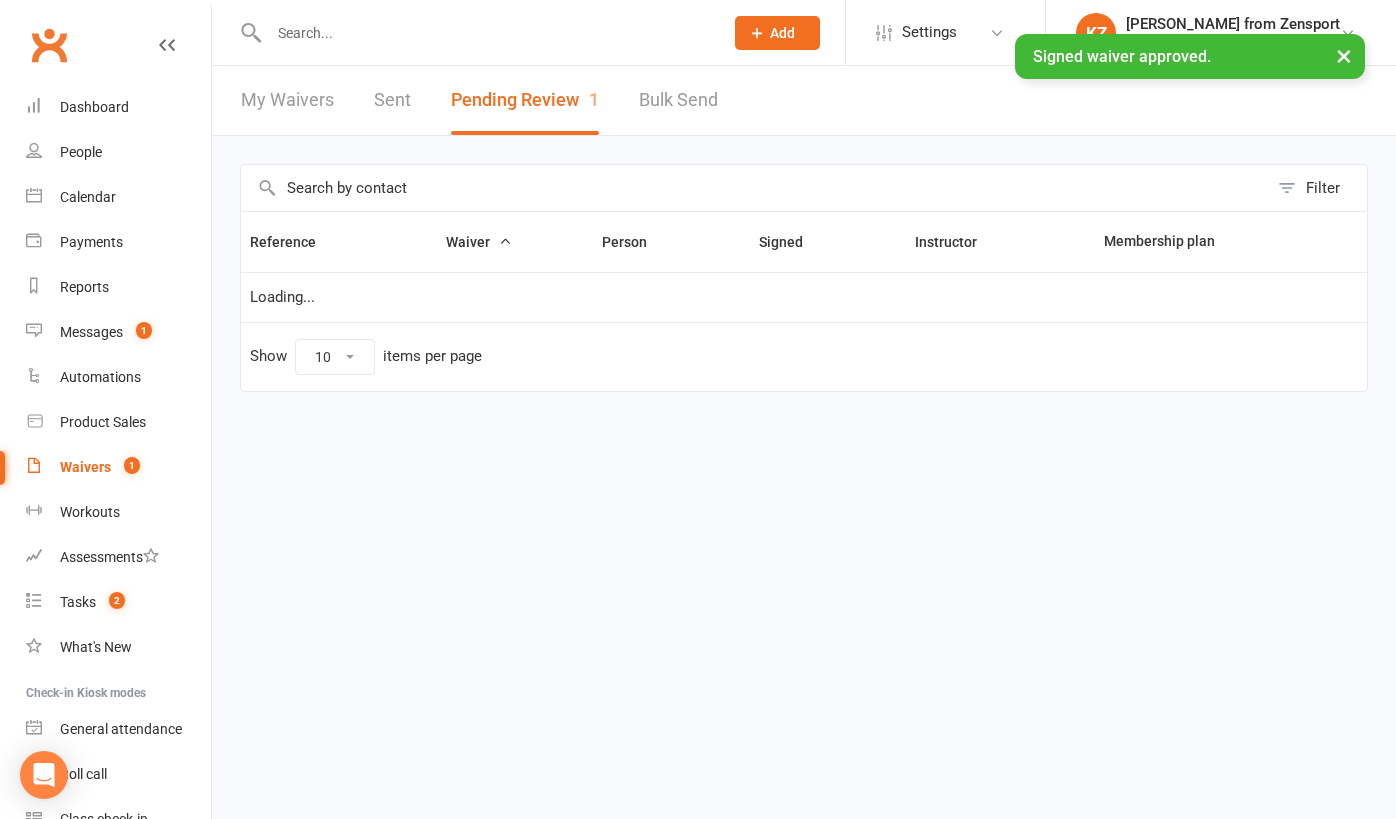 scroll, scrollTop: 0, scrollLeft: 0, axis: both 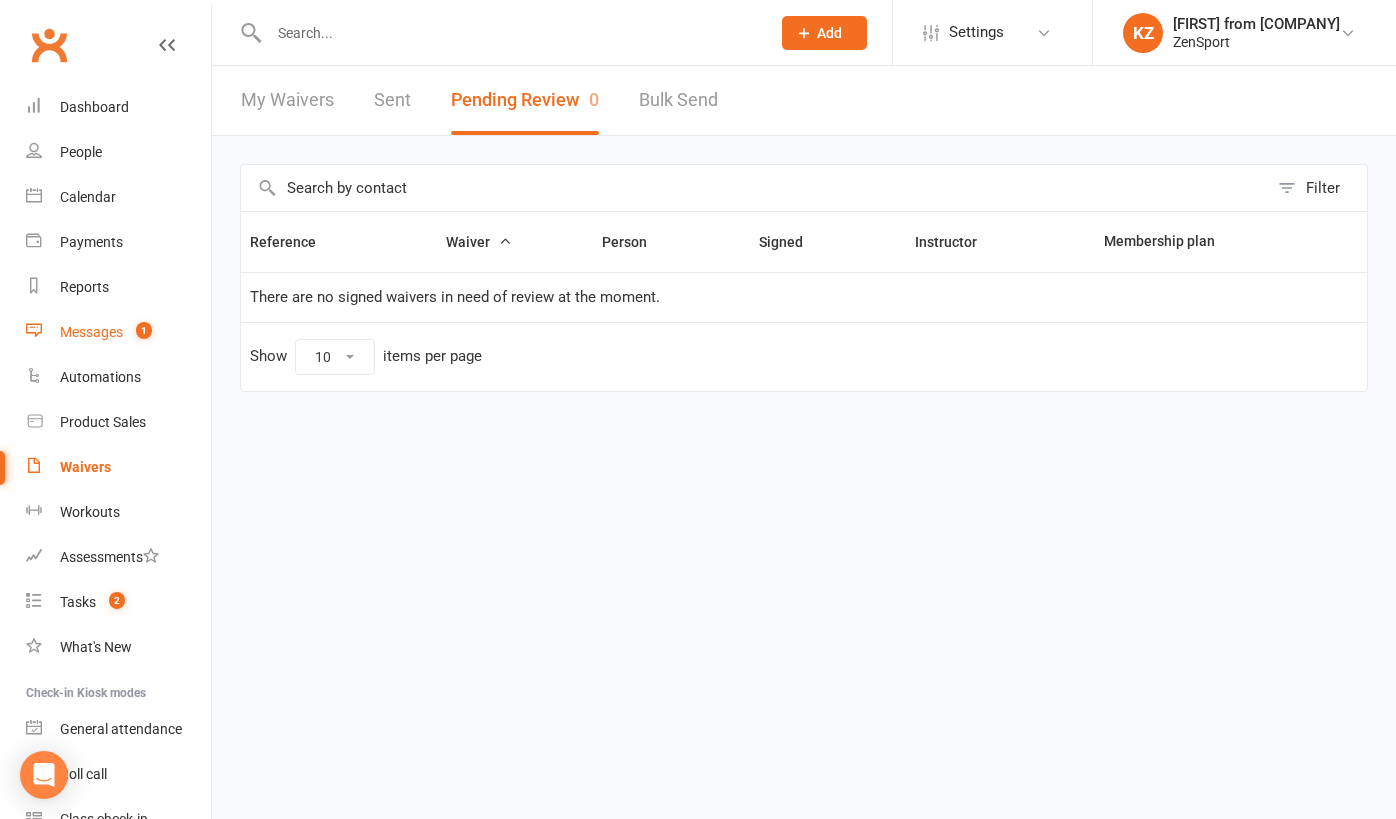 click on "Messages   1" at bounding box center [118, 332] 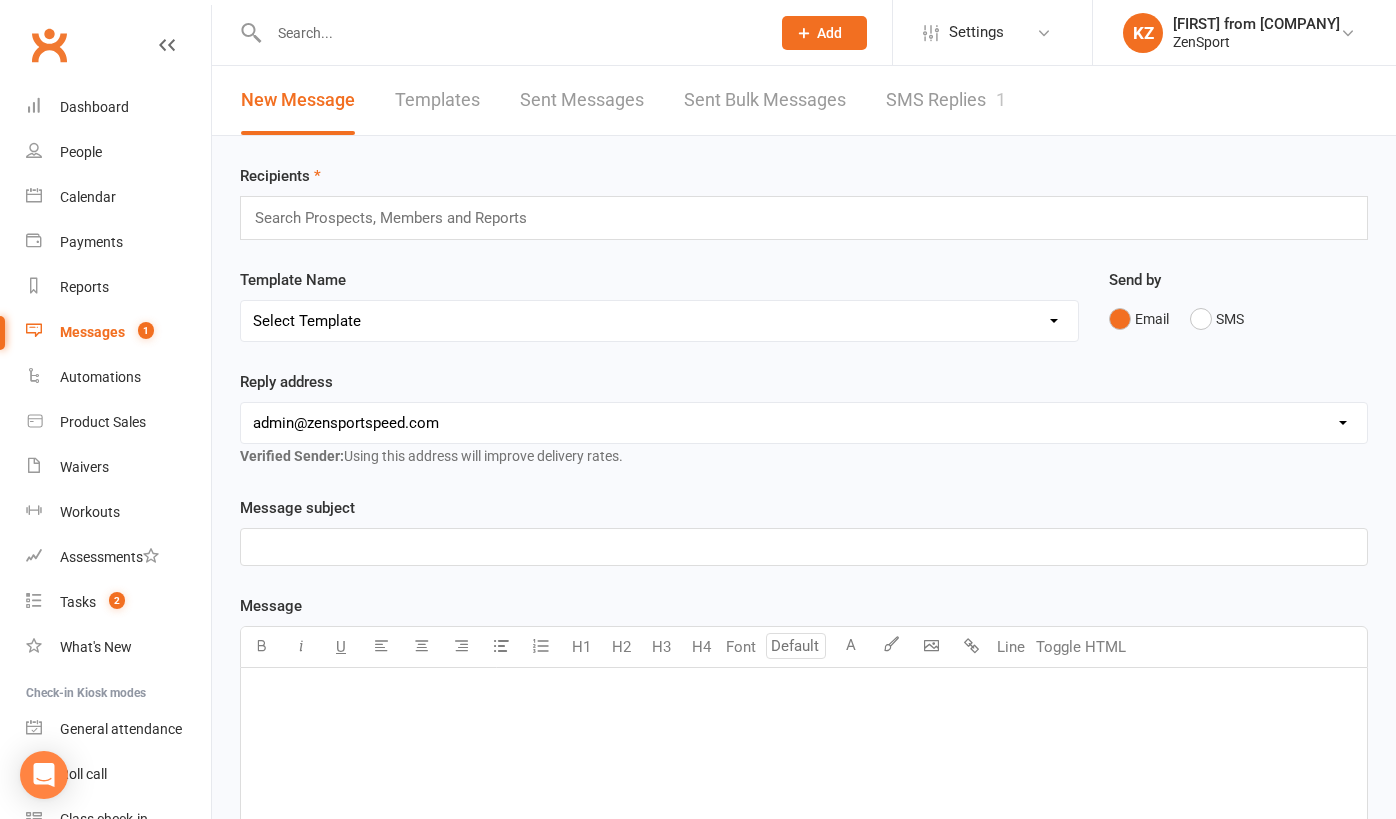 click on "SMS Replies  1" at bounding box center [946, 100] 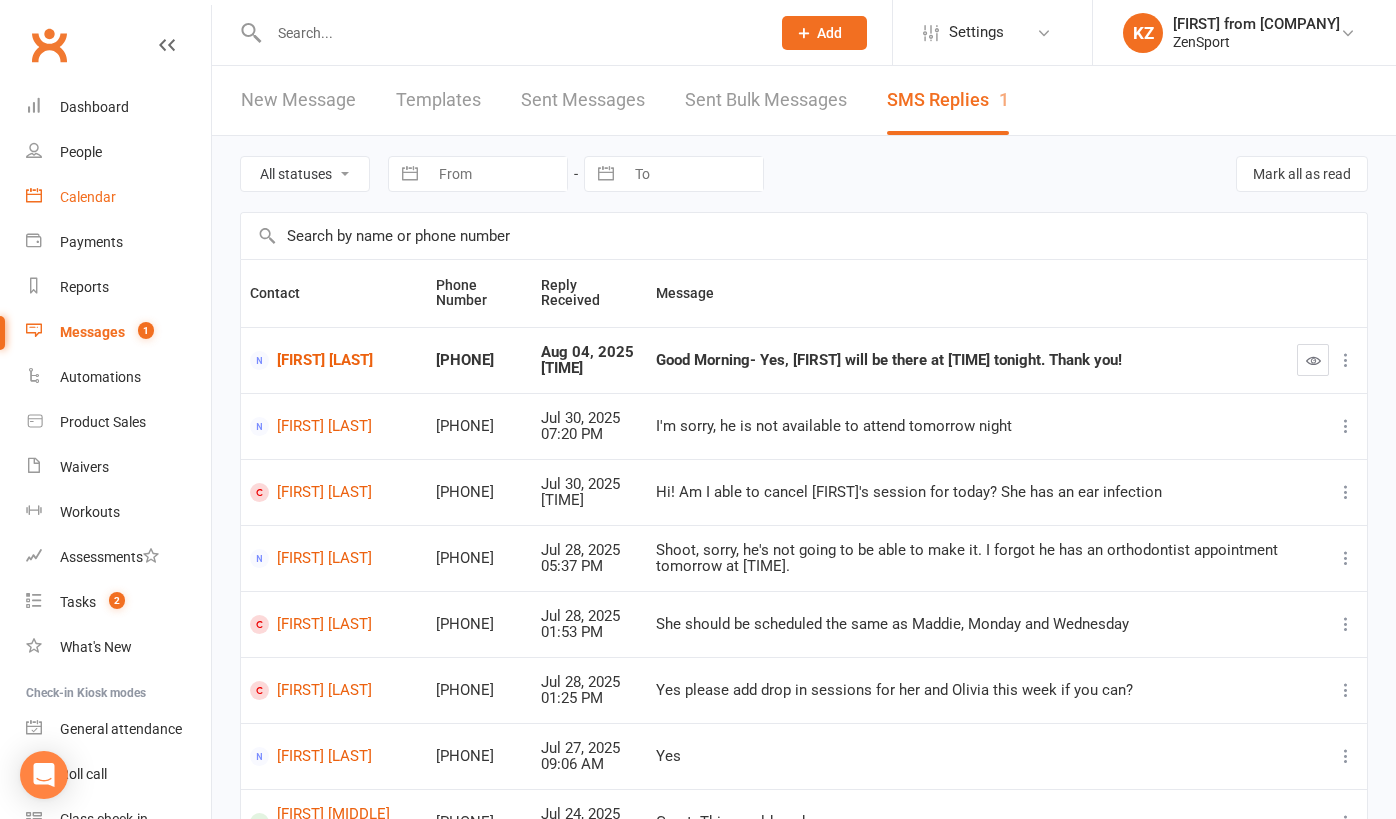 click on "Calendar" at bounding box center (88, 197) 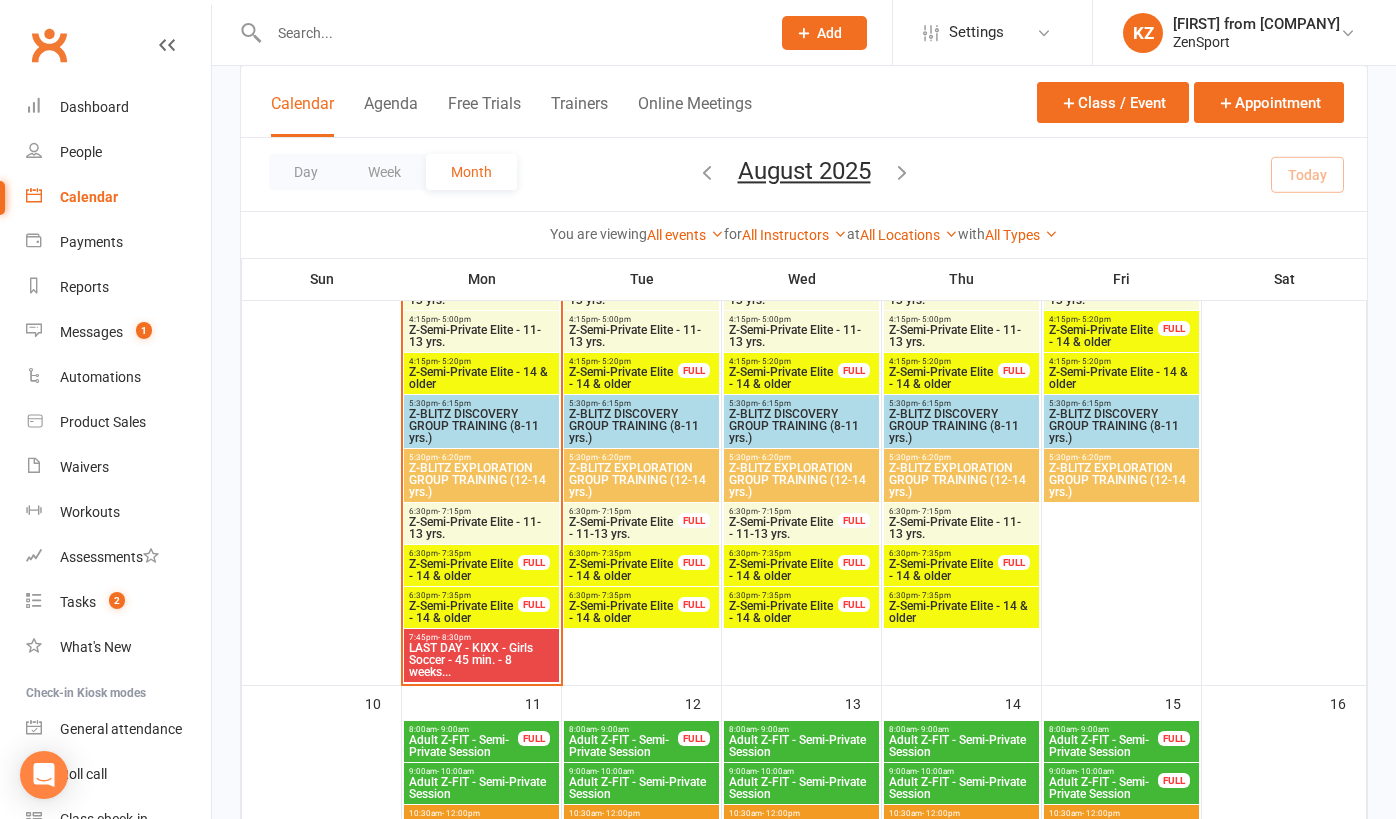 scroll, scrollTop: 1145, scrollLeft: 0, axis: vertical 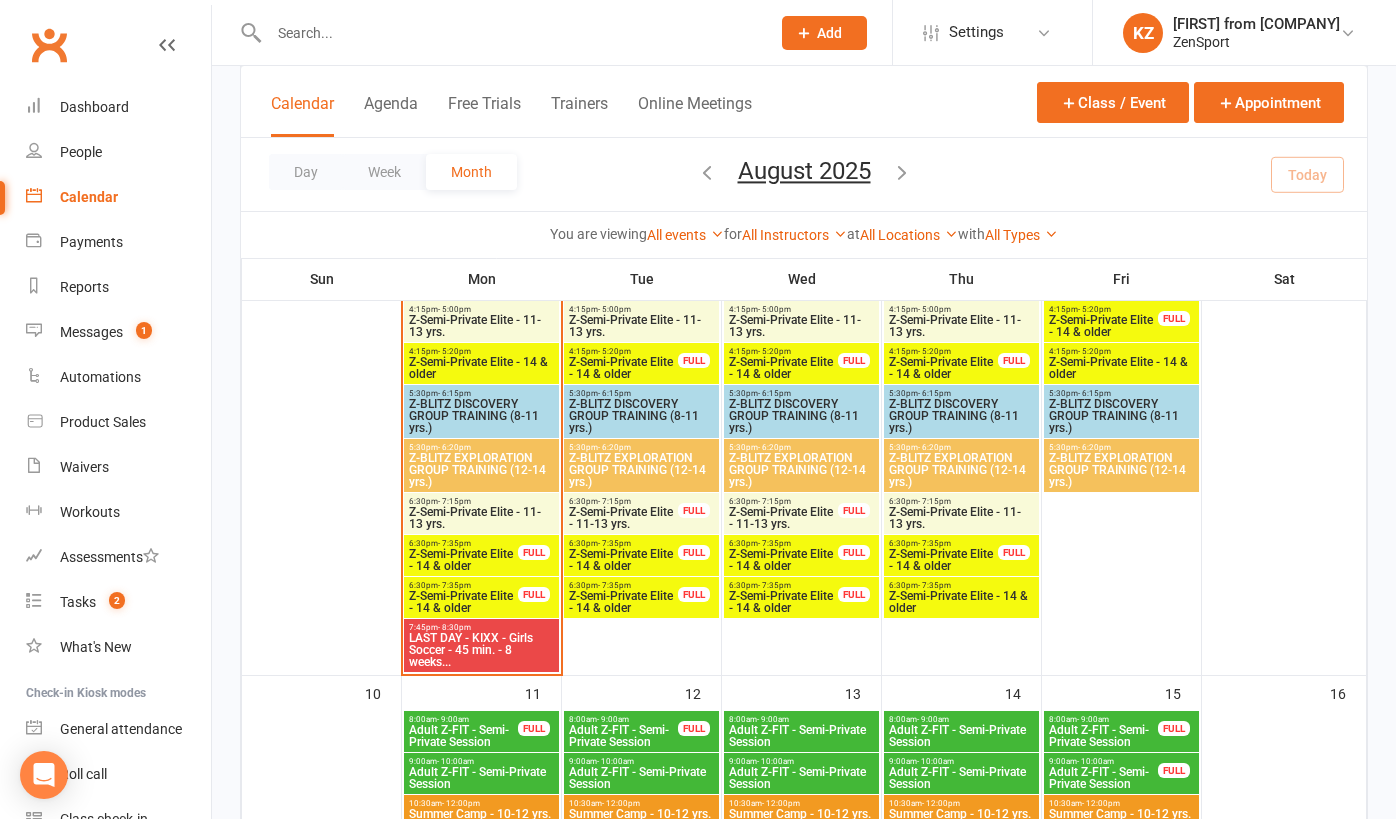 click on "Z-Semi-Private Elite - 14 & older" at bounding box center (463, 560) 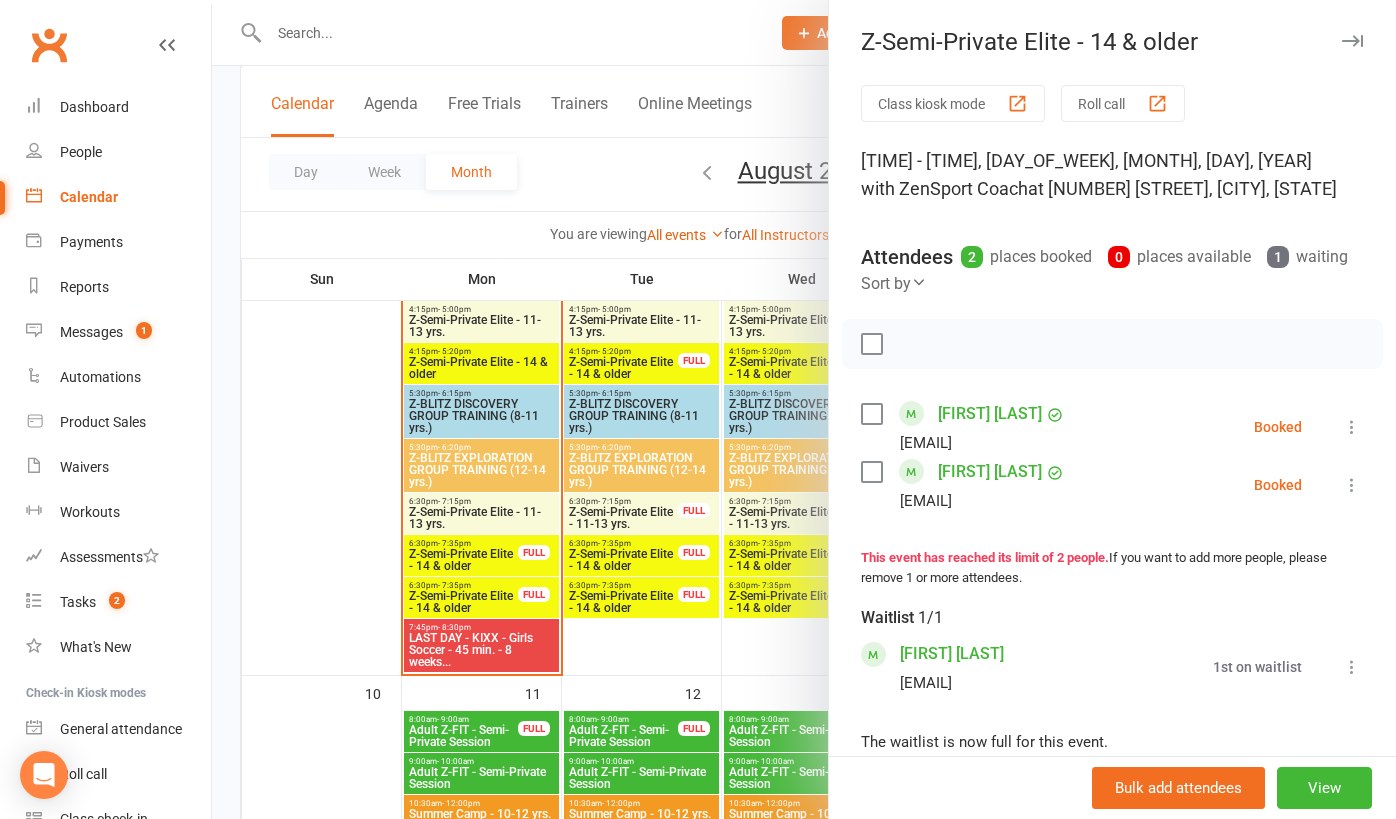click at bounding box center [804, 409] 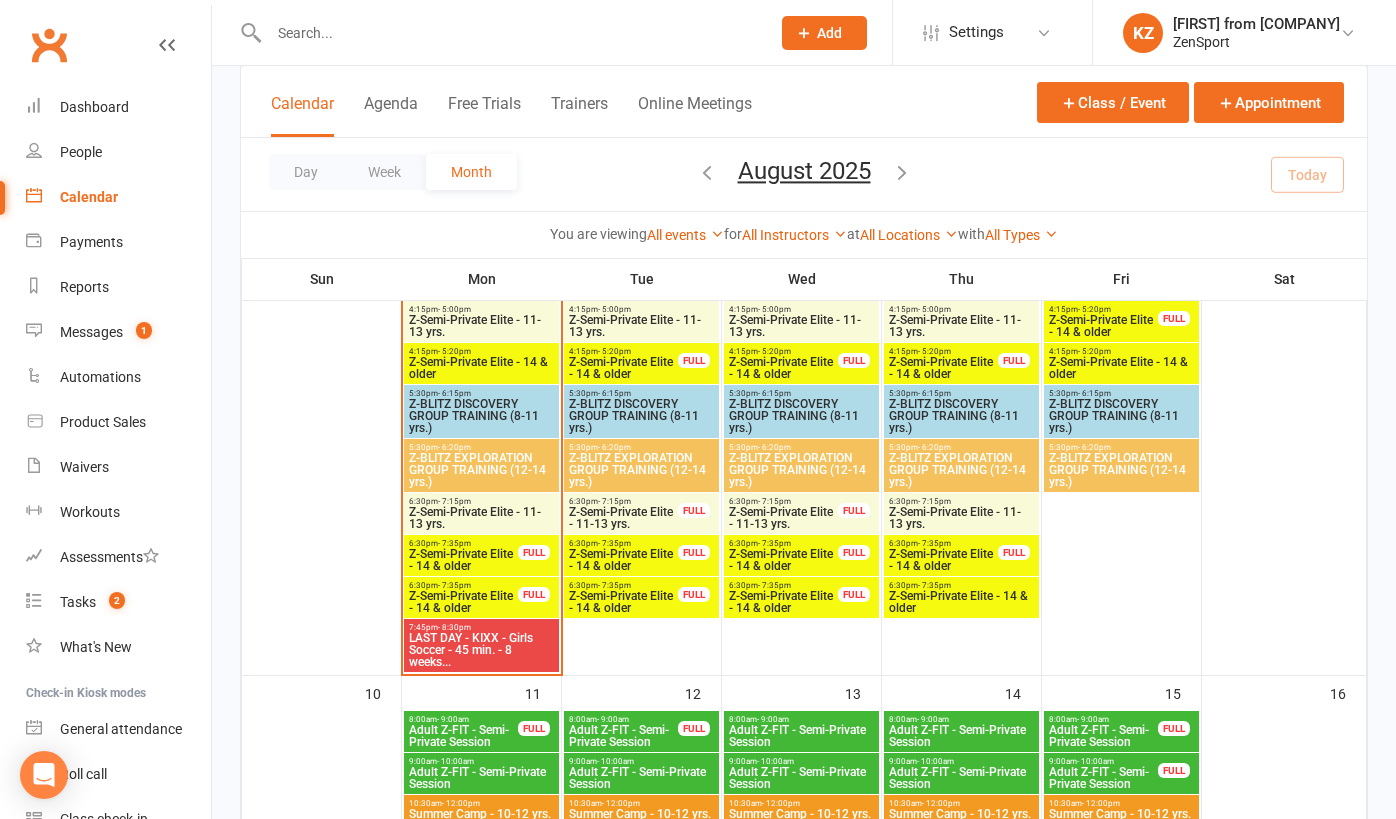 click on "6:30pm  - 7:35pm" at bounding box center (463, 585) 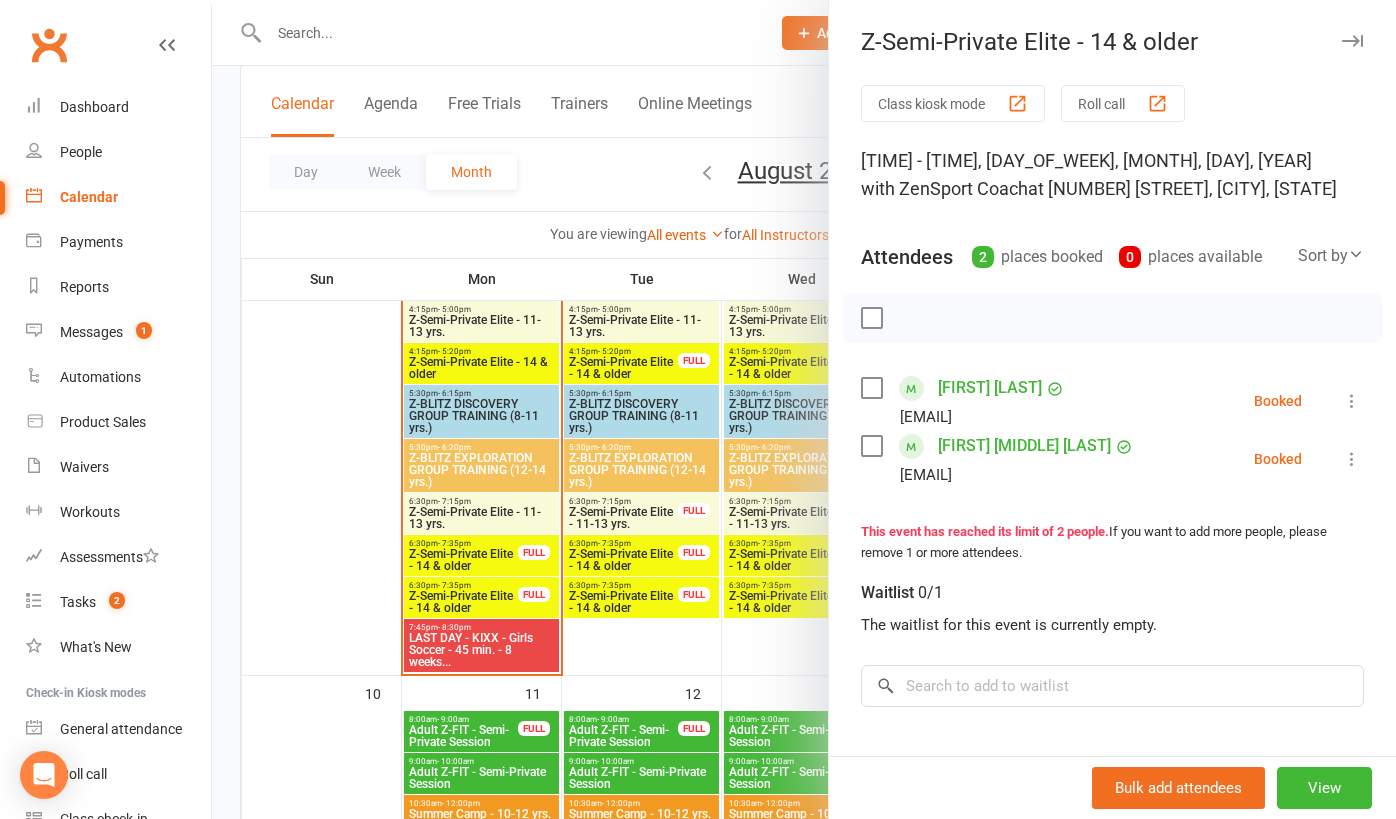 click at bounding box center [804, 409] 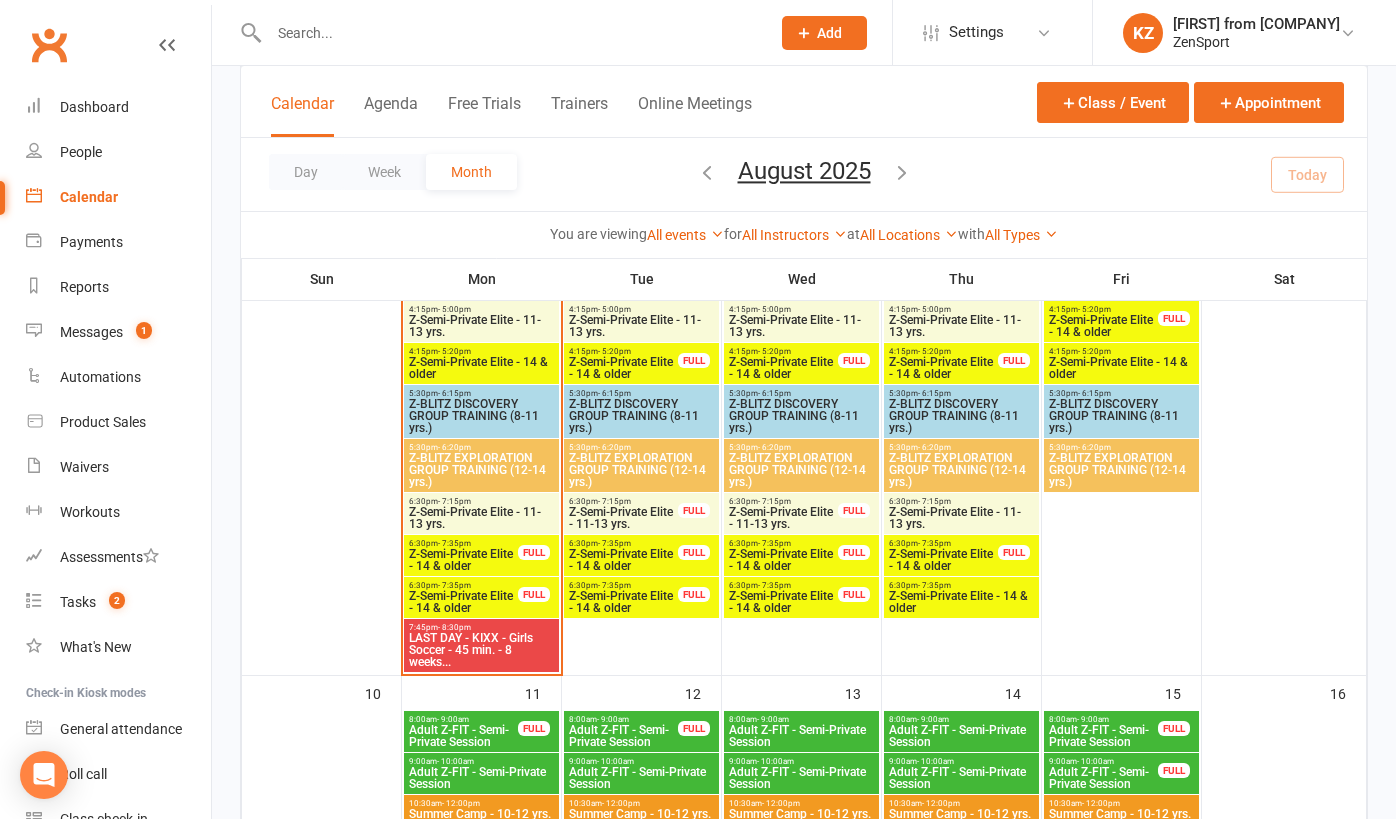click on "Z-Semi-Private Elite - 14 & older" at bounding box center (463, 560) 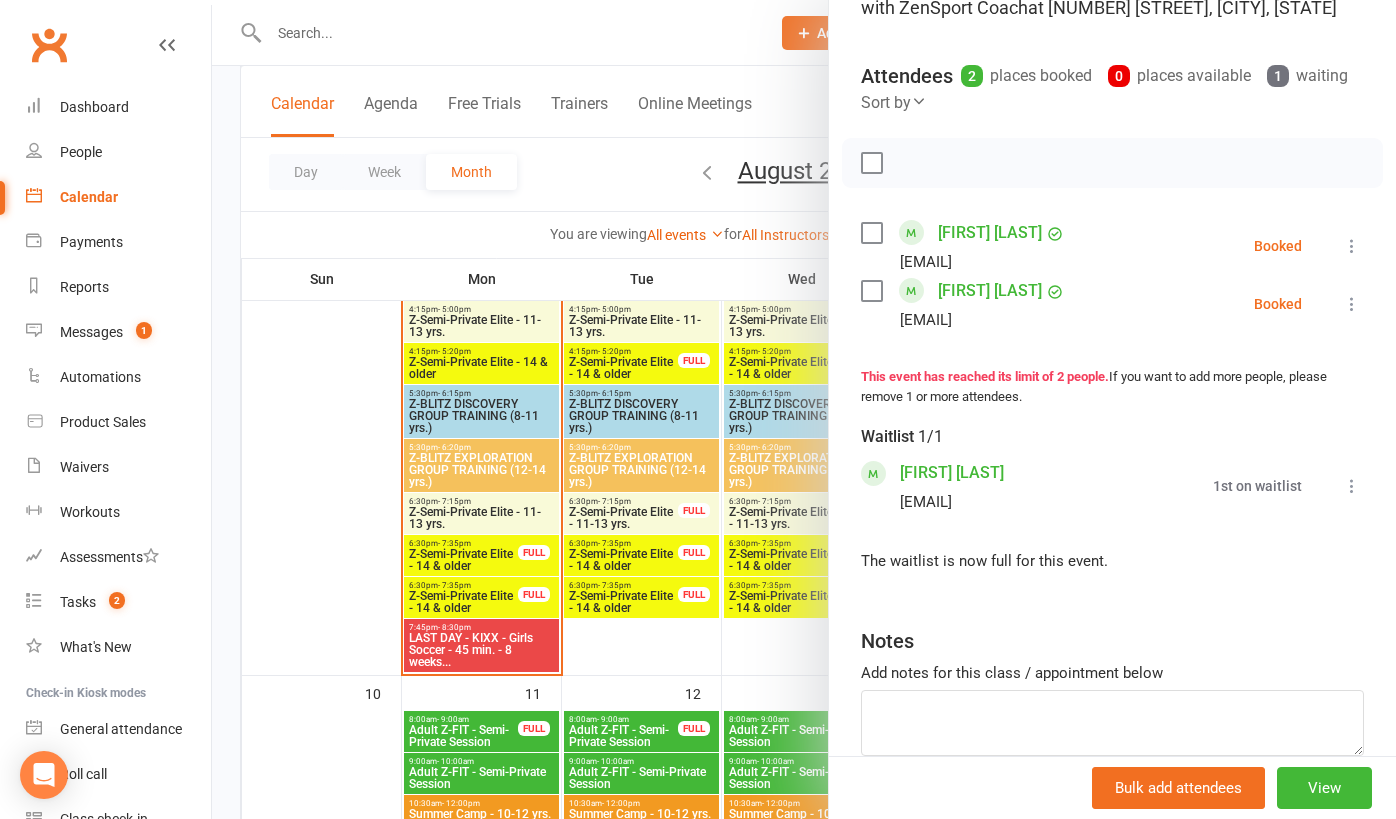 scroll, scrollTop: 188, scrollLeft: 0, axis: vertical 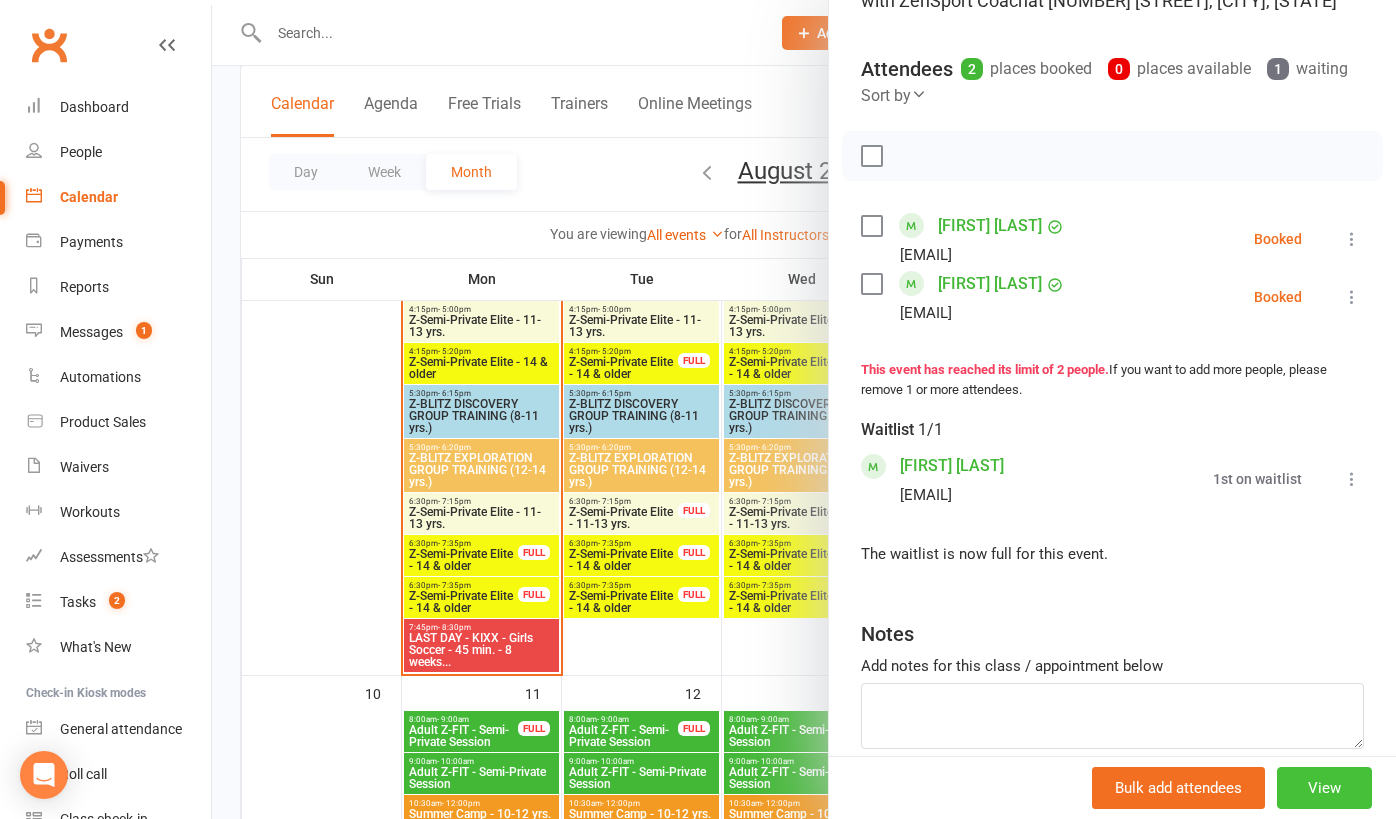 click on "View" at bounding box center [1324, 788] 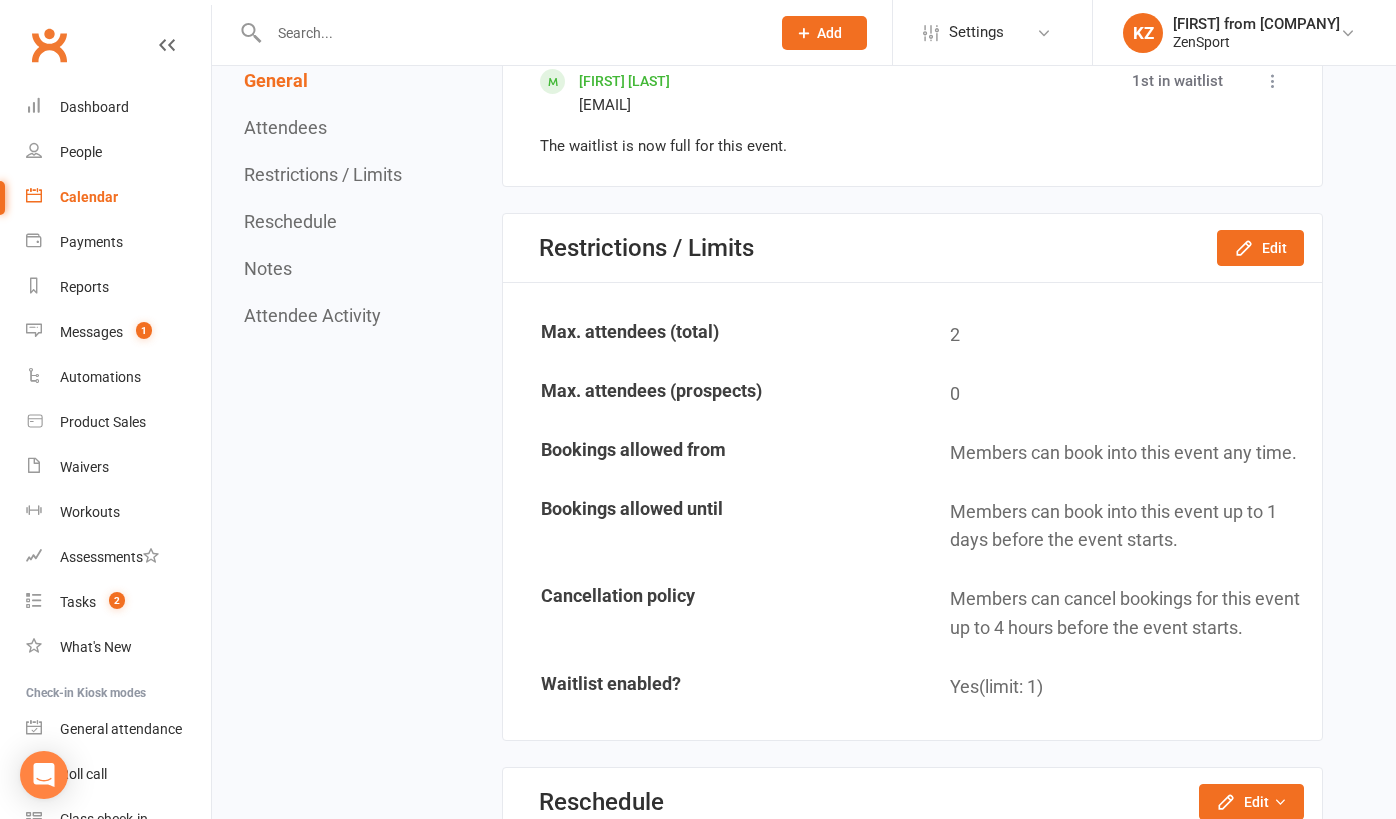 scroll, scrollTop: 0, scrollLeft: 0, axis: both 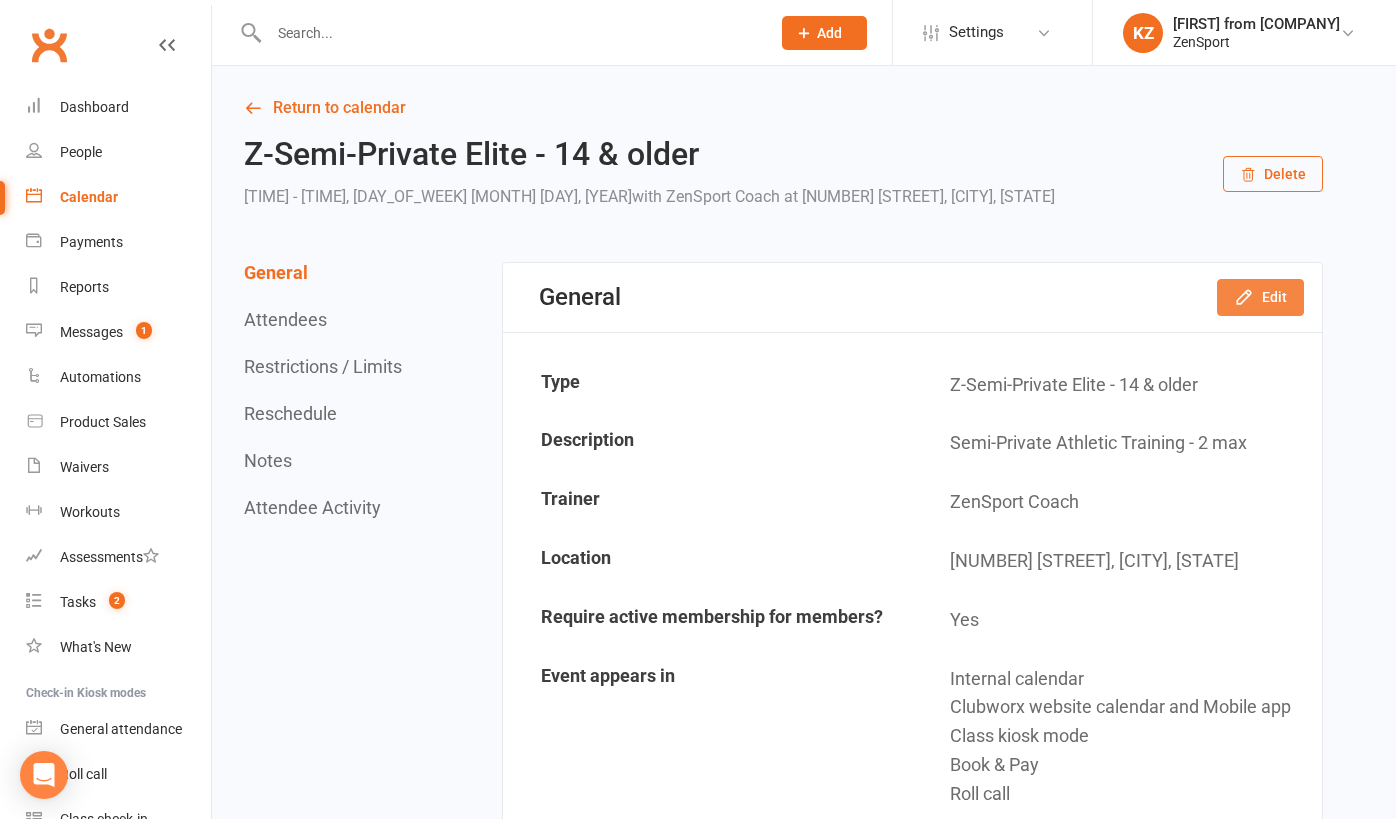 click 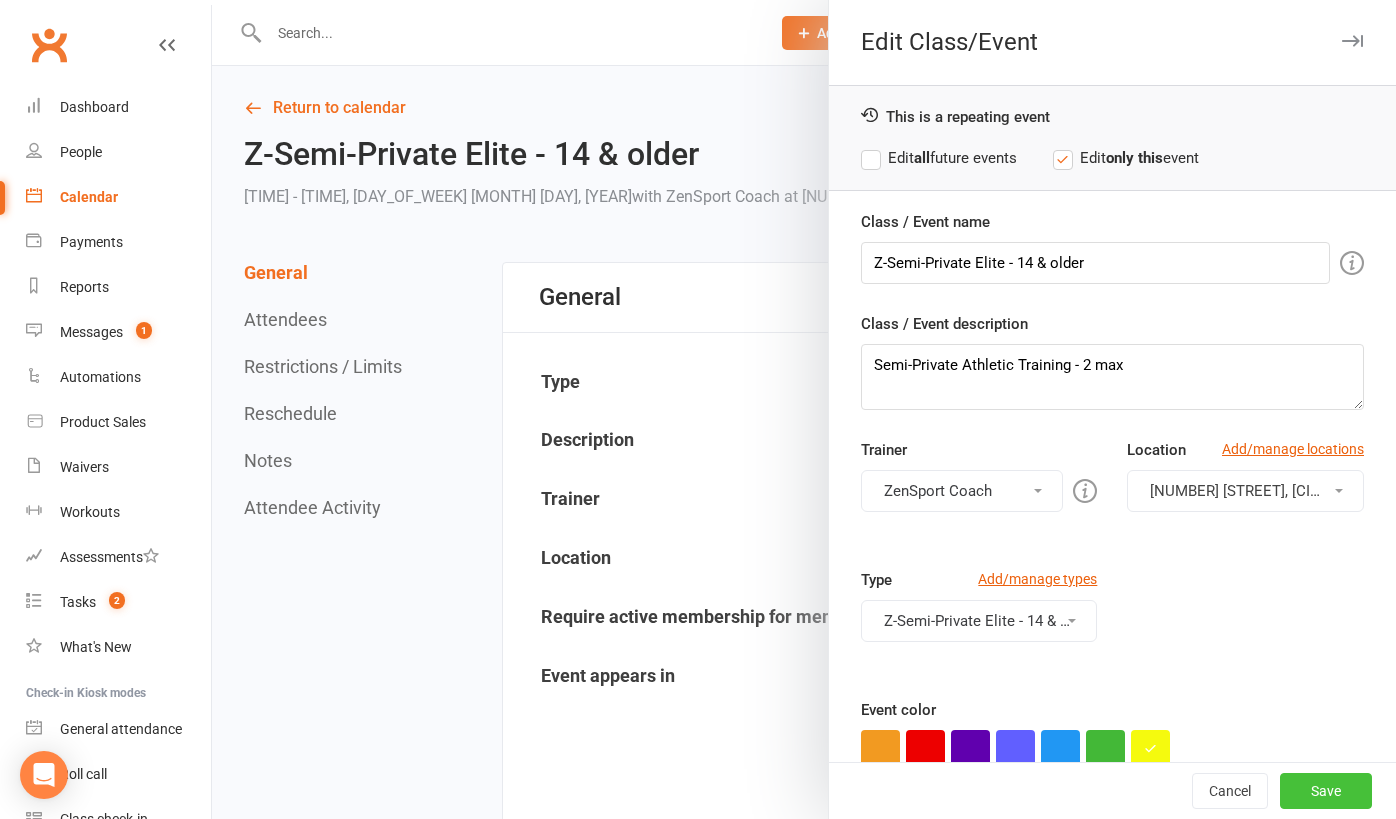 click on "Save" at bounding box center [1326, 791] 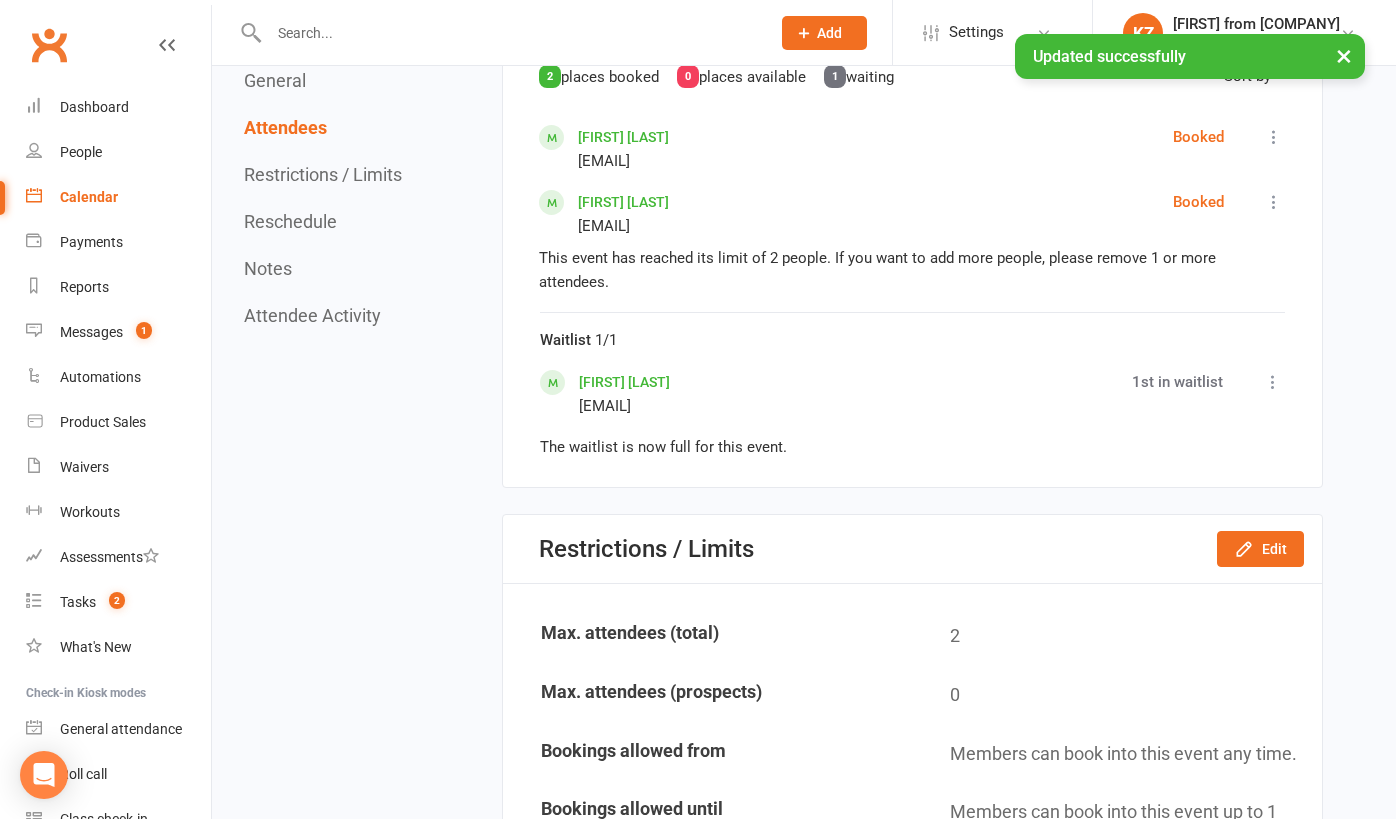 scroll, scrollTop: 1025, scrollLeft: 0, axis: vertical 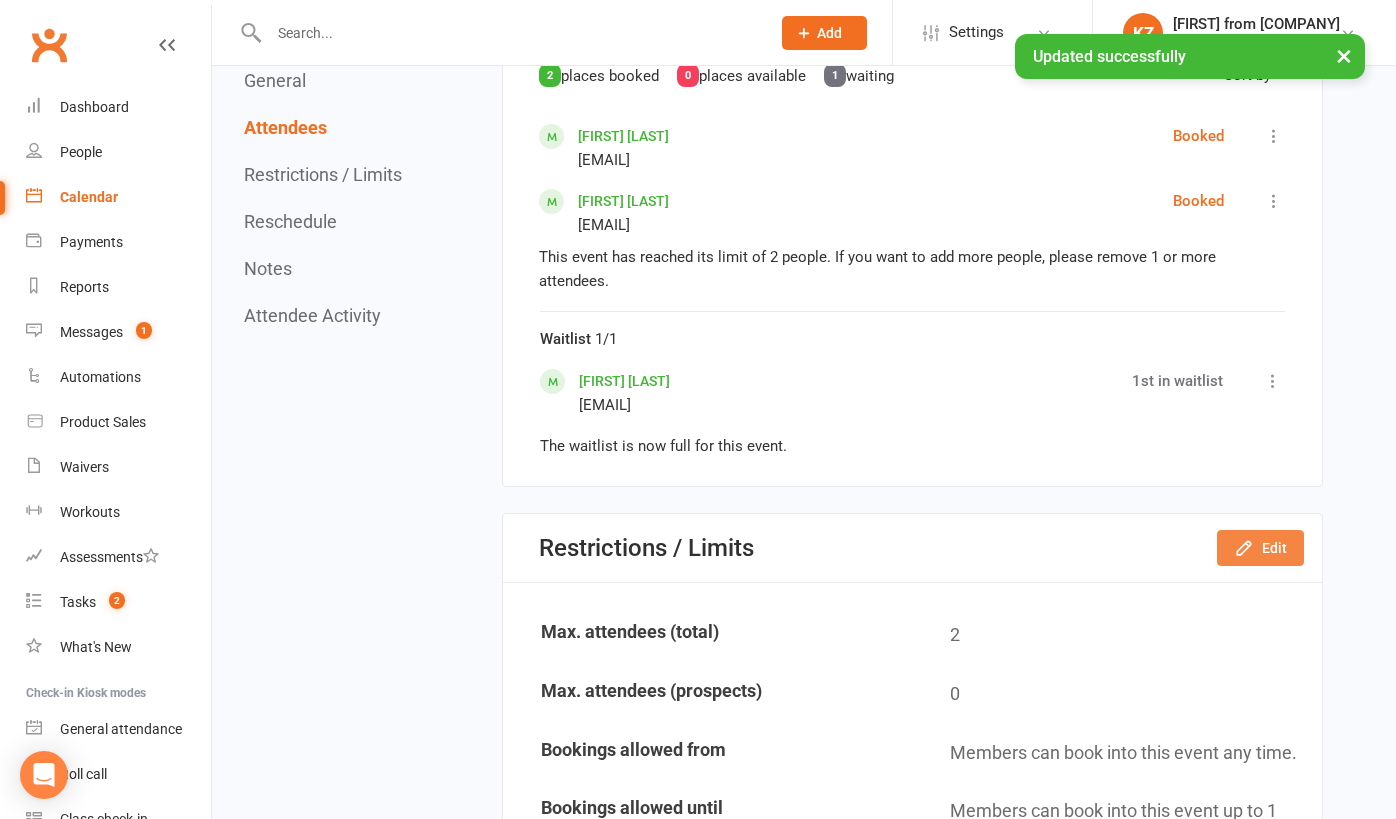 click 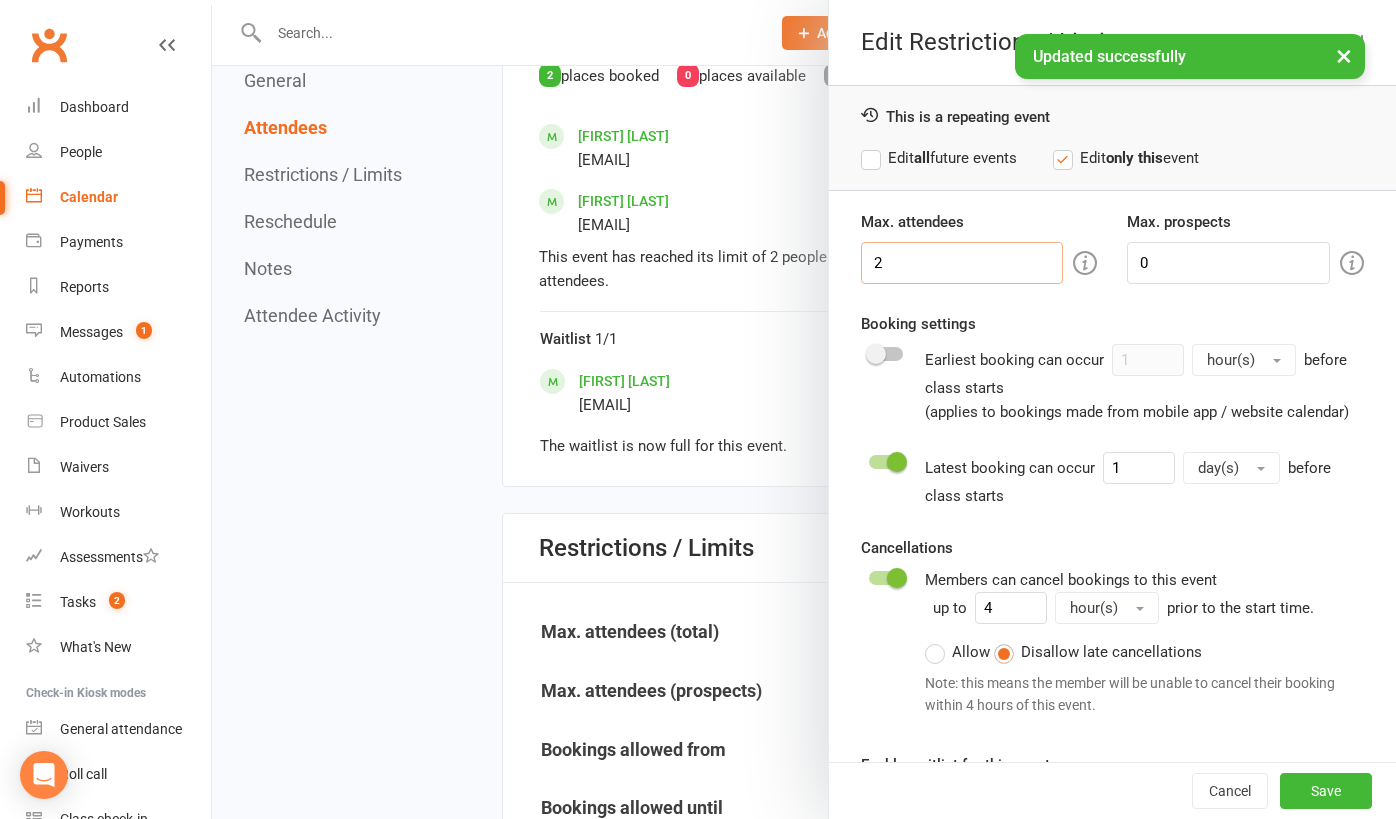 click on "2" at bounding box center (962, 263) 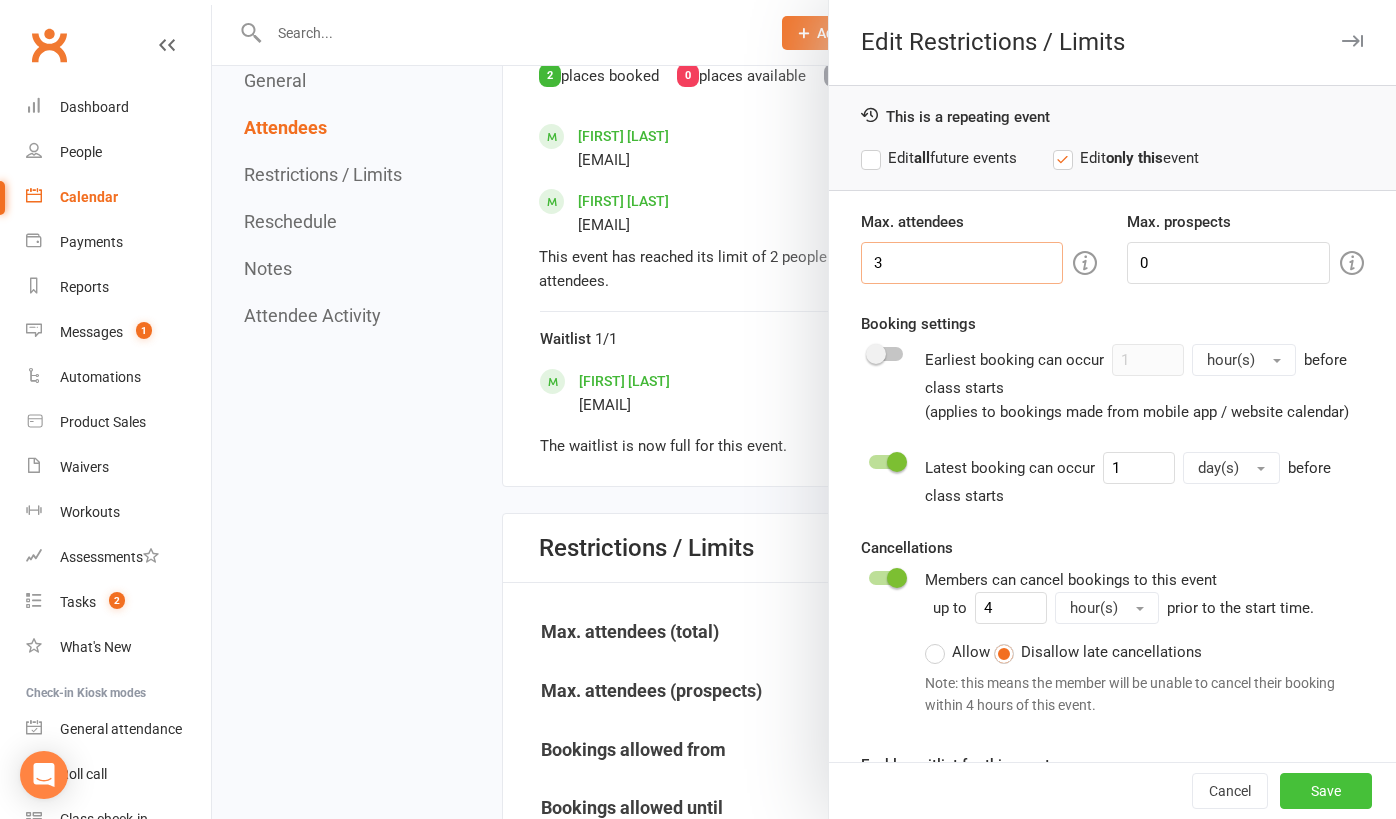 type on "3" 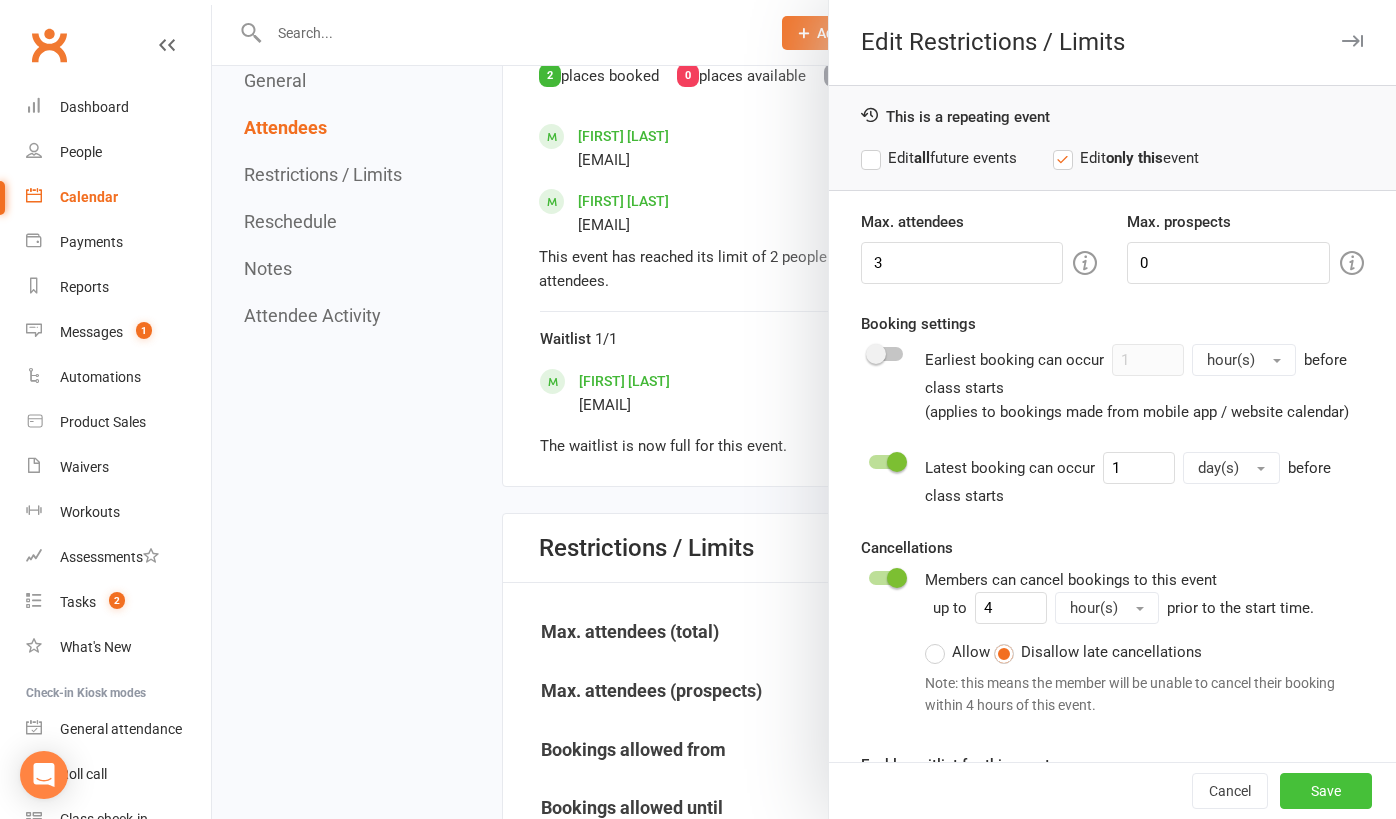 click on "Save" at bounding box center [1326, 791] 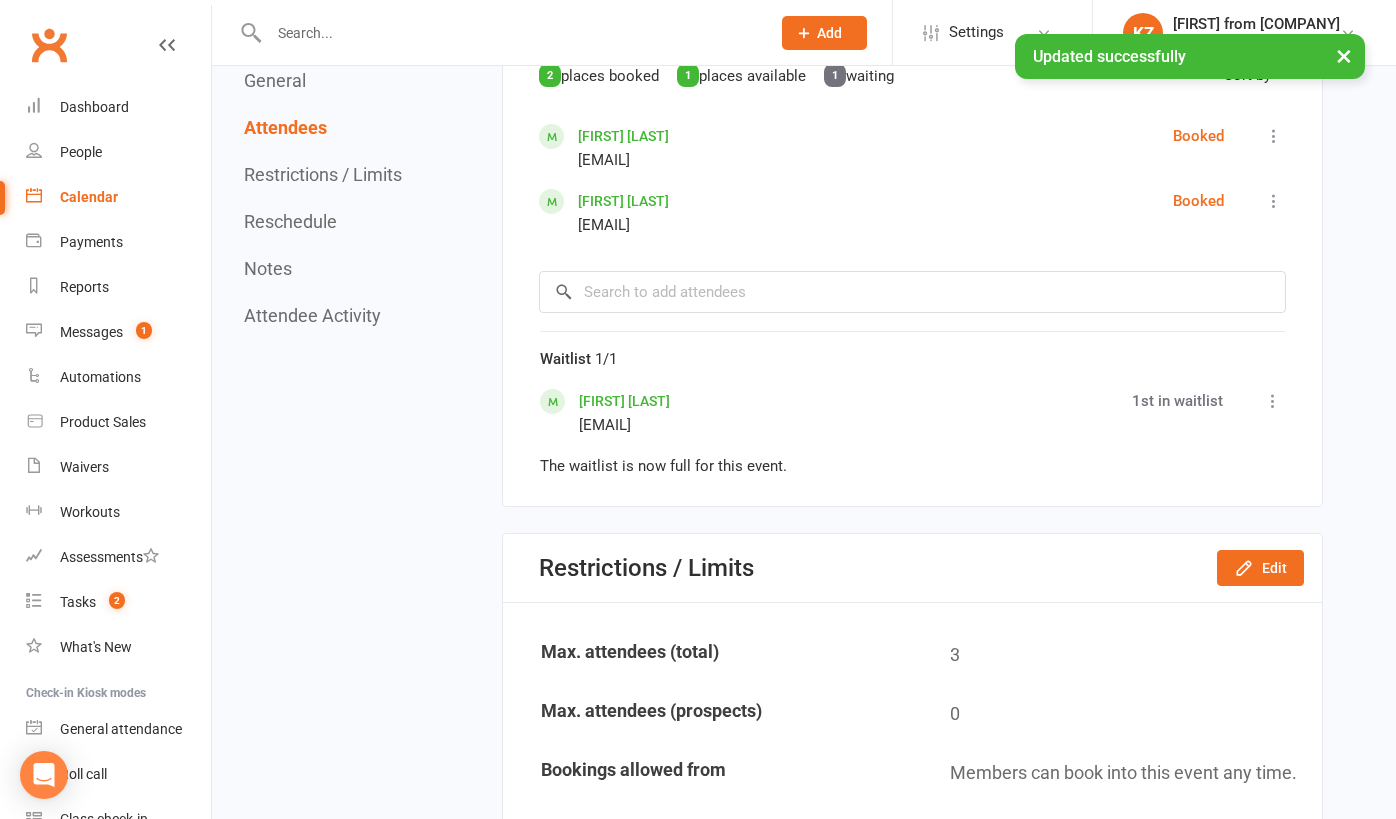 click at bounding box center [1273, 401] 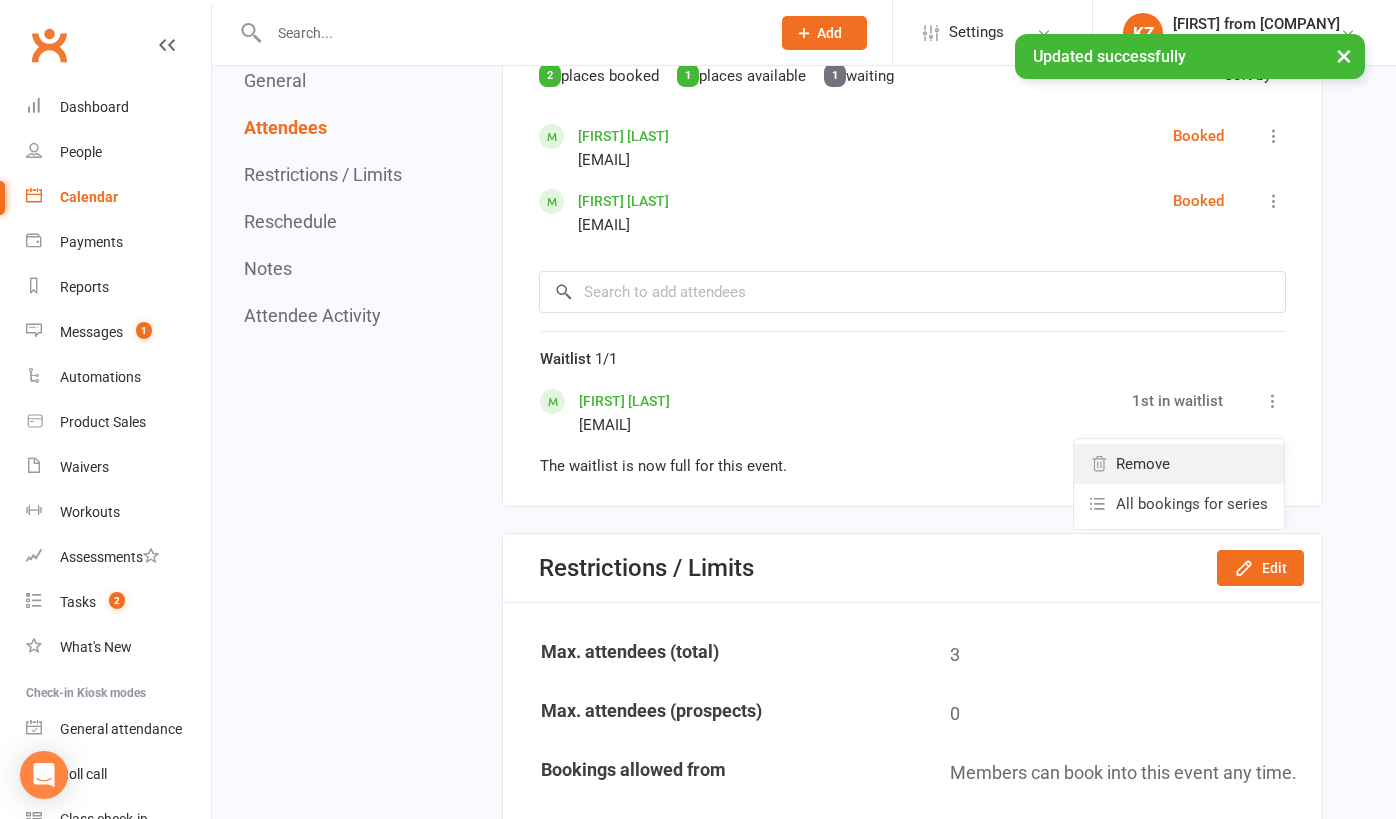 click on "Remove" at bounding box center [1179, 464] 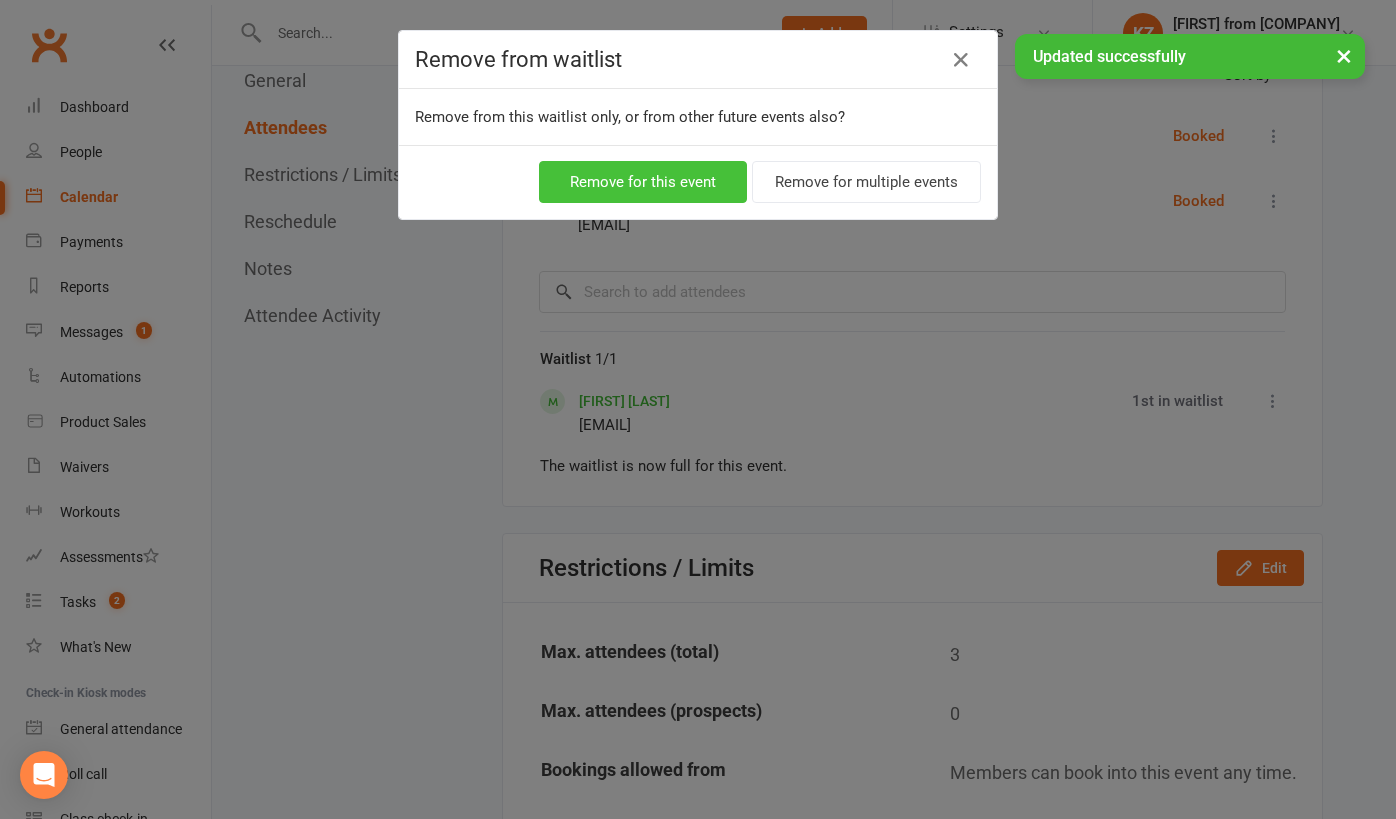 click on "Remove for this event" at bounding box center [643, 182] 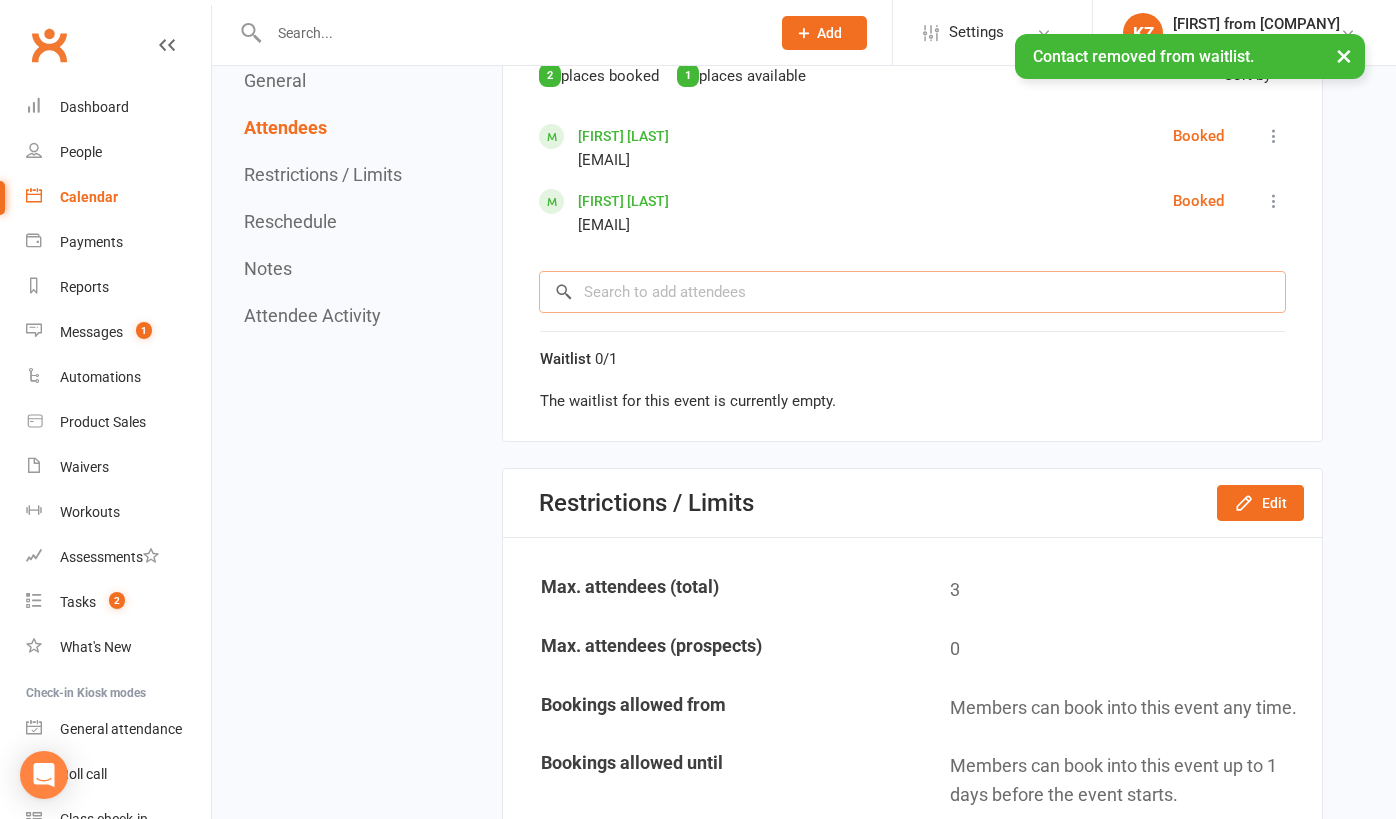 click at bounding box center (912, 292) 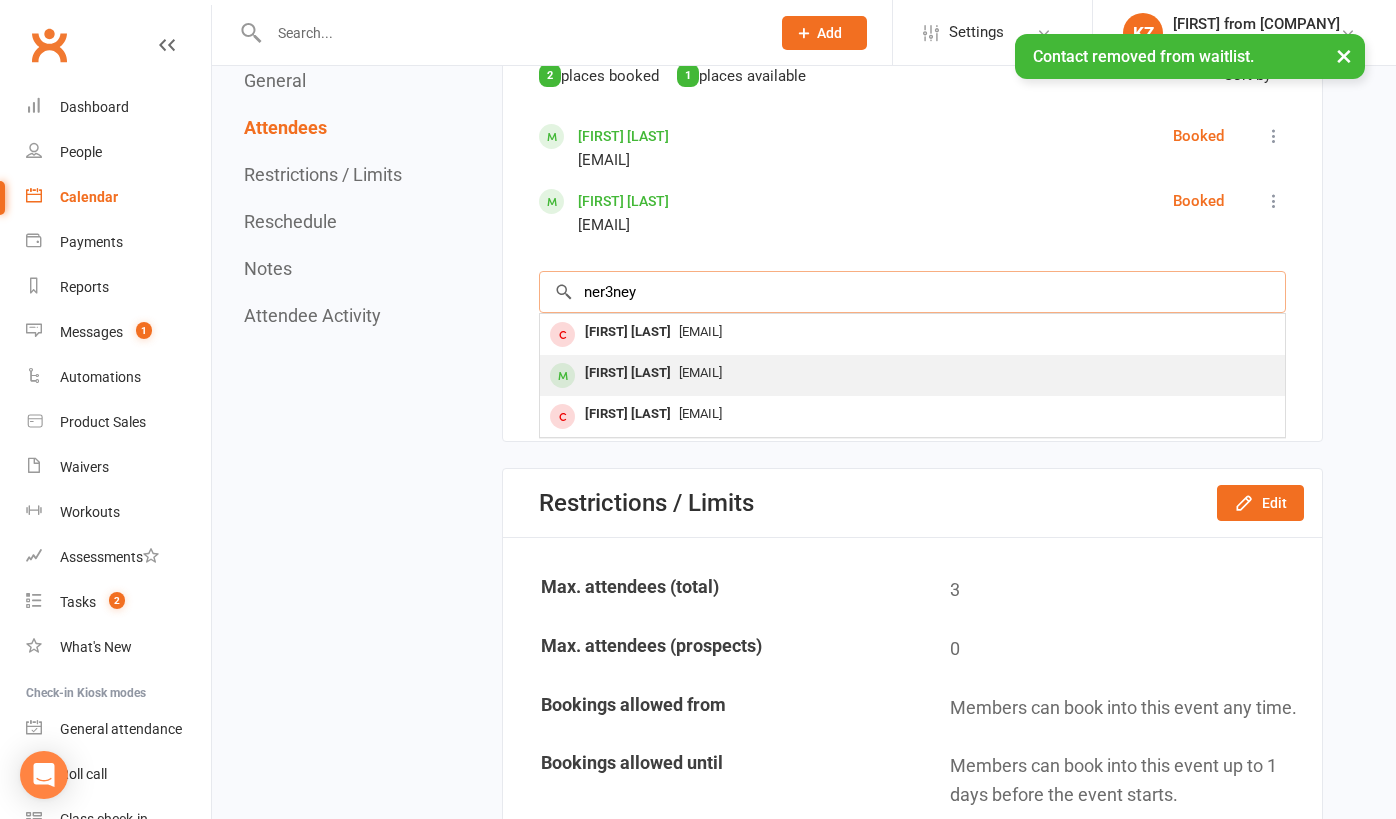 type on "ner3ney" 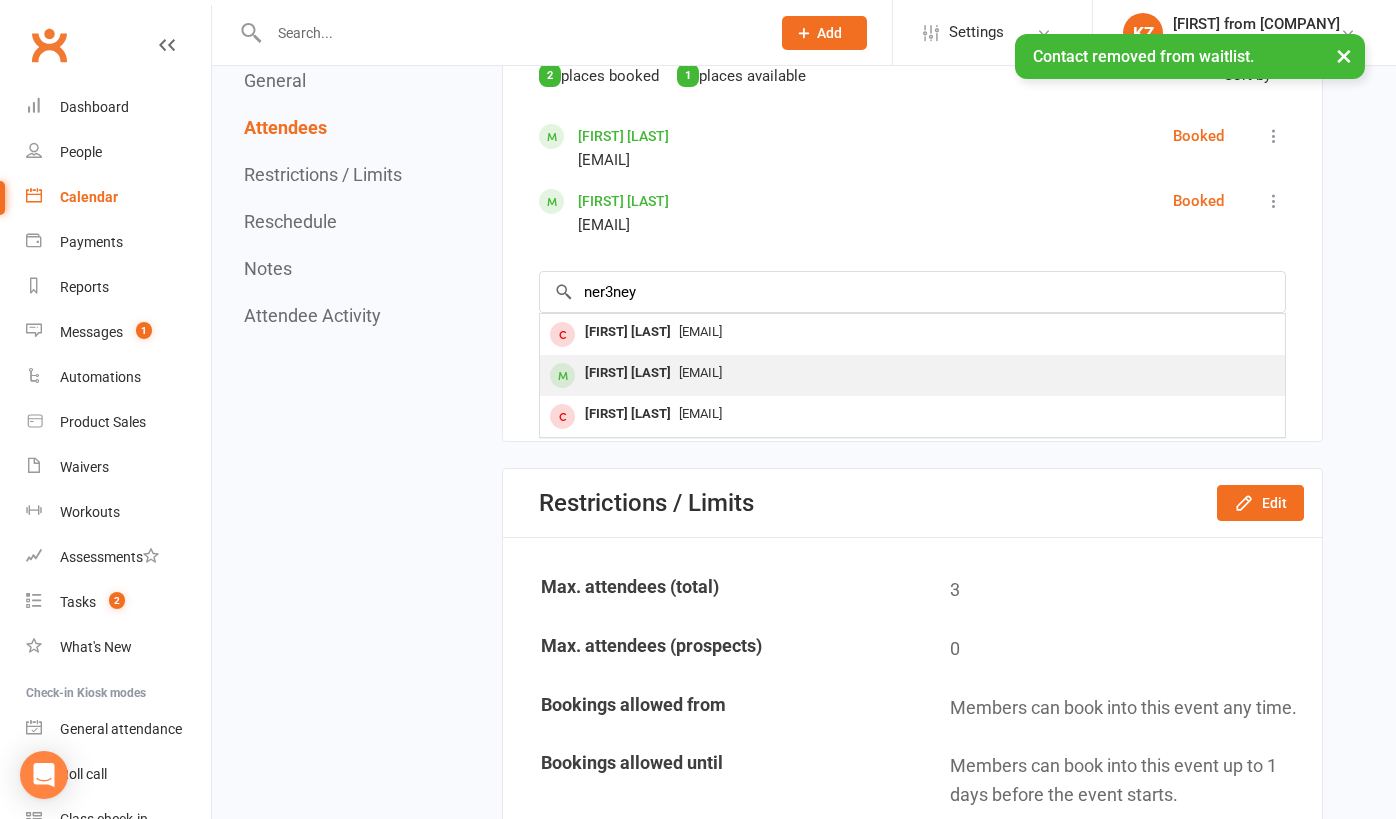click on "Brayden Nerney" at bounding box center [628, 373] 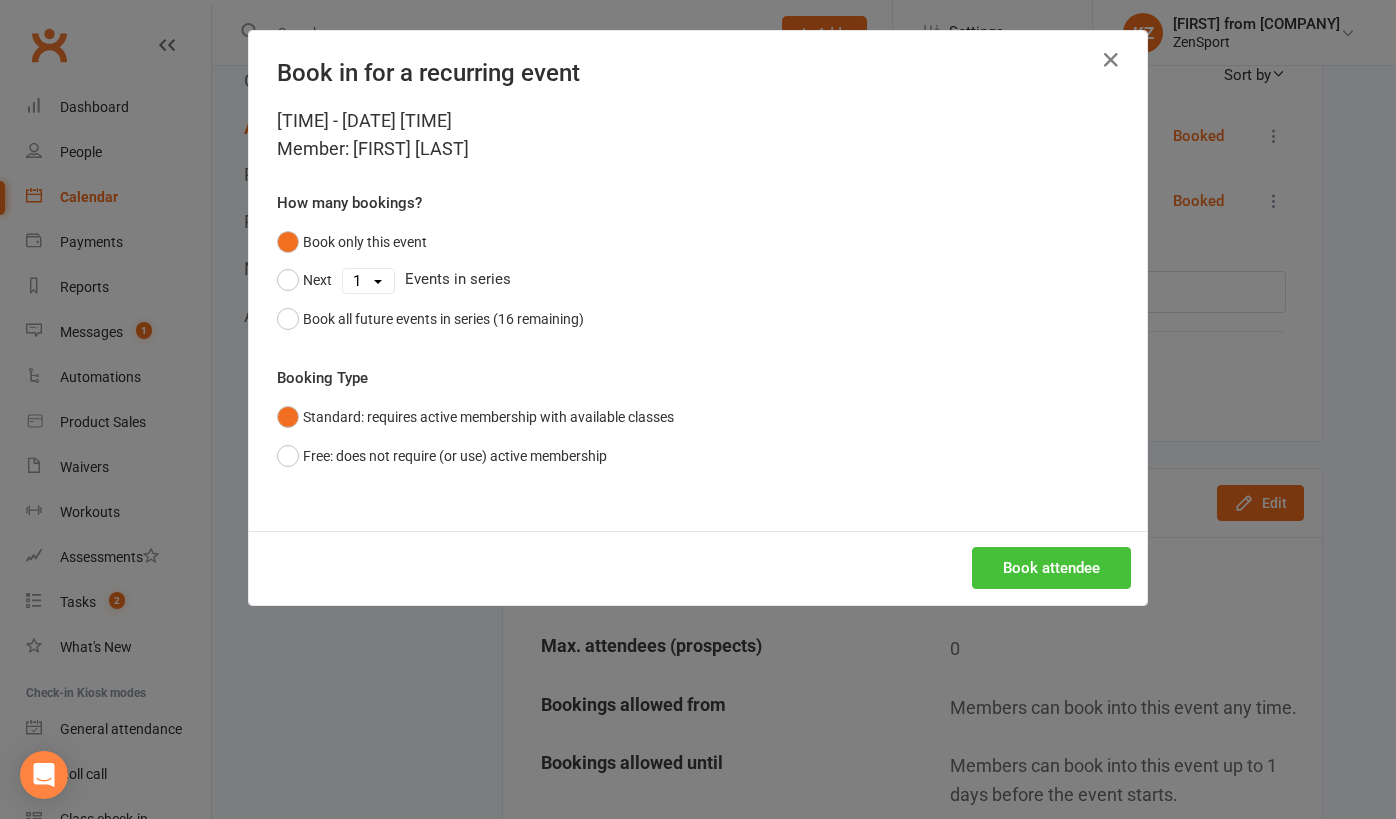 click on "Book attendee" at bounding box center [1051, 568] 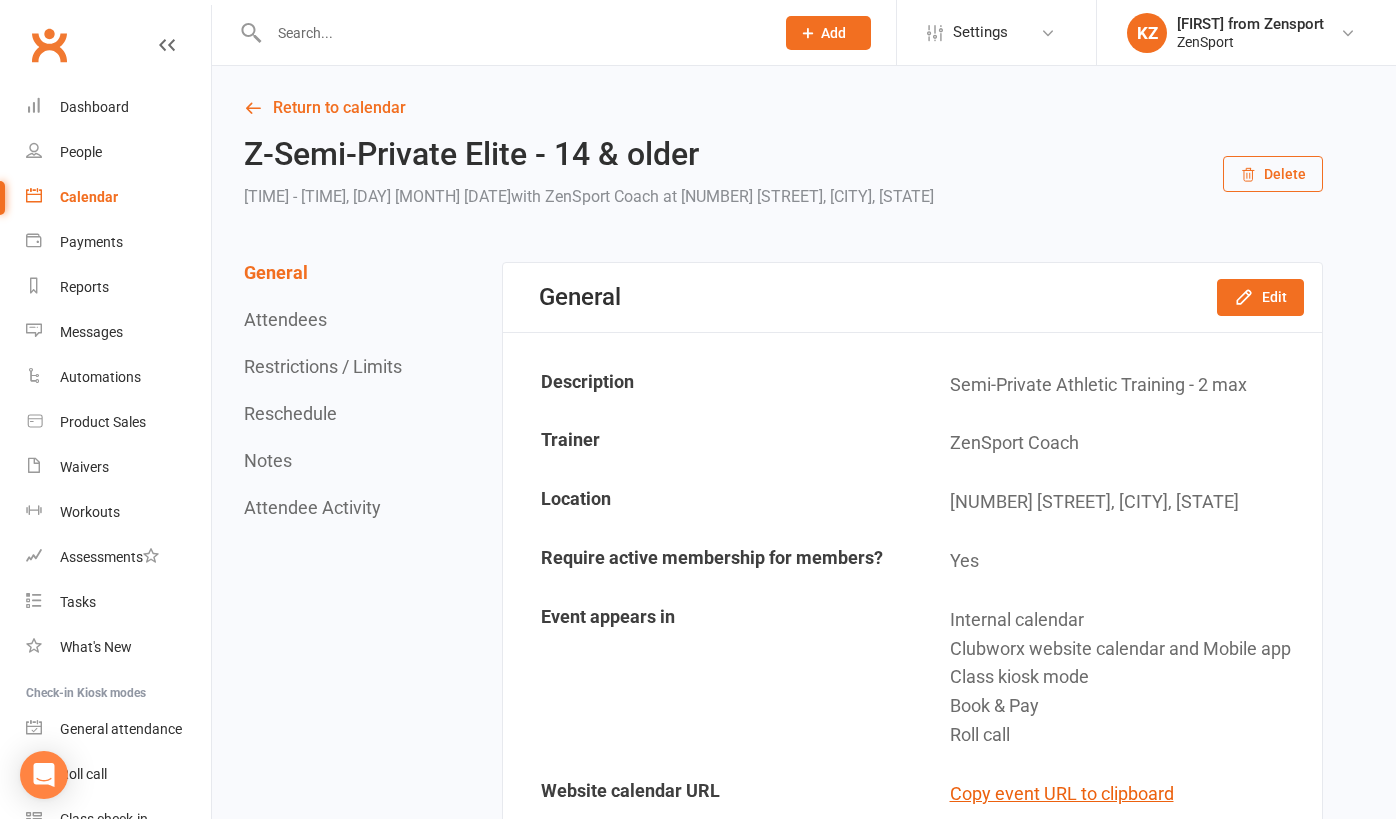 scroll, scrollTop: 0, scrollLeft: 0, axis: both 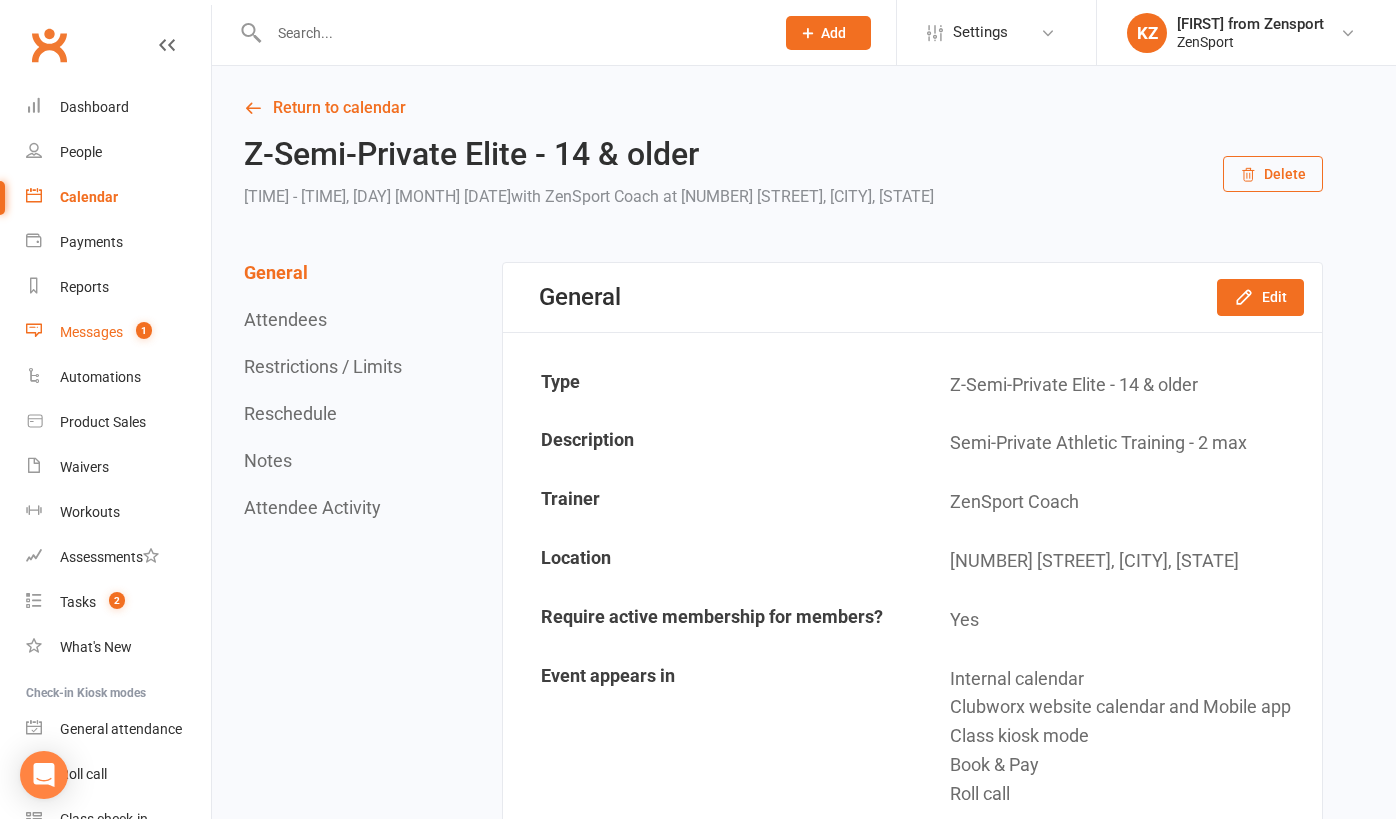 click on "Messages" at bounding box center [91, 332] 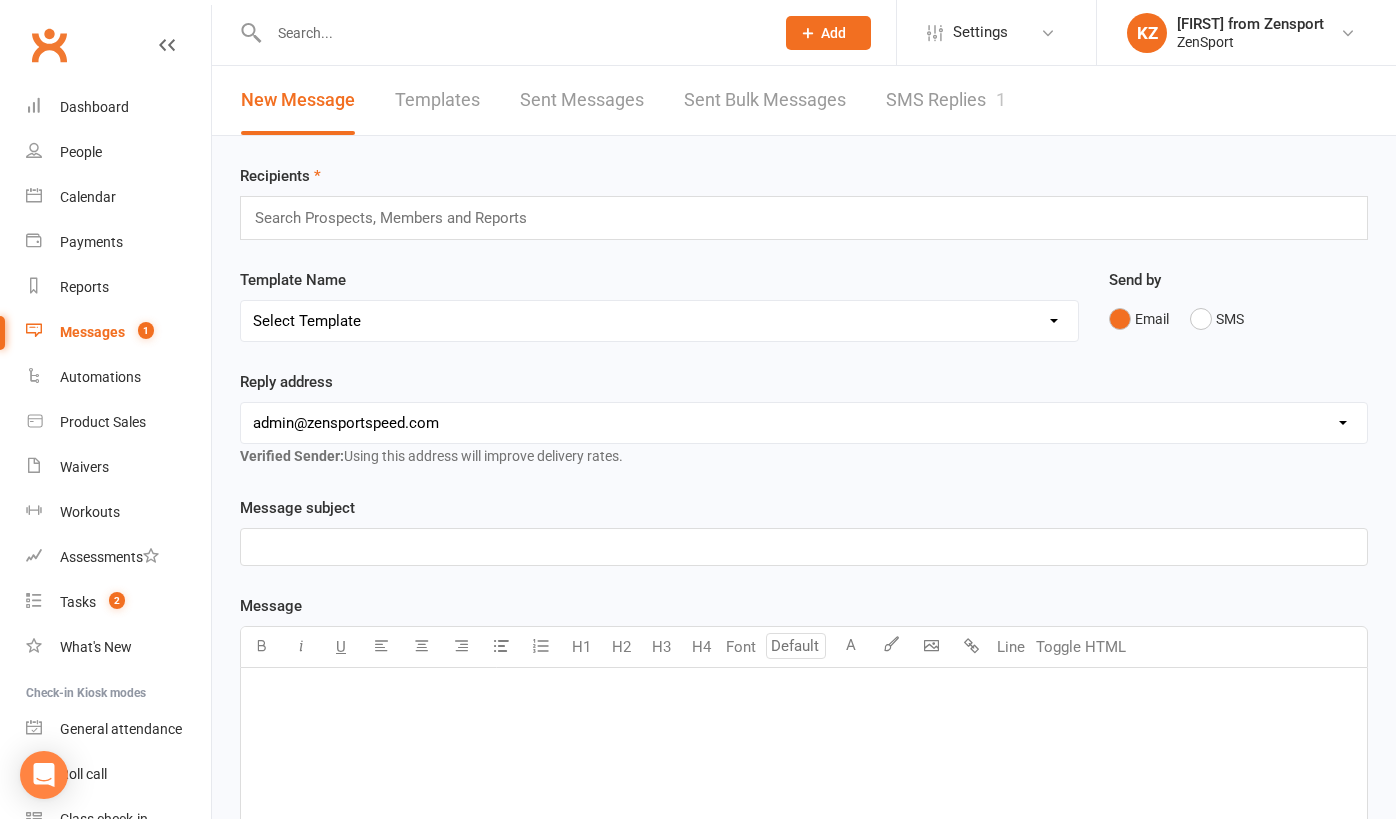 click on "SMS Replies  1" at bounding box center [946, 100] 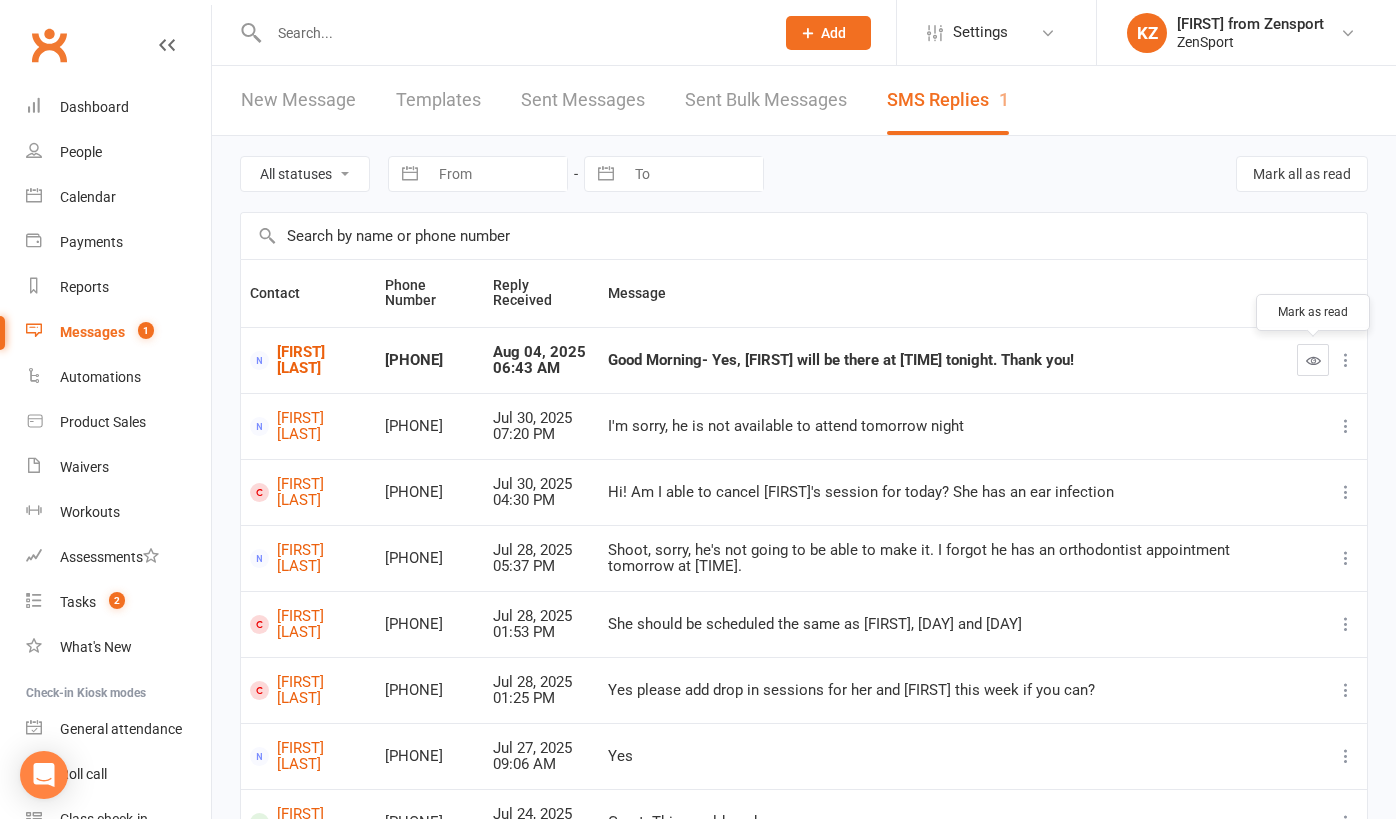 click at bounding box center [1313, 360] 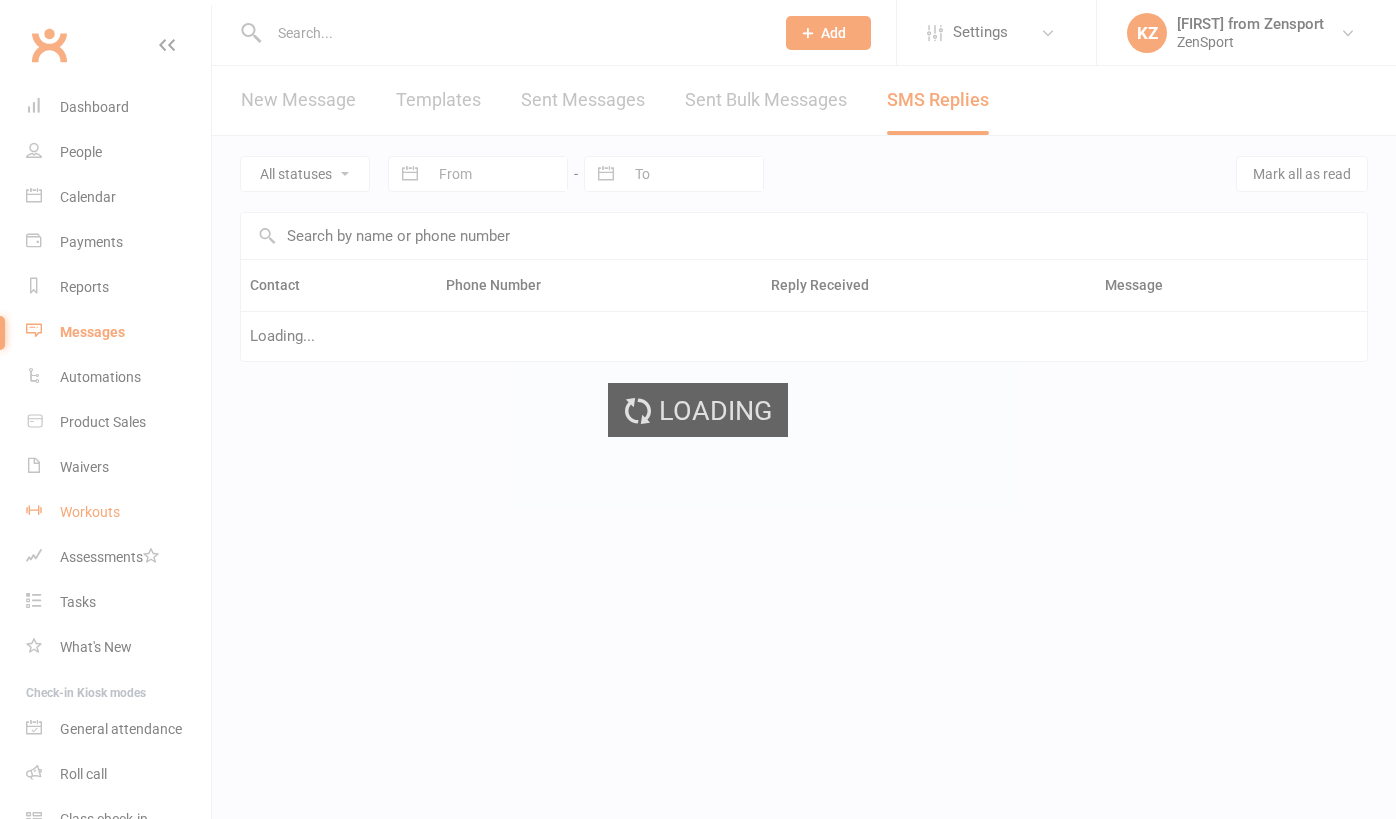 scroll, scrollTop: 0, scrollLeft: 0, axis: both 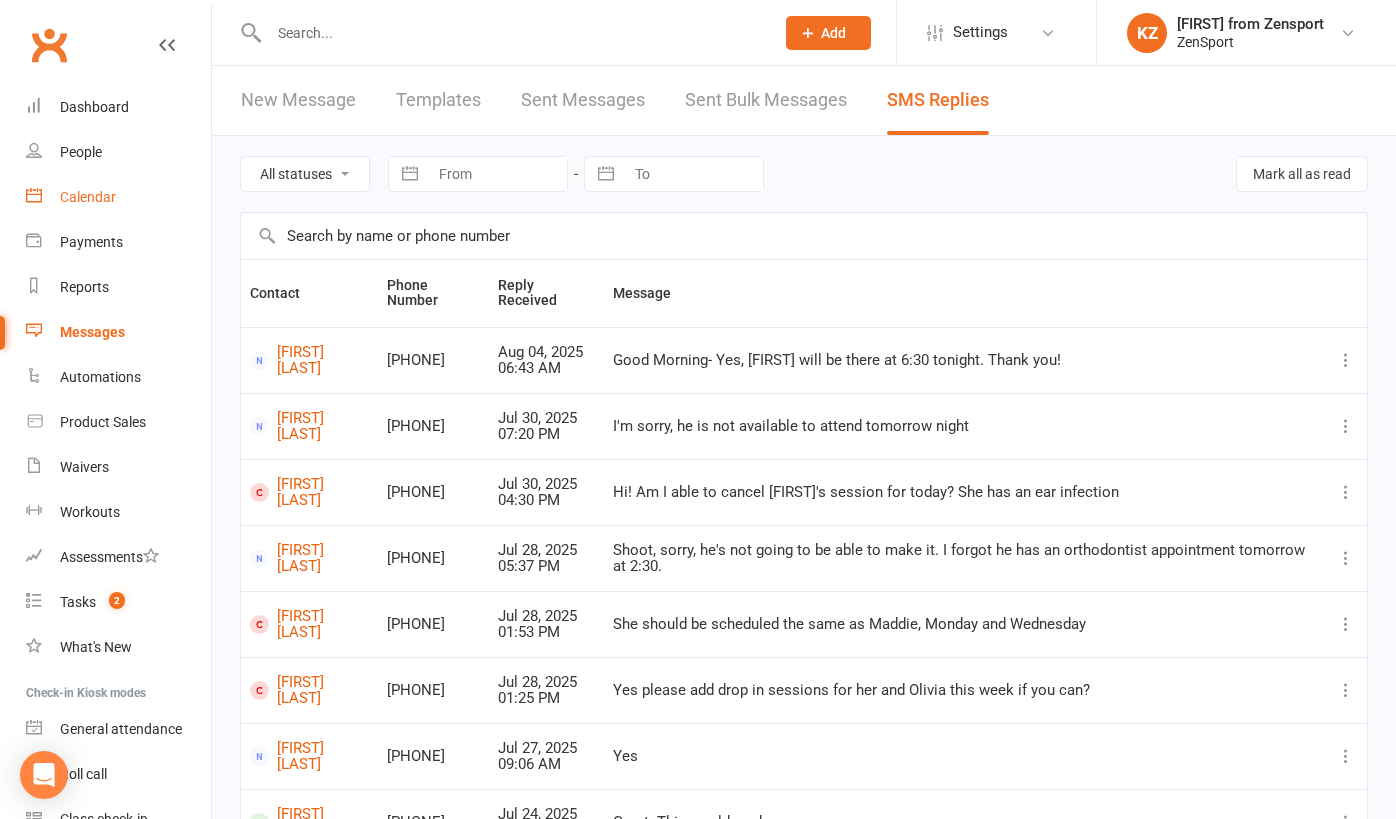 click on "Calendar" at bounding box center [88, 197] 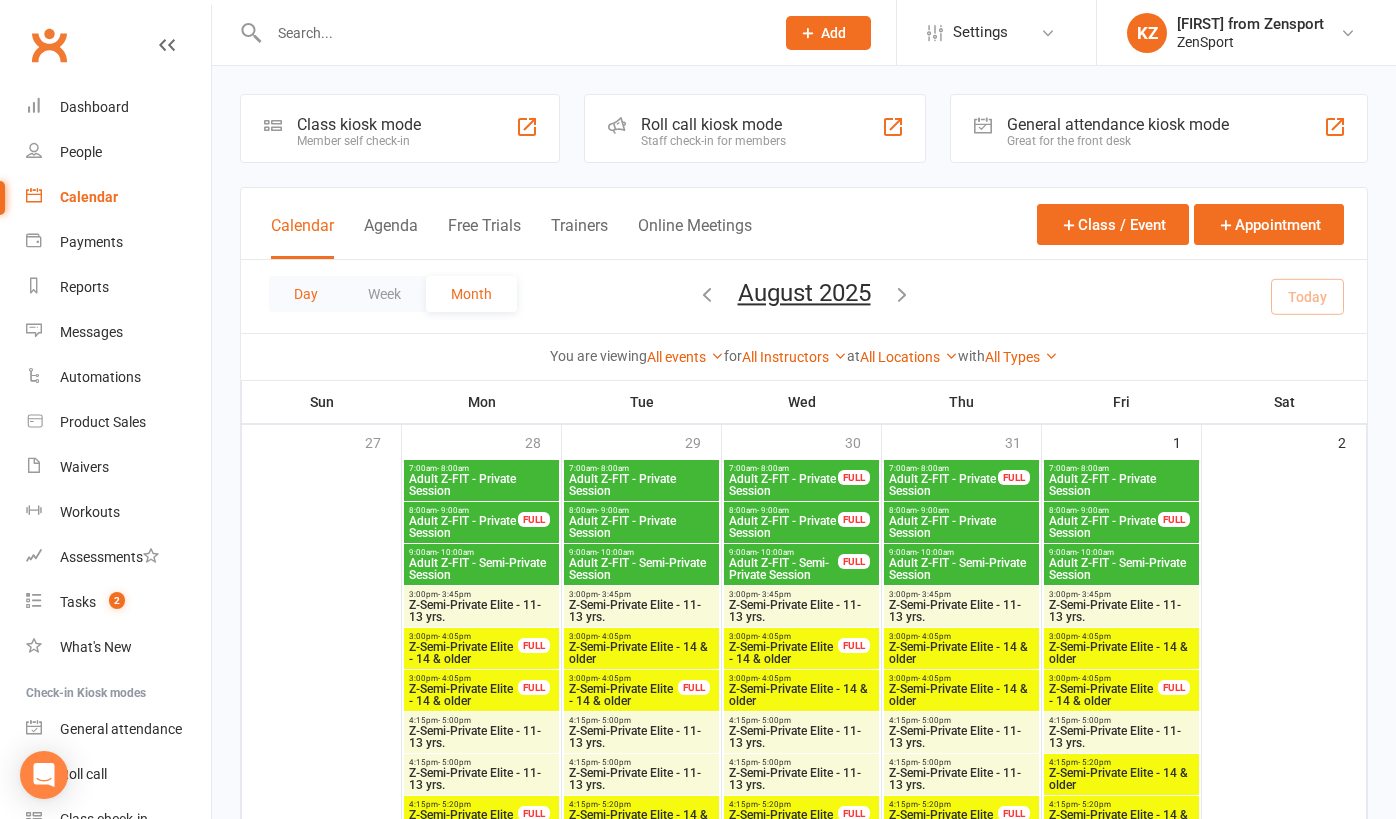 click on "Day" at bounding box center (306, 294) 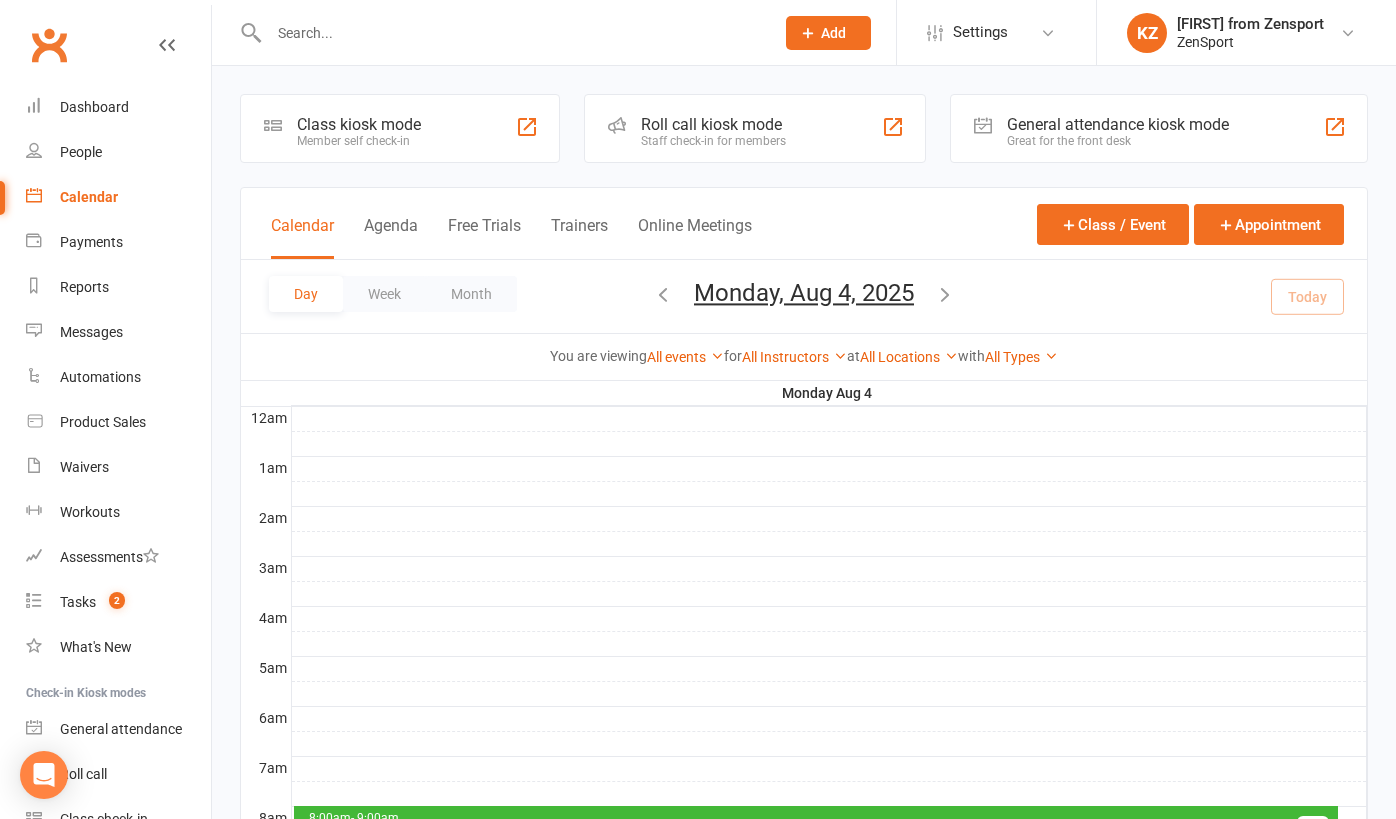 click at bounding box center [945, 294] 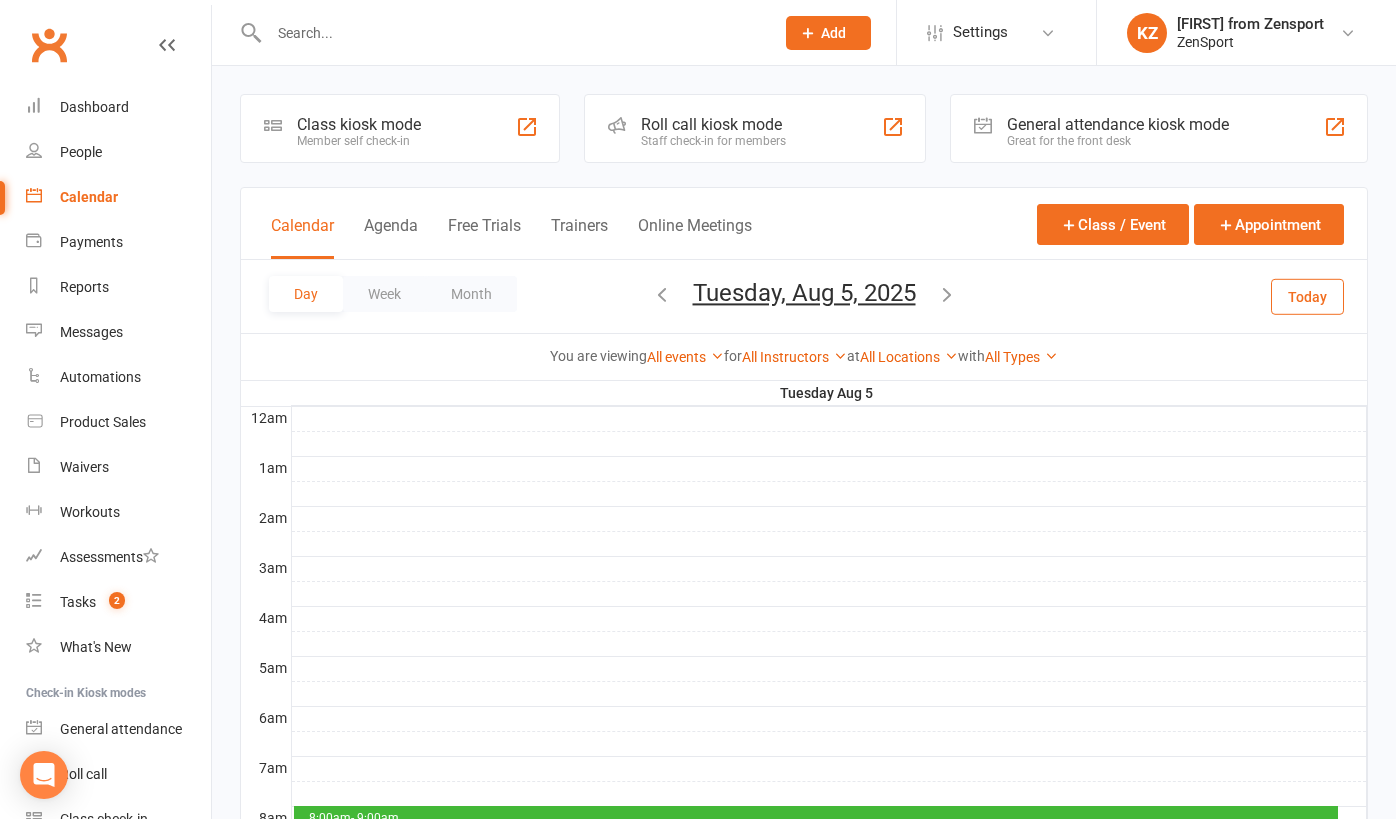 click at bounding box center [947, 294] 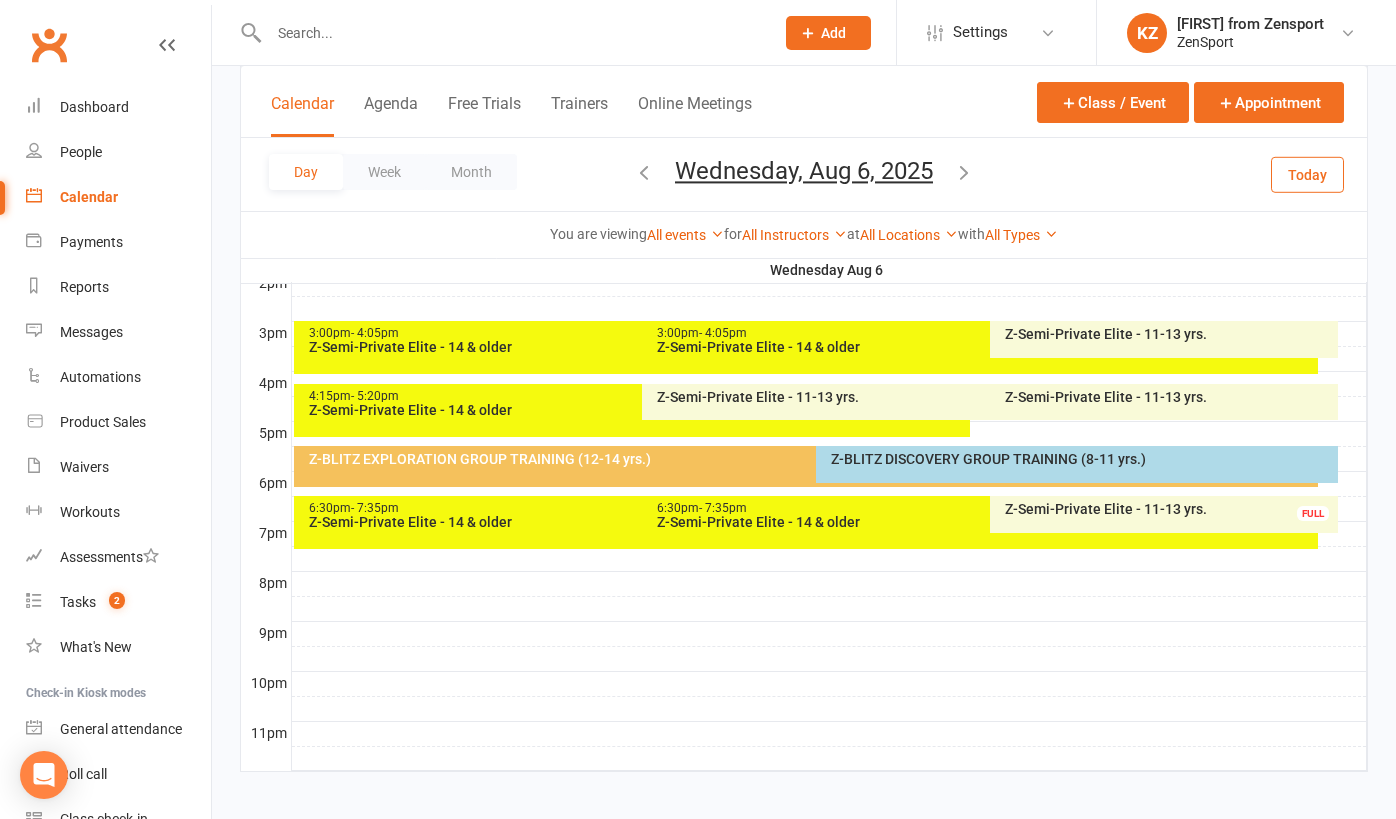 scroll, scrollTop: 855, scrollLeft: 0, axis: vertical 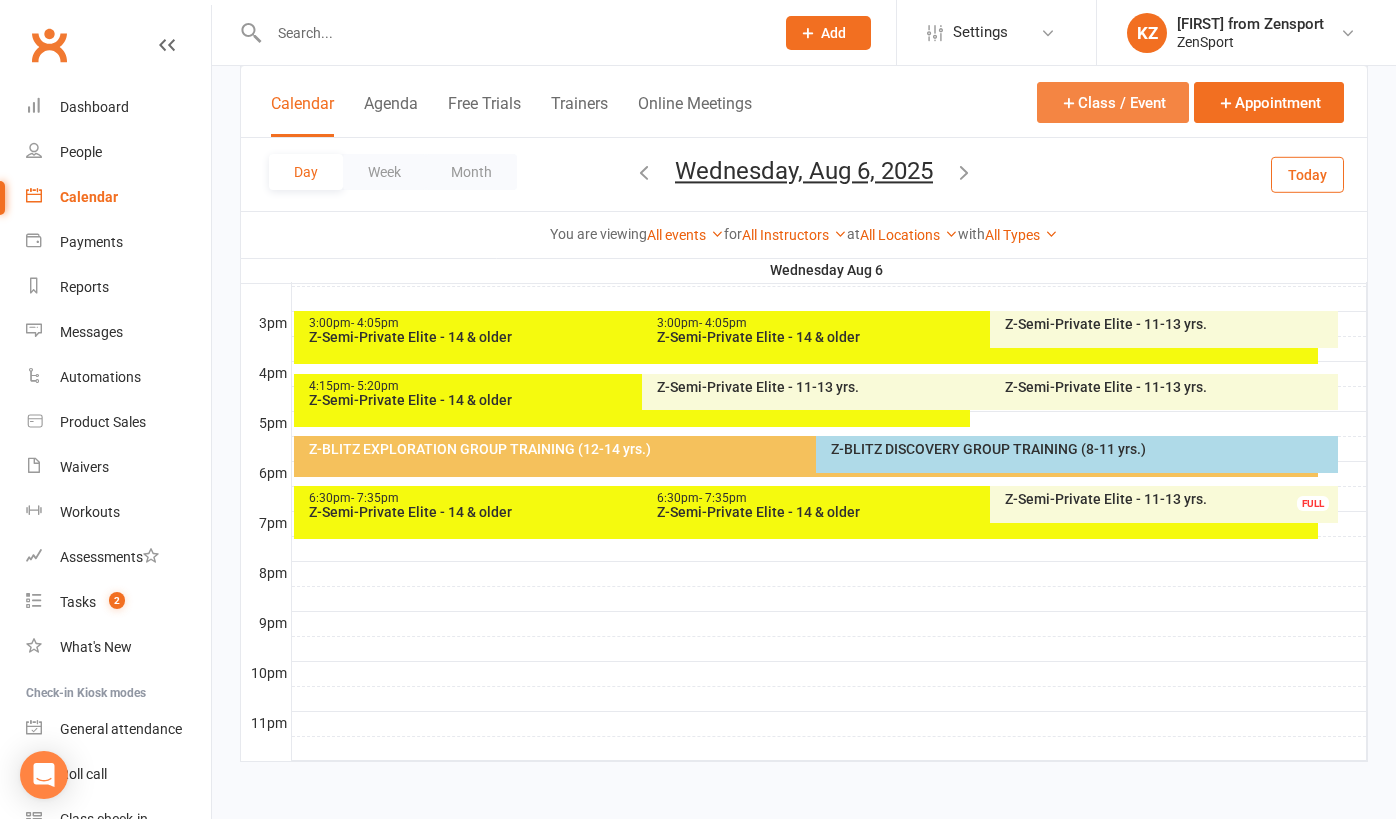 click on "Class / Event" at bounding box center [1113, 102] 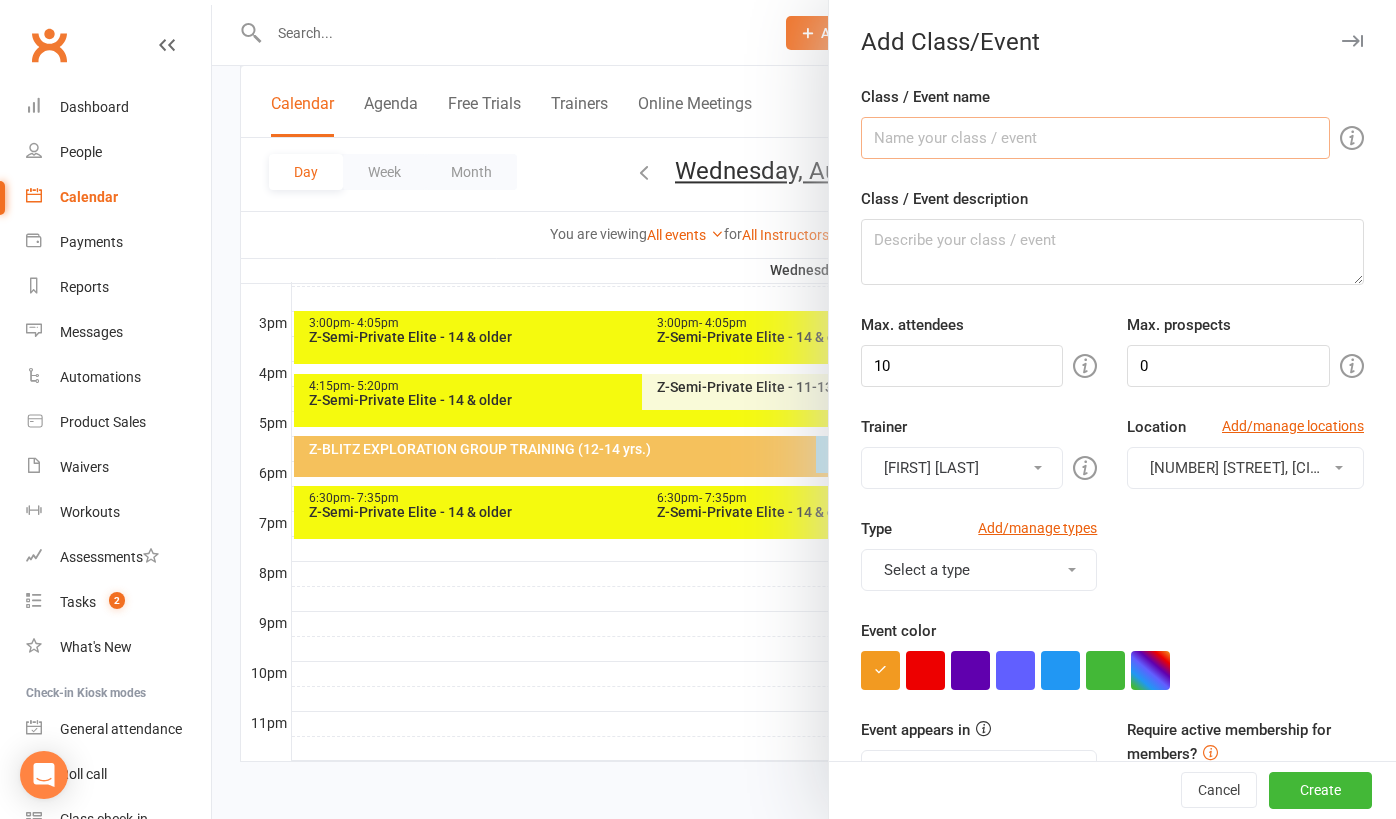 click on "Class / Event name" at bounding box center (1095, 138) 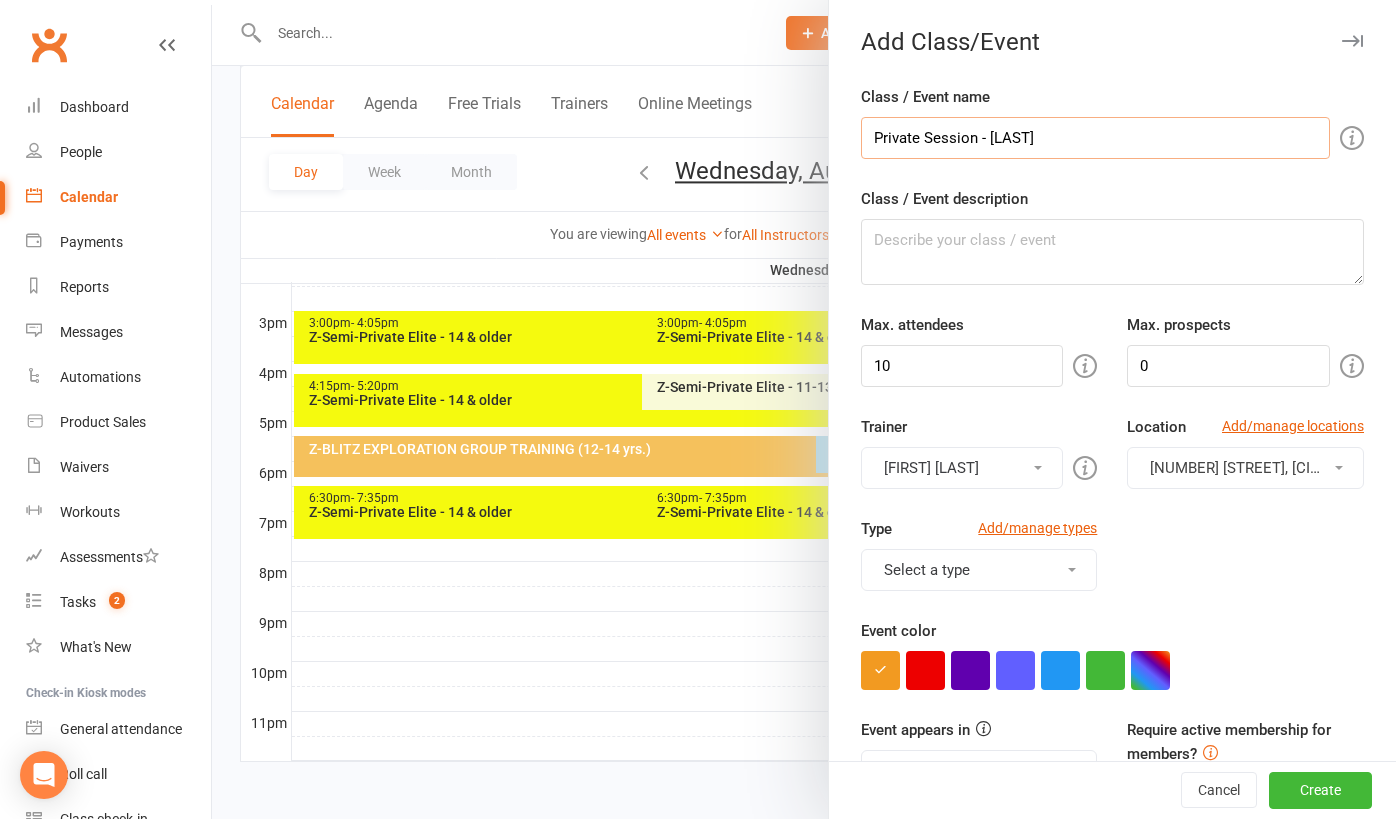 type on "PRIVATE SESSION - [FIRST] [LAST]" 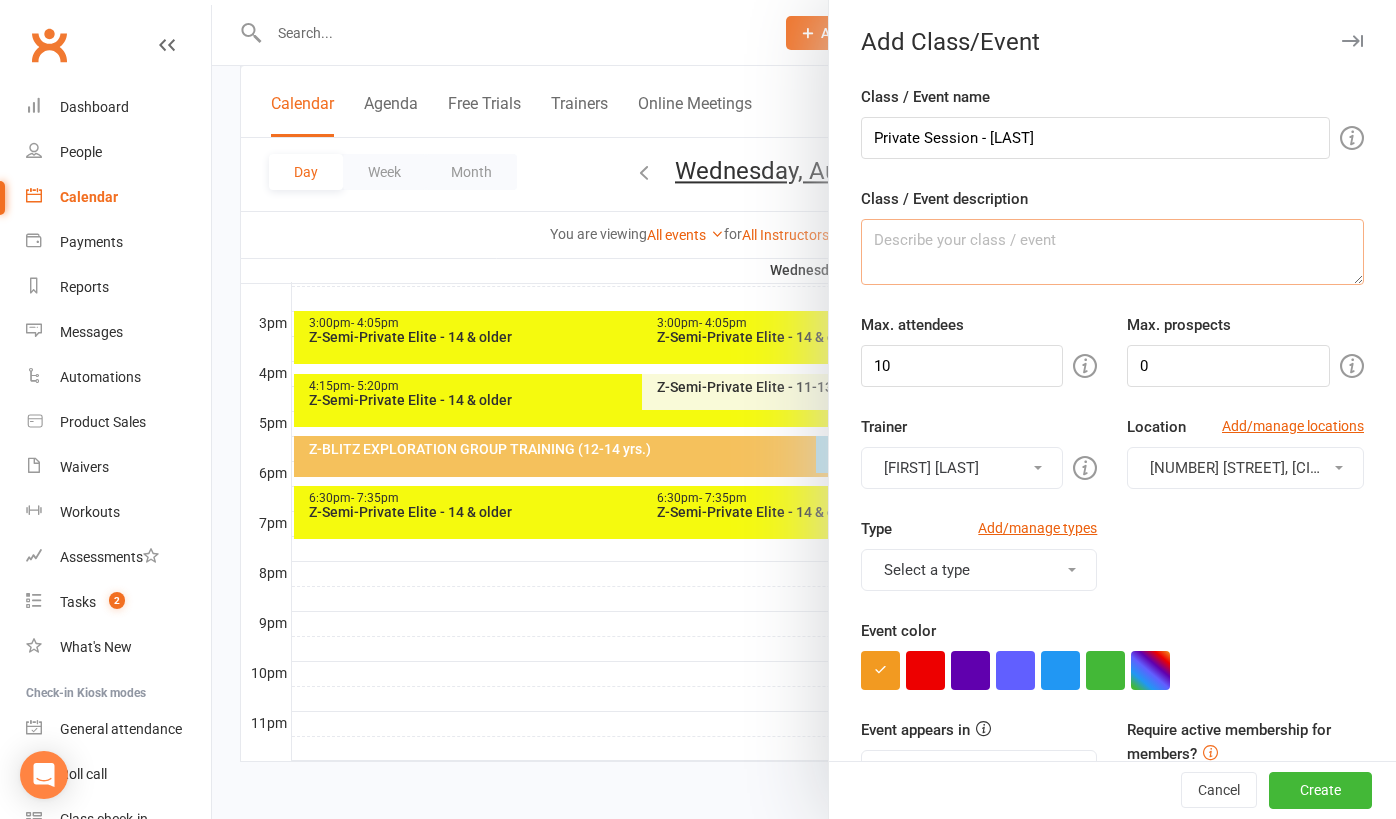 click on "Class / Event description" at bounding box center (1112, 252) 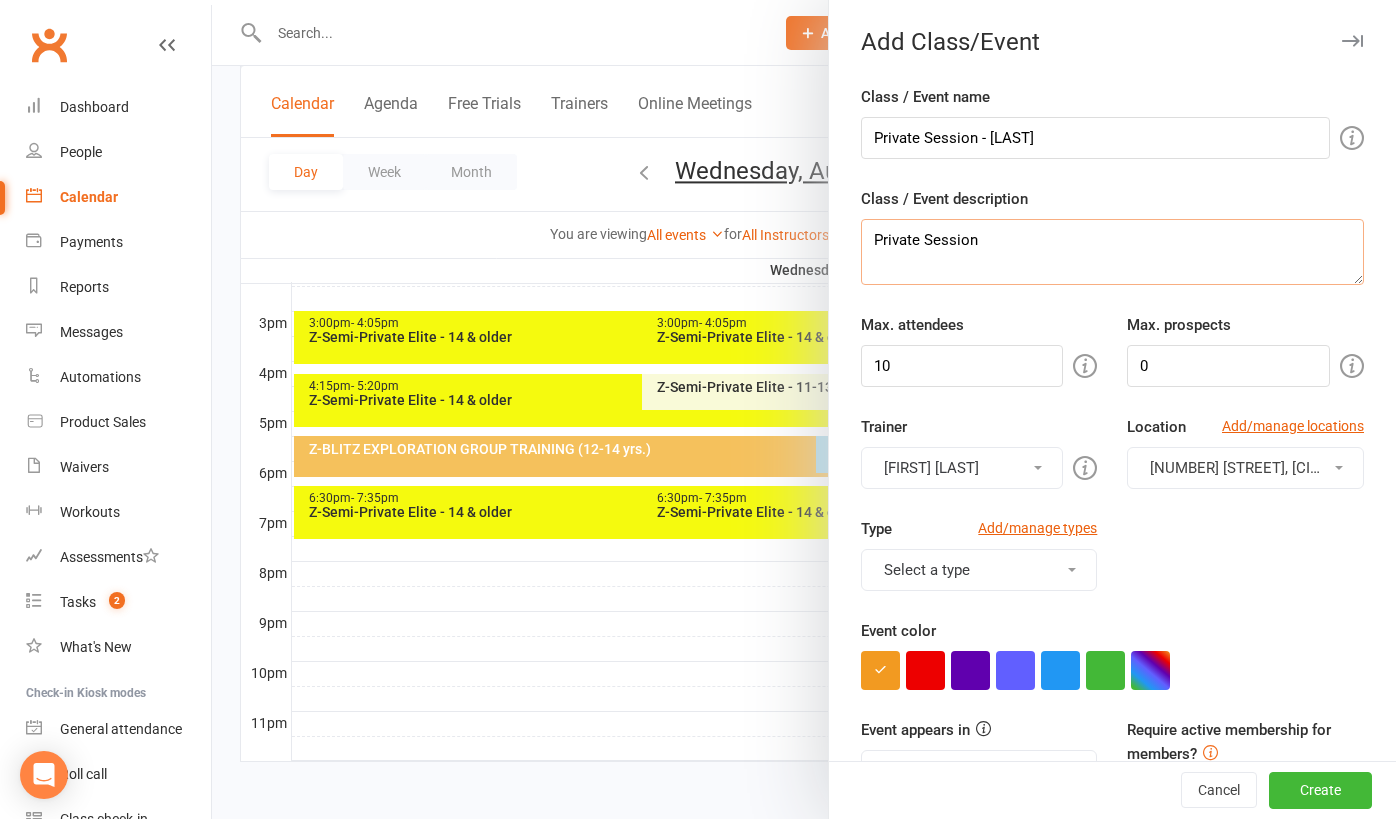 click on "PRivate session" at bounding box center [1112, 252] 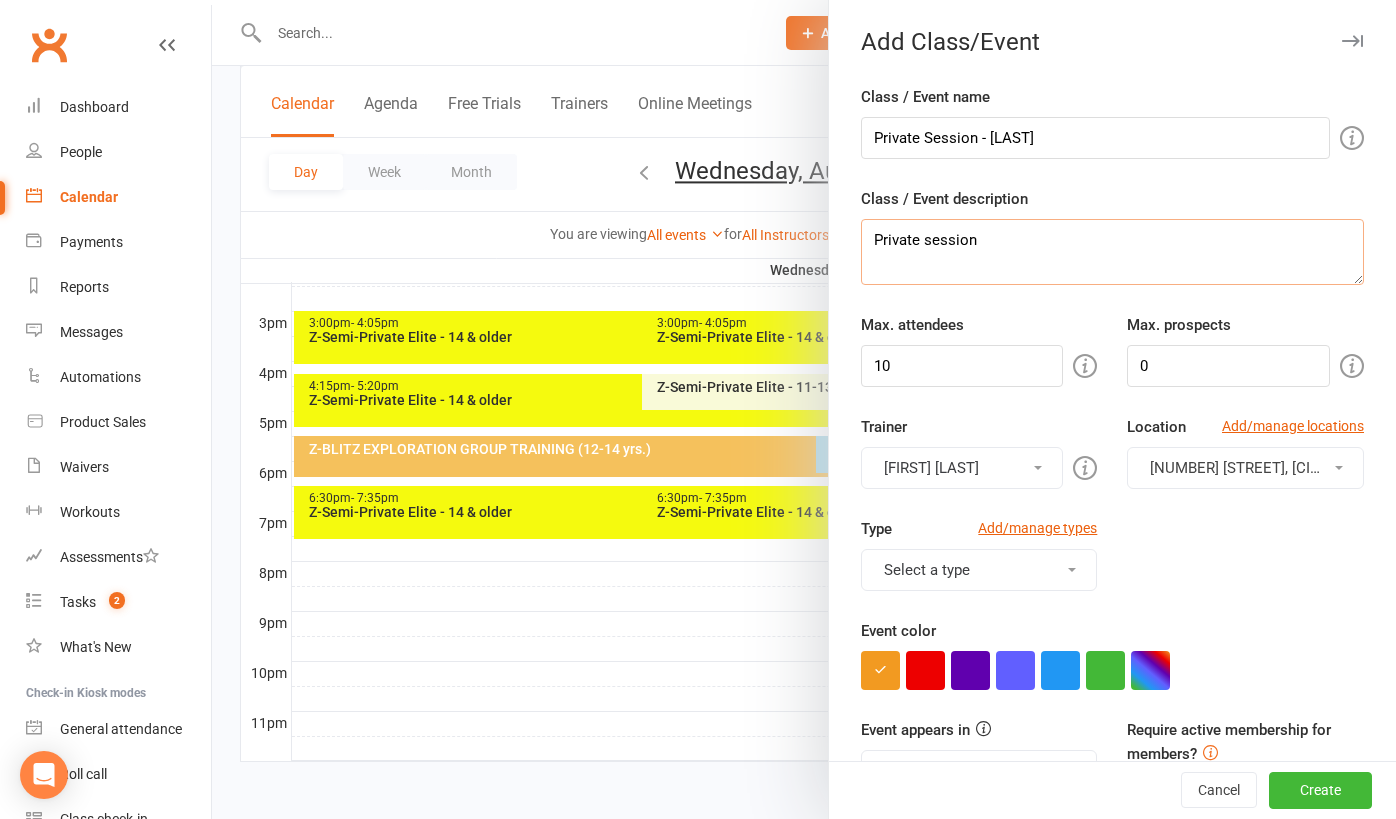 click on "Private session" at bounding box center (1112, 252) 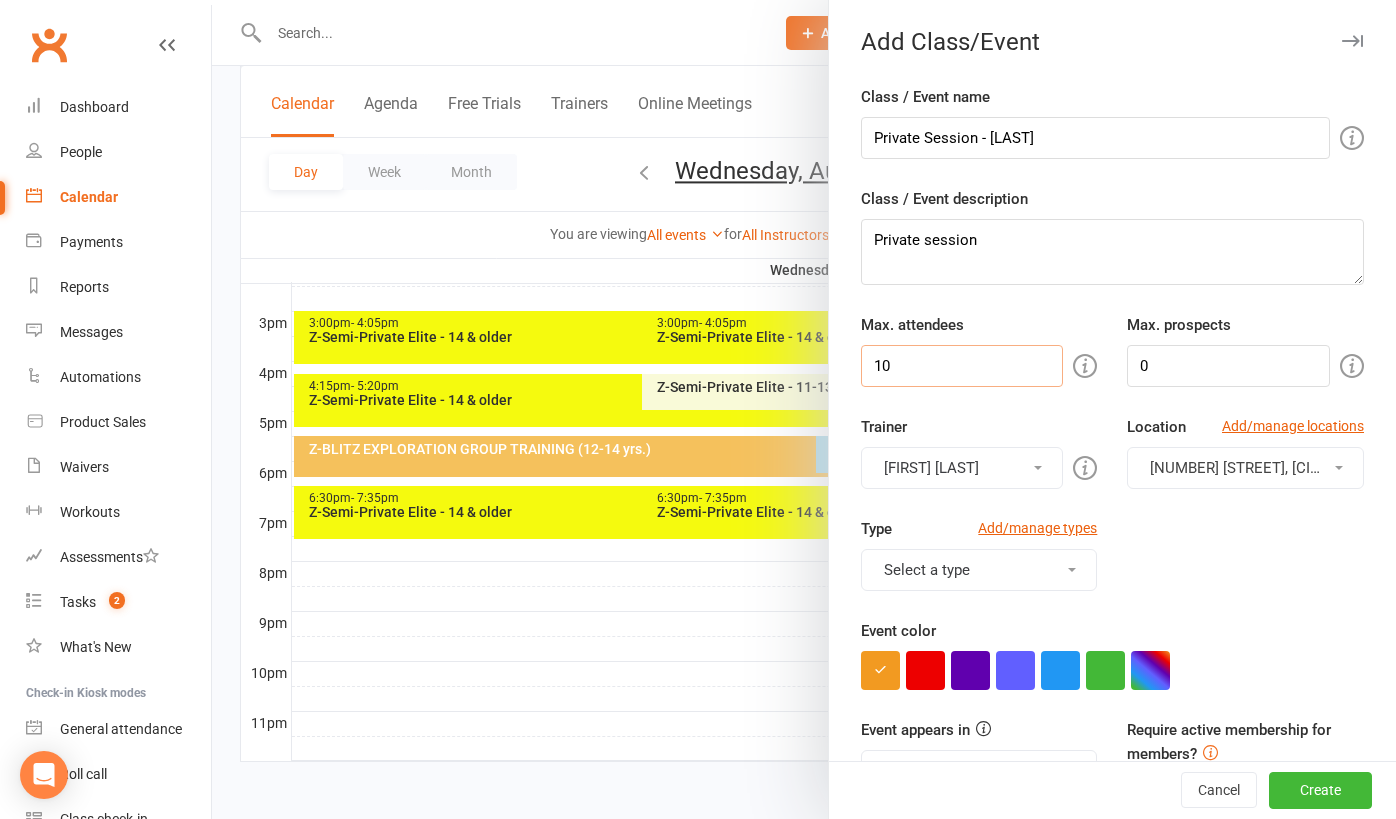 click on "10" at bounding box center (962, 366) 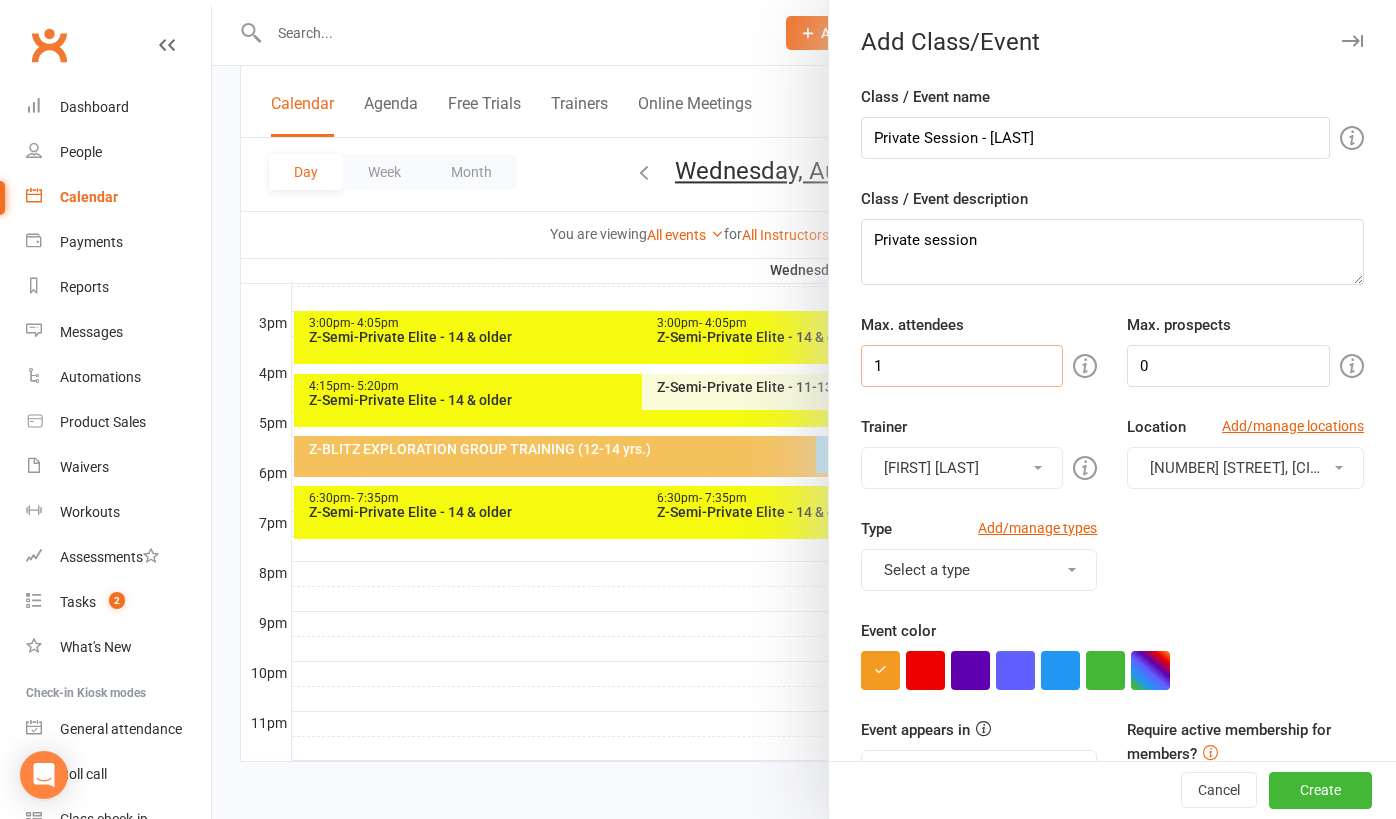 type on "1" 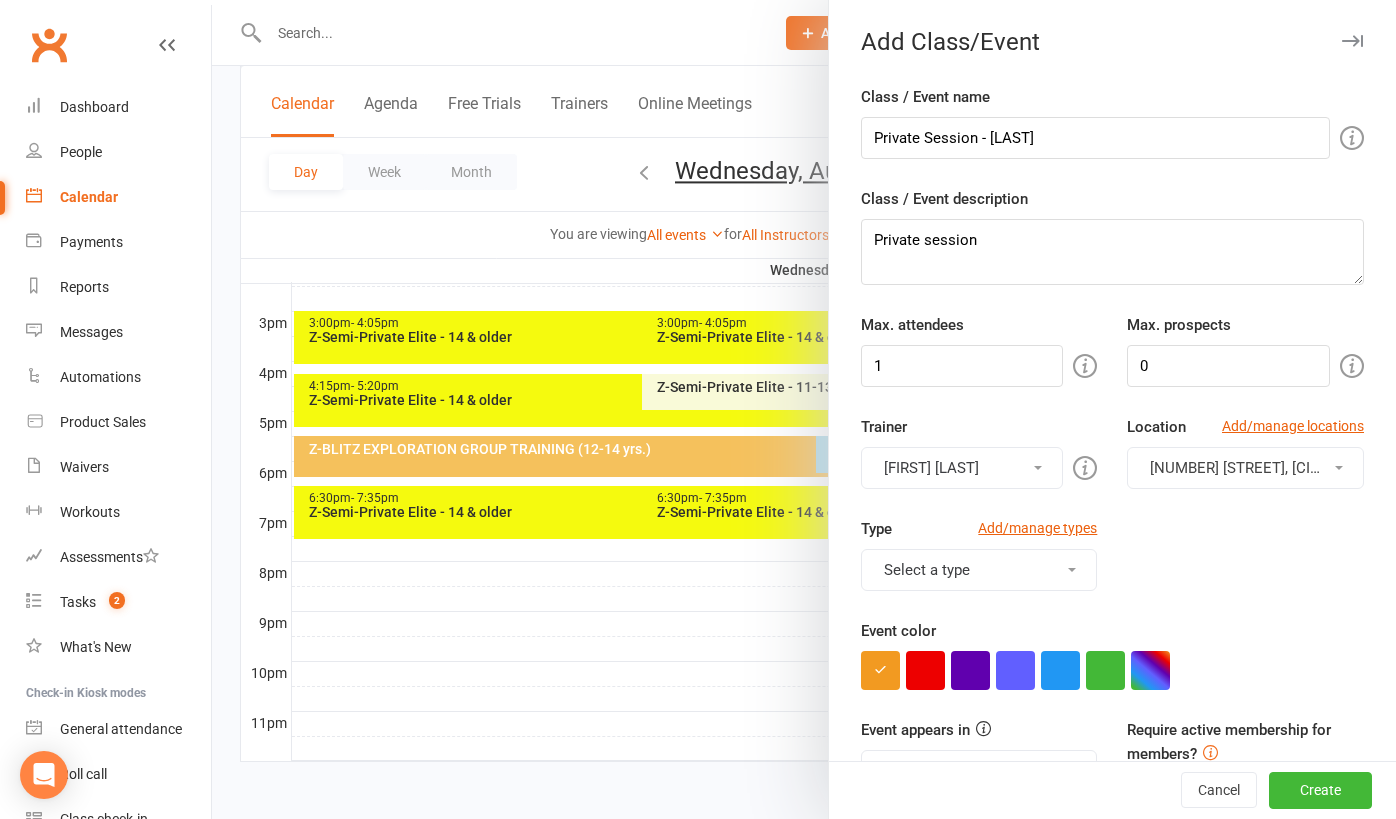 click on "[FIRST] [LAST]" at bounding box center (962, 468) 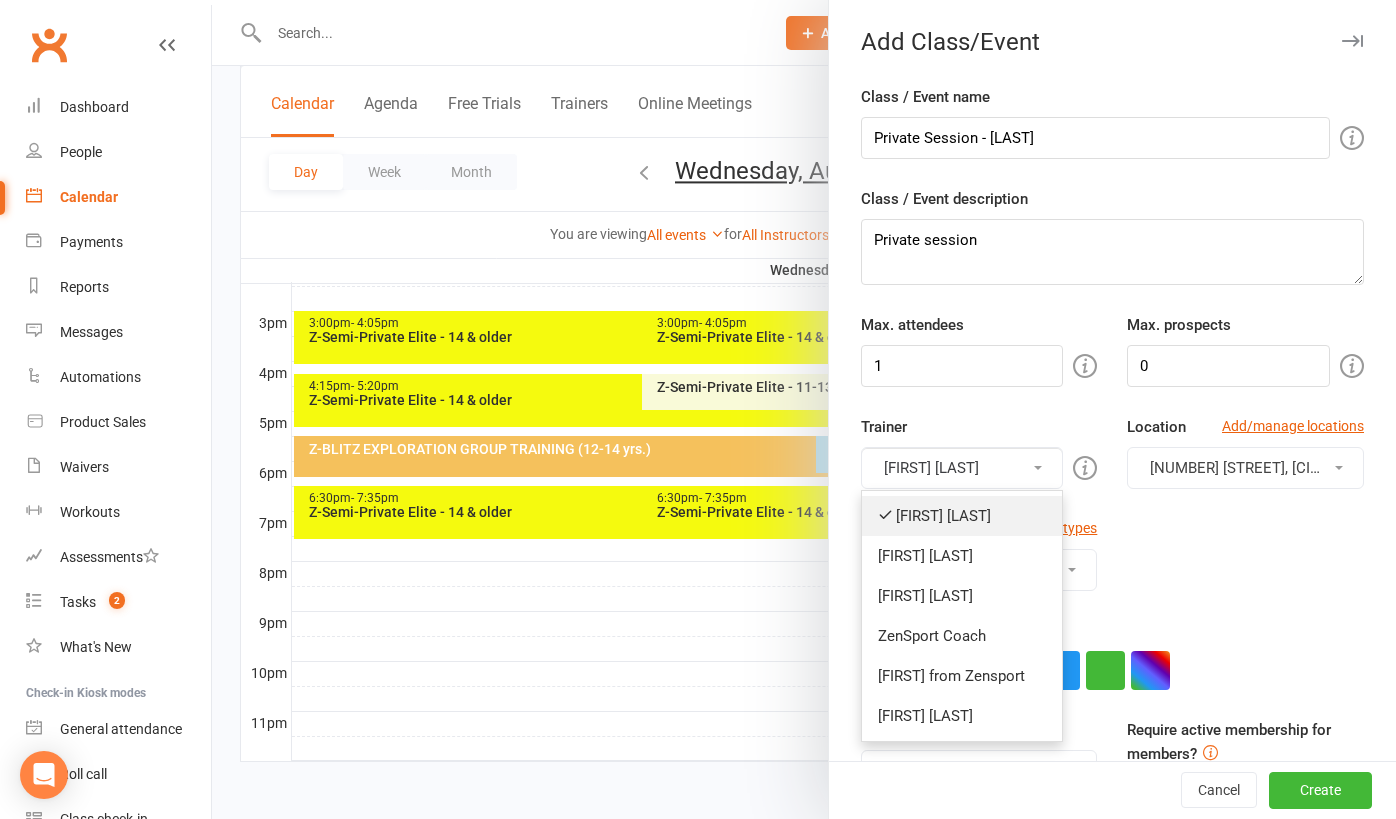 click on "[FIRST] [LAST]" at bounding box center (962, 516) 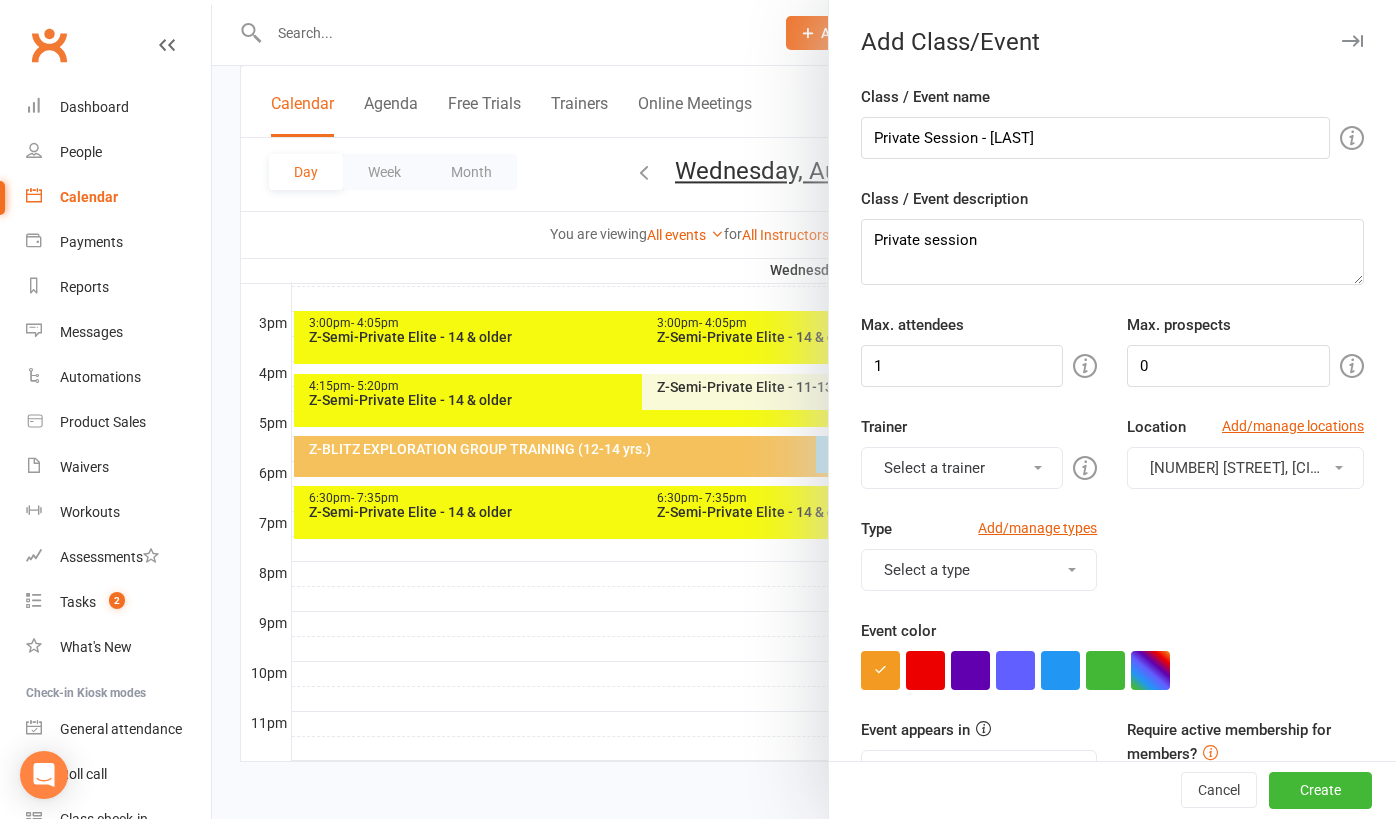 click on "Select a trainer" at bounding box center (962, 468) 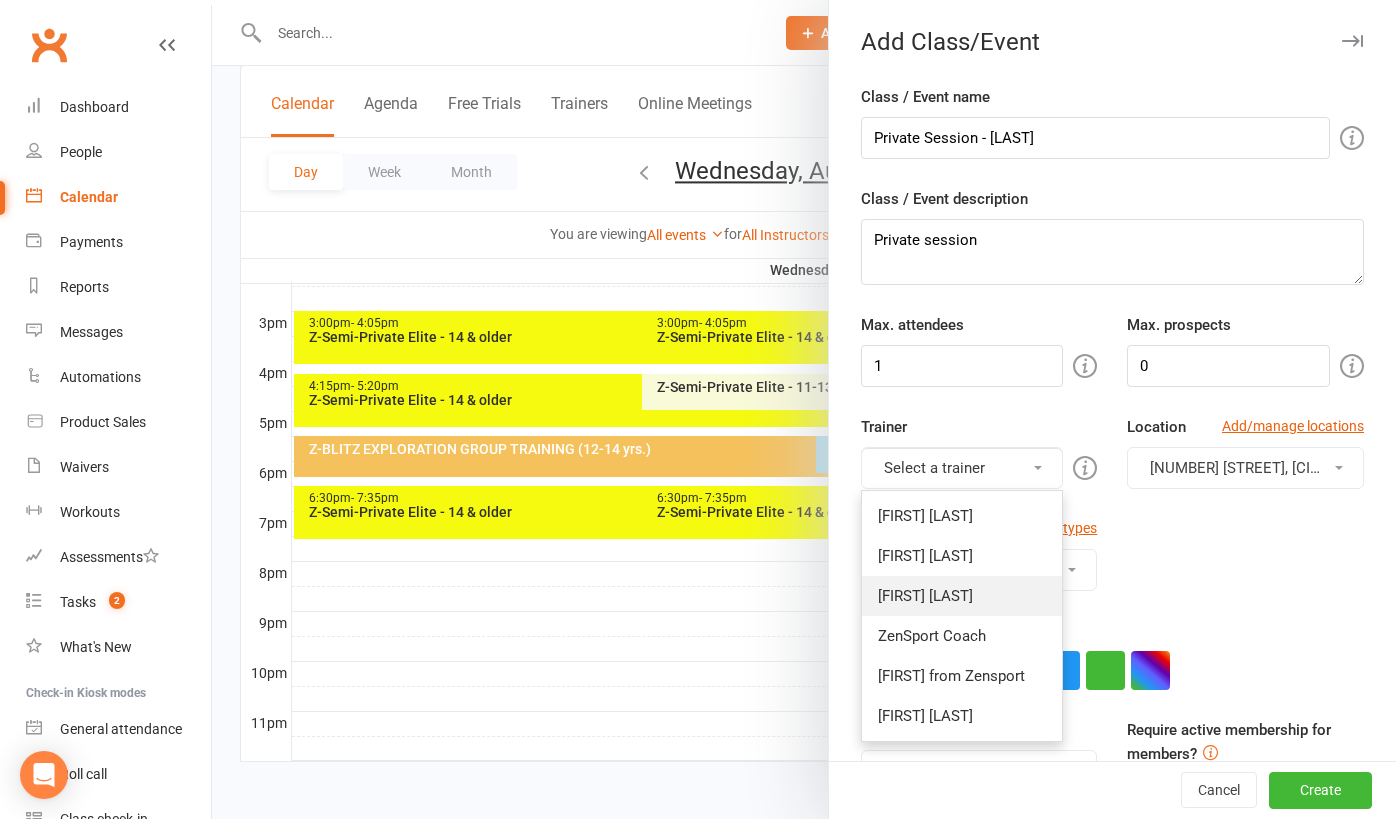 click on "[FIRST] [LAST]" at bounding box center (962, 596) 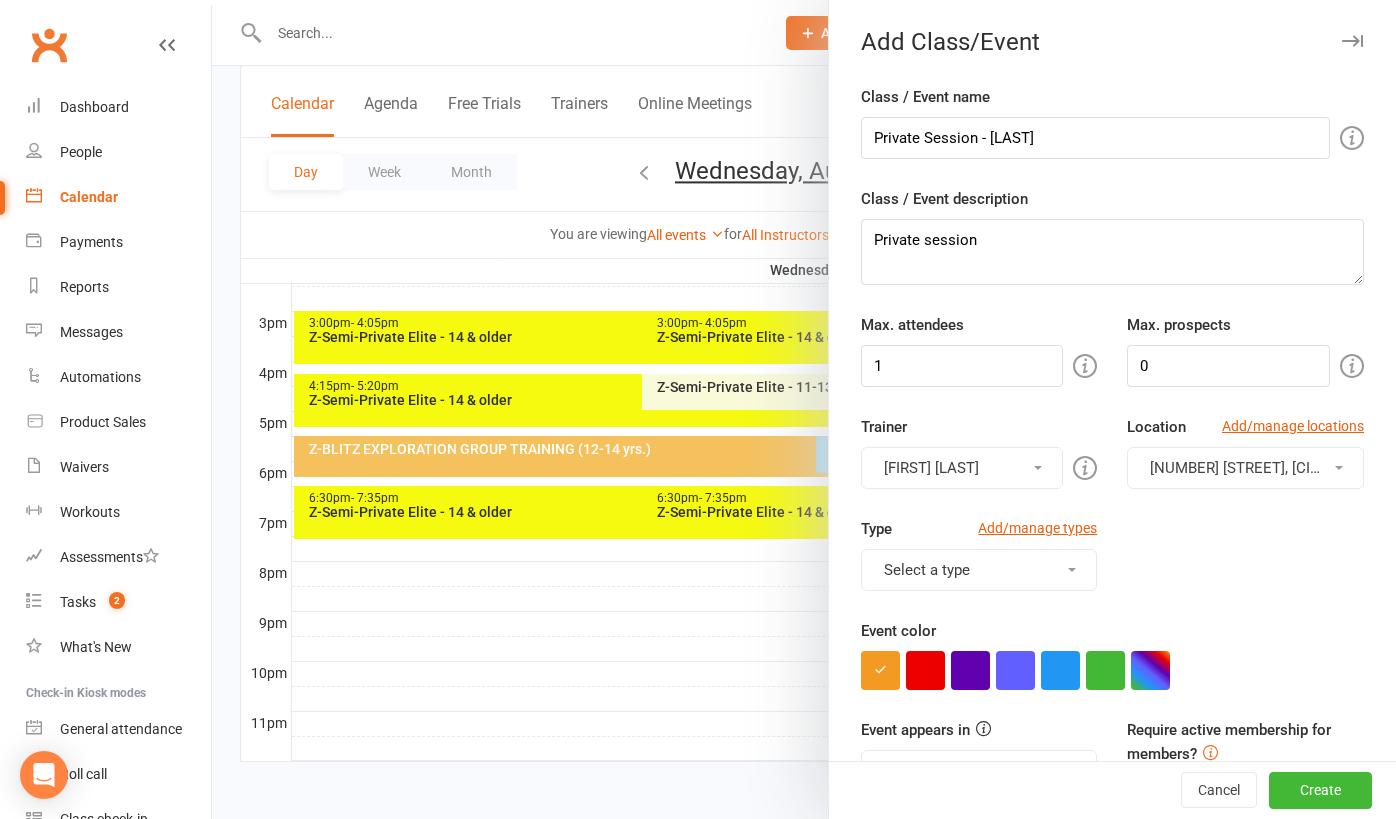 click on "Select a type" at bounding box center [979, 570] 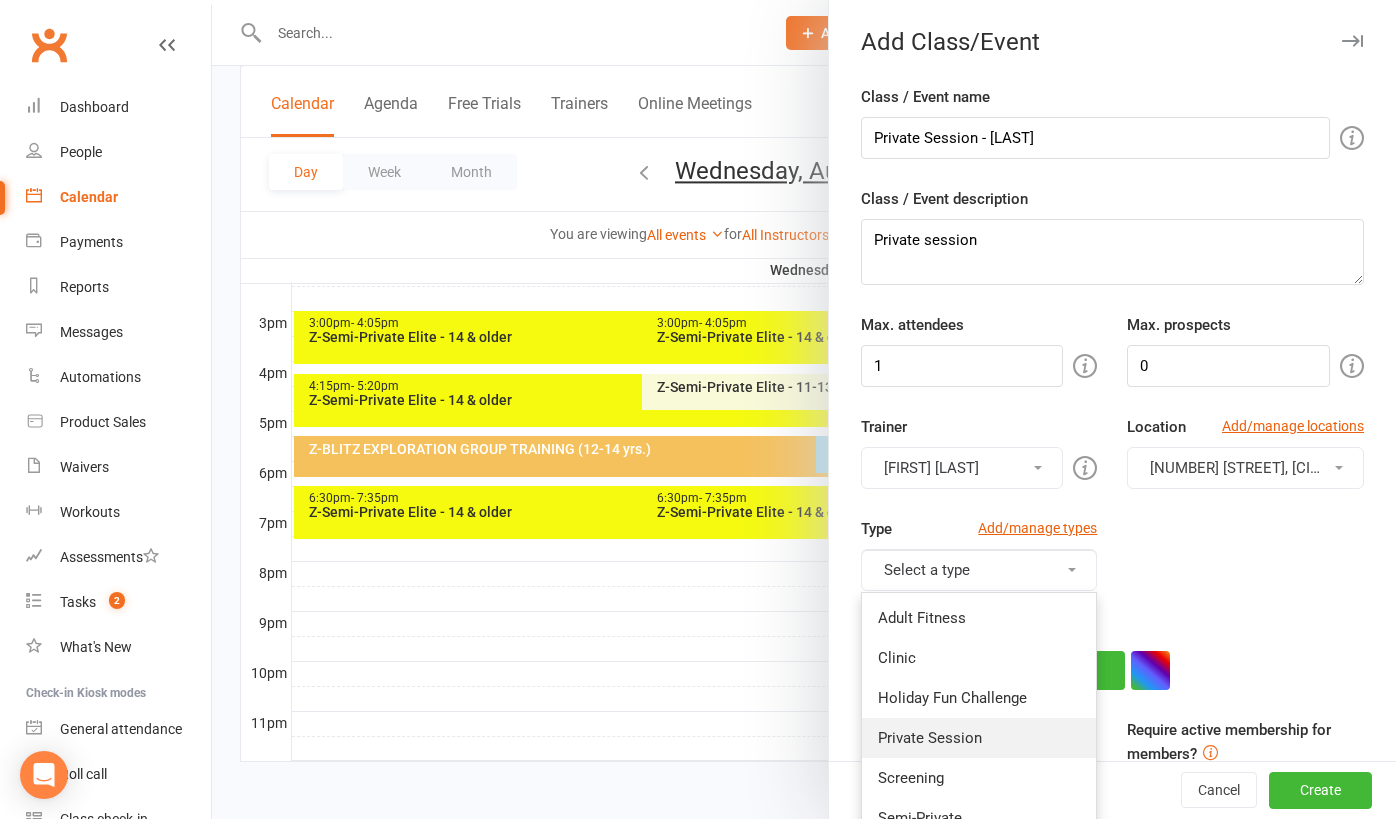 click on "Private Session" at bounding box center [979, 738] 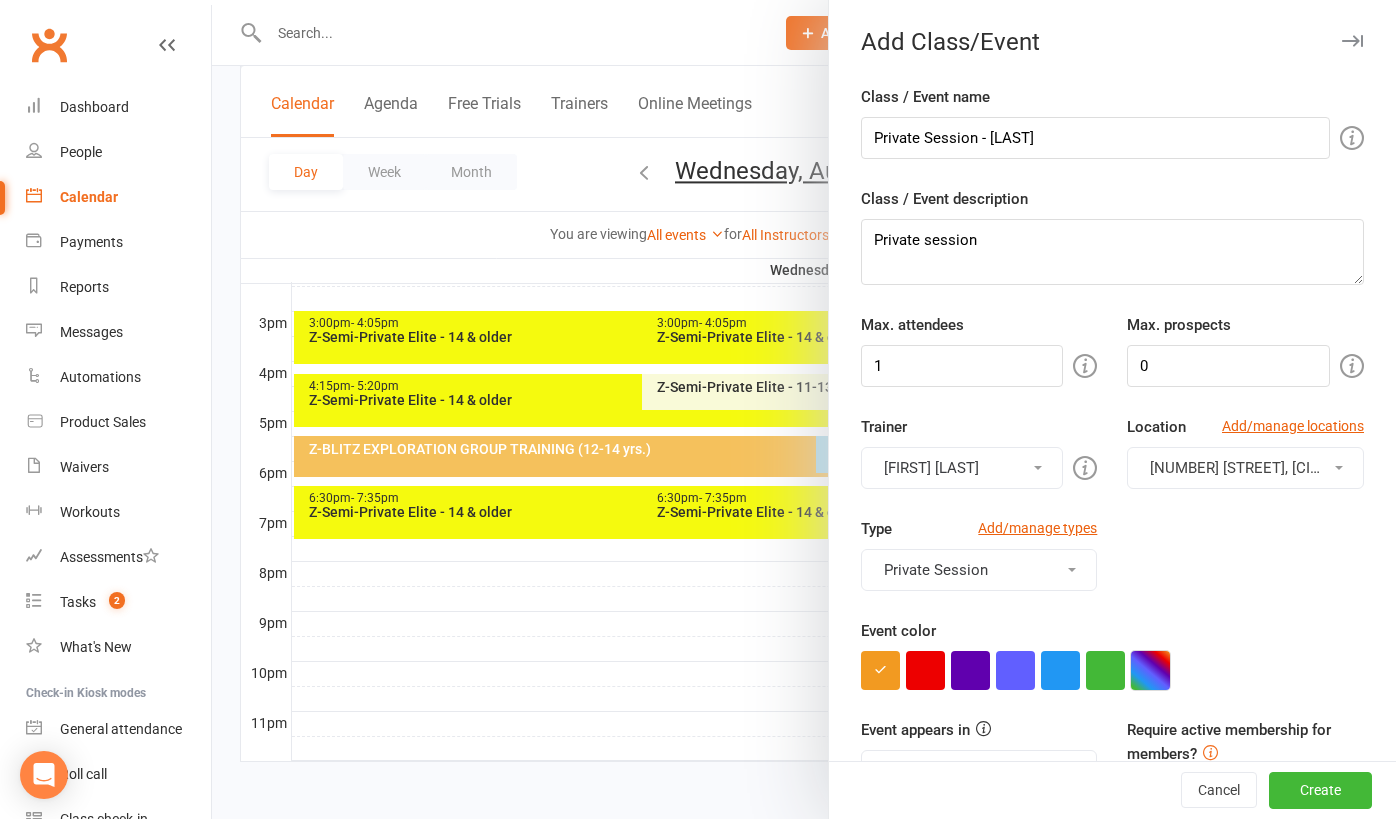 click at bounding box center (1150, 670) 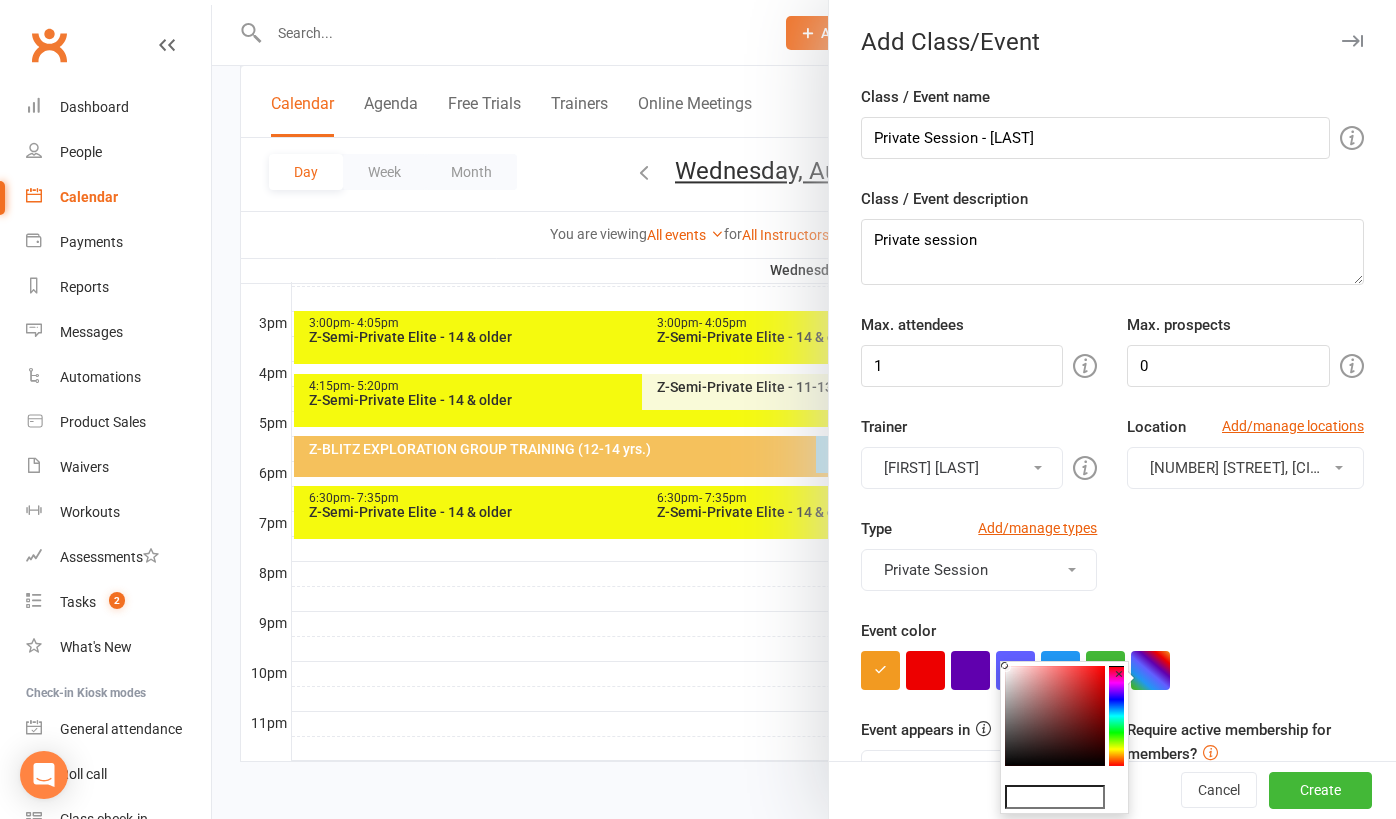 click 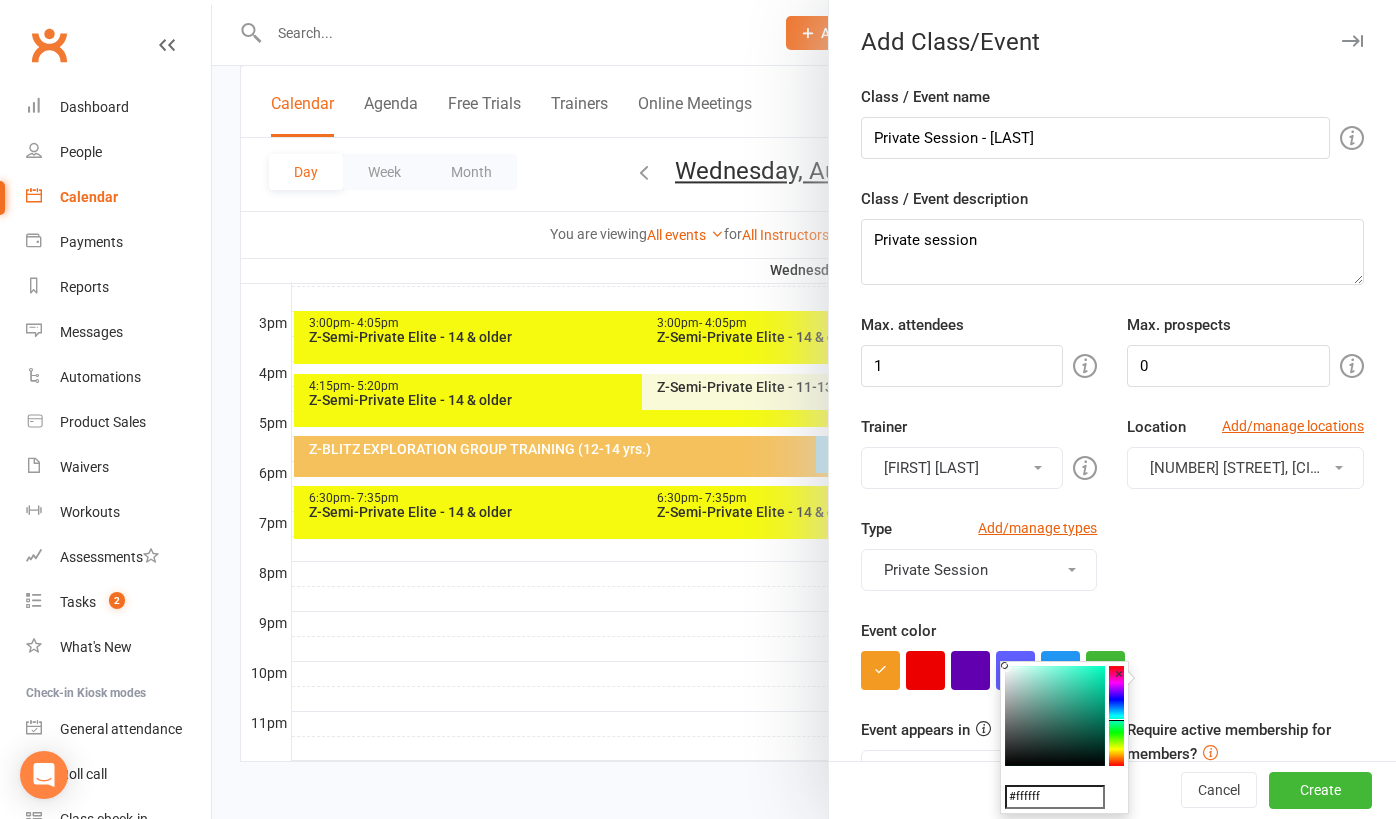 click at bounding box center [1055, 716] 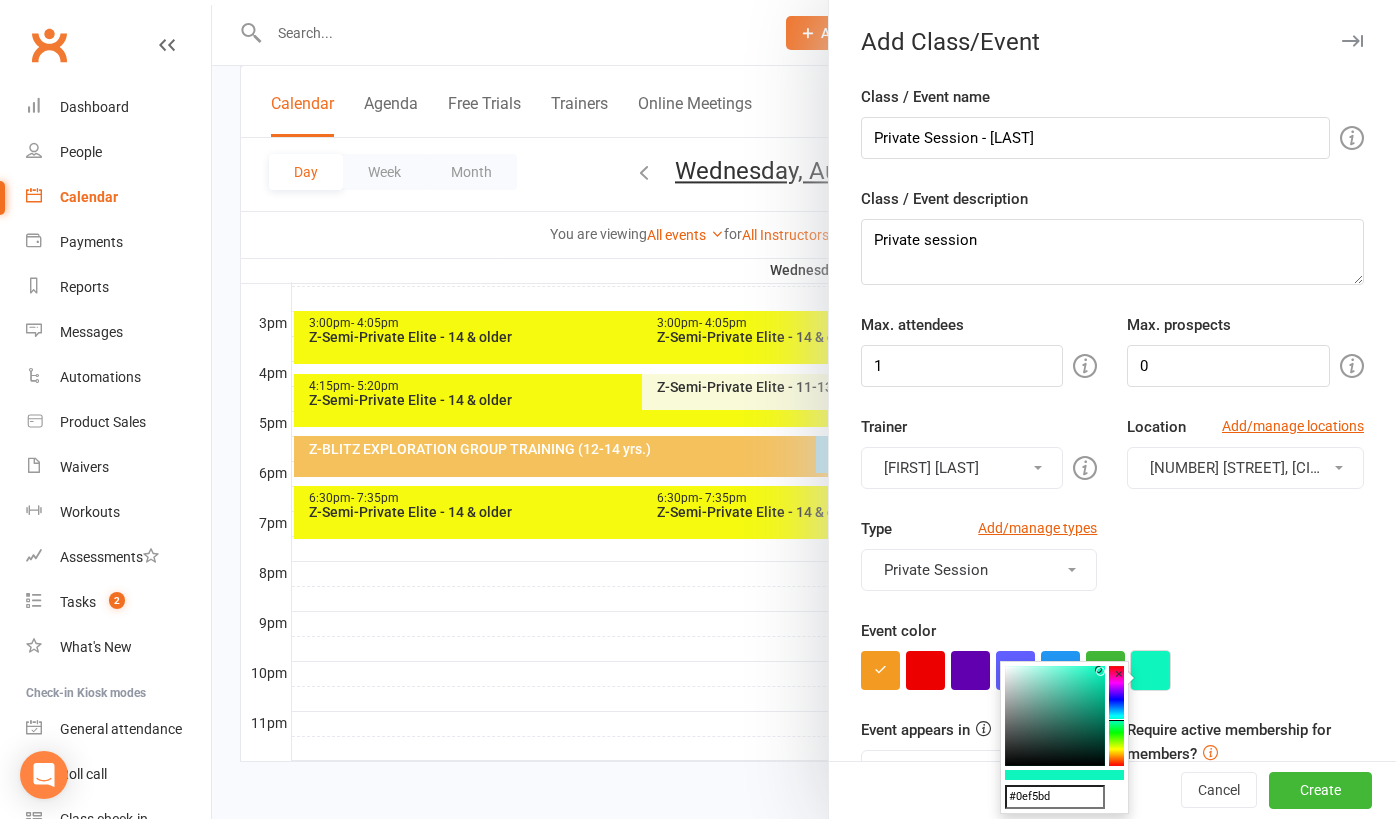 click at bounding box center (1150, 670) 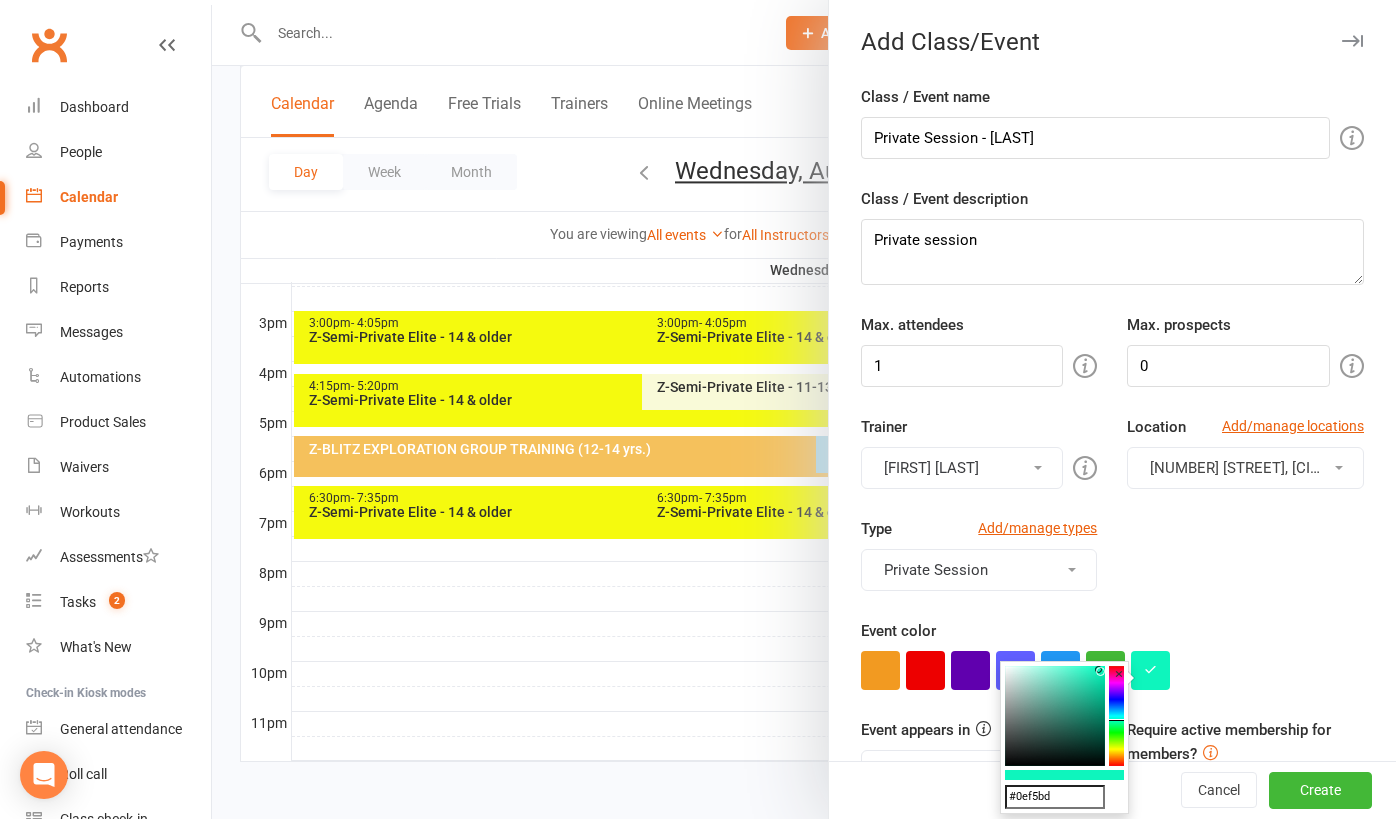 click at bounding box center (1112, 670) 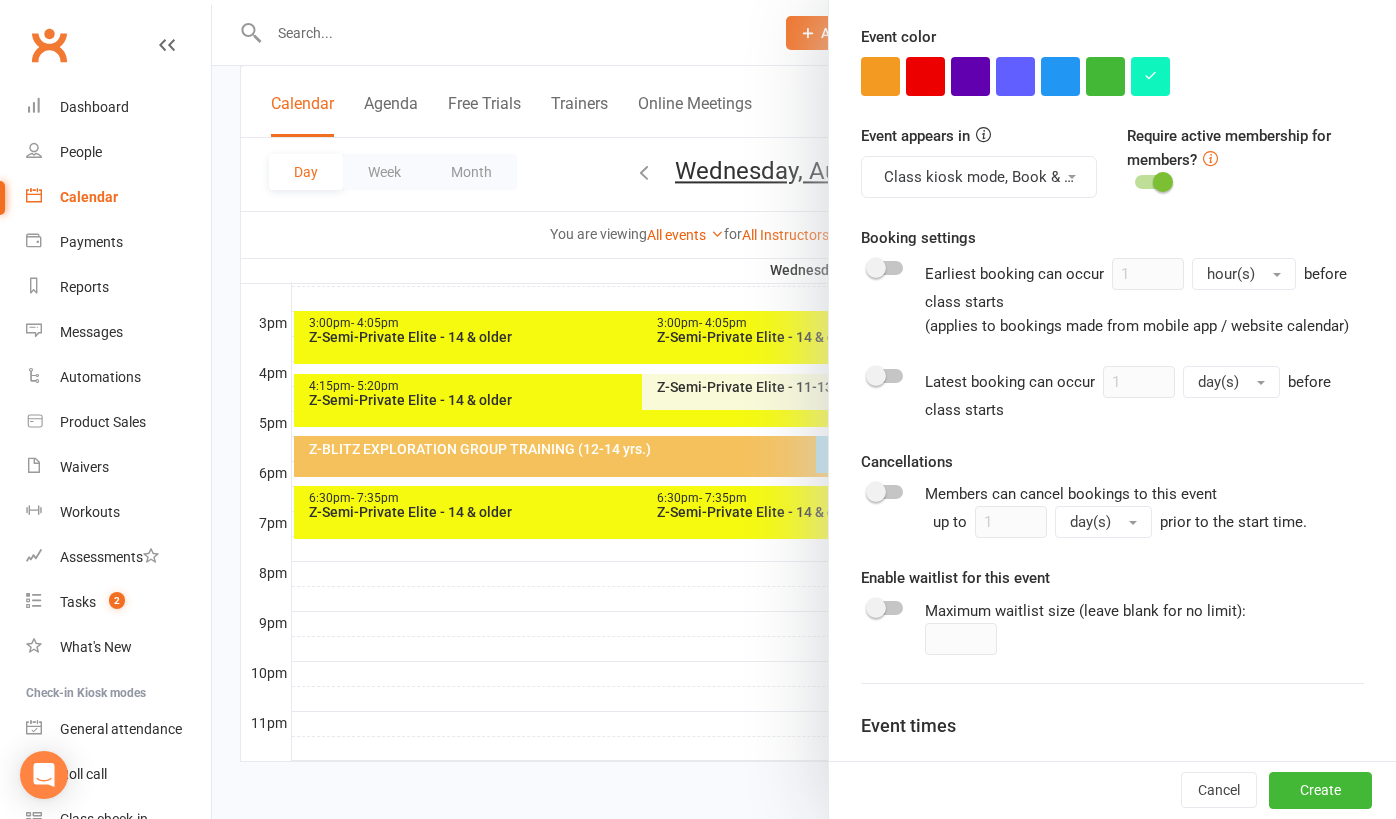 scroll, scrollTop: 580, scrollLeft: 0, axis: vertical 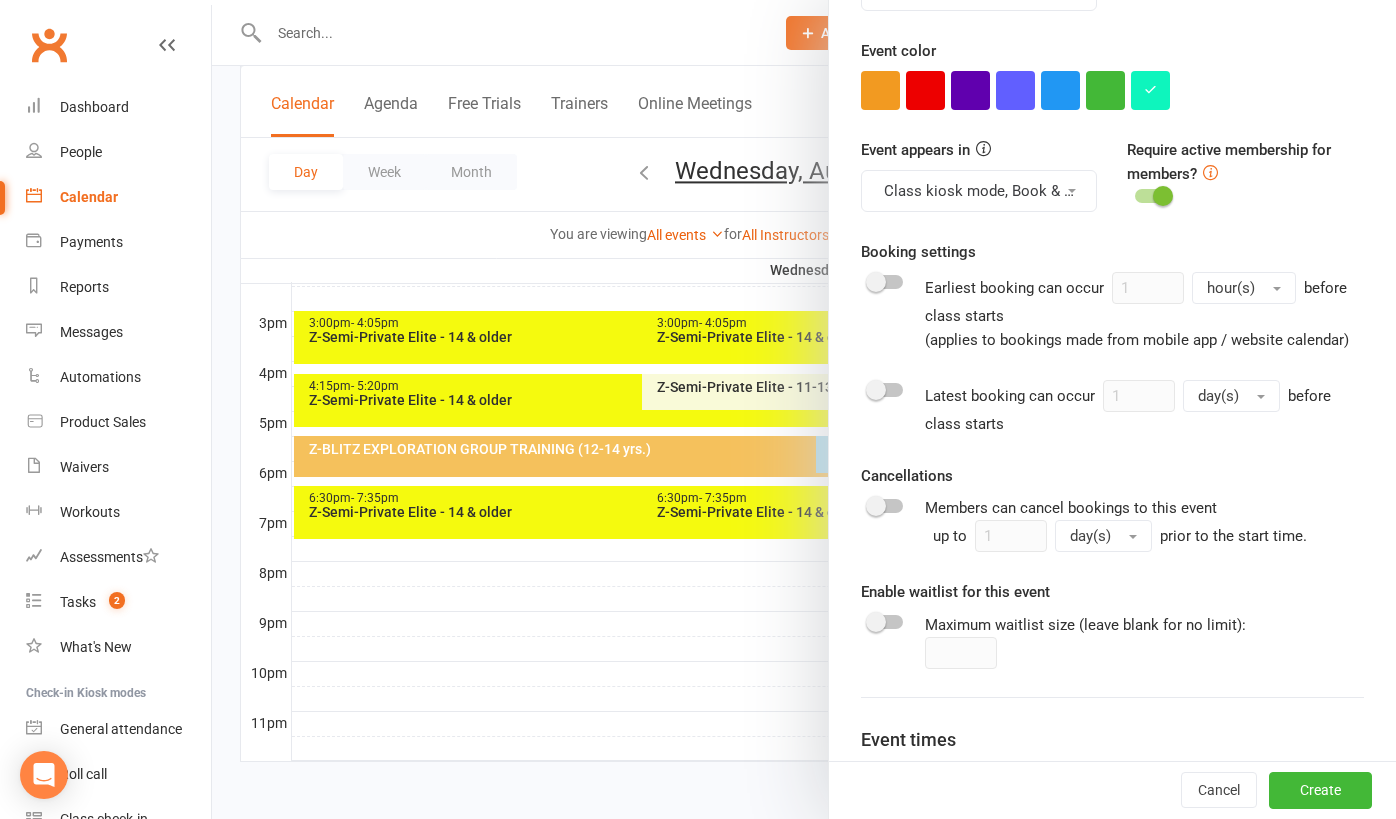 click on "Class kiosk mode, Book & Pay, Roll call, Clubworx website calendar and Mobile app" at bounding box center (979, 191) 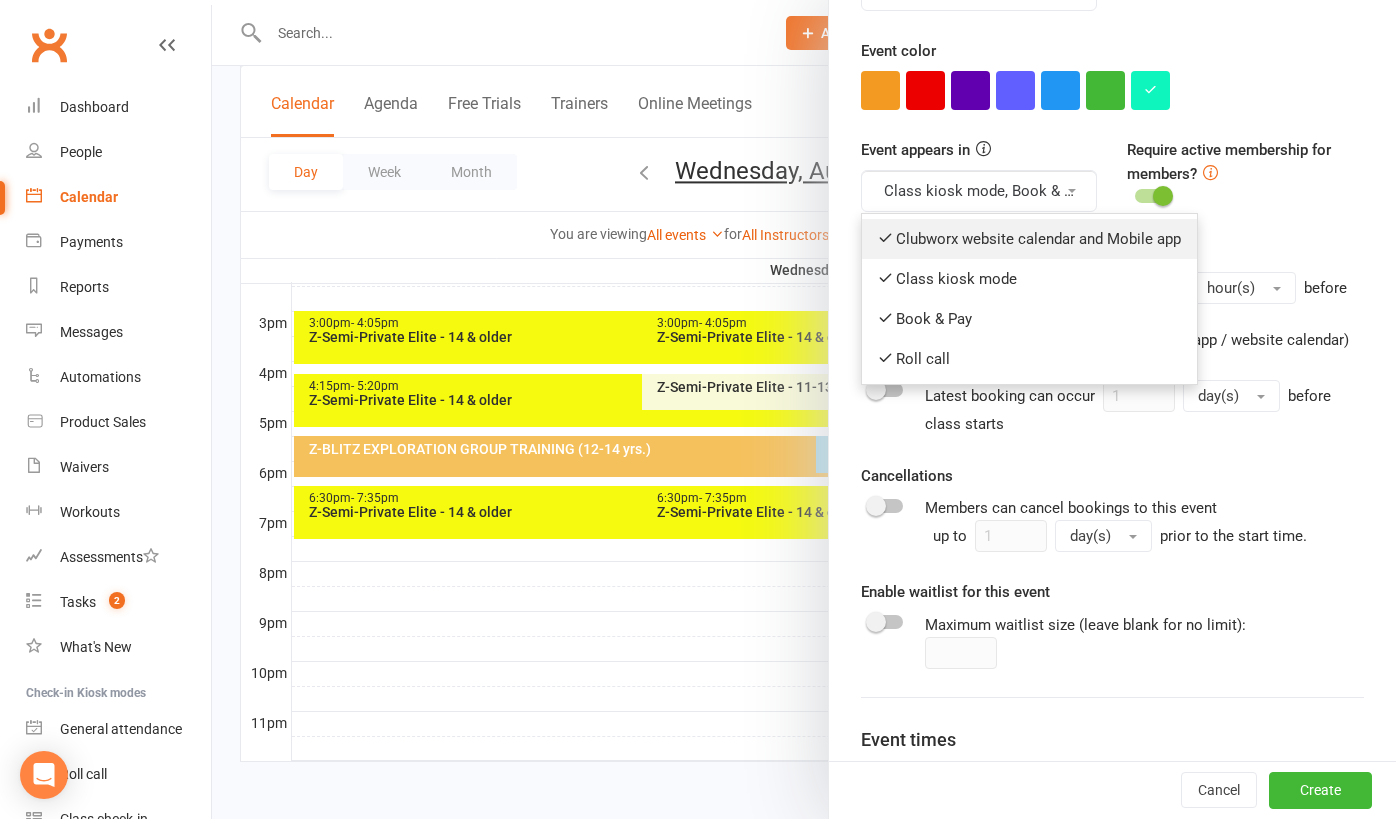 click on "Clubworx website calendar and Mobile app" at bounding box center [1029, 239] 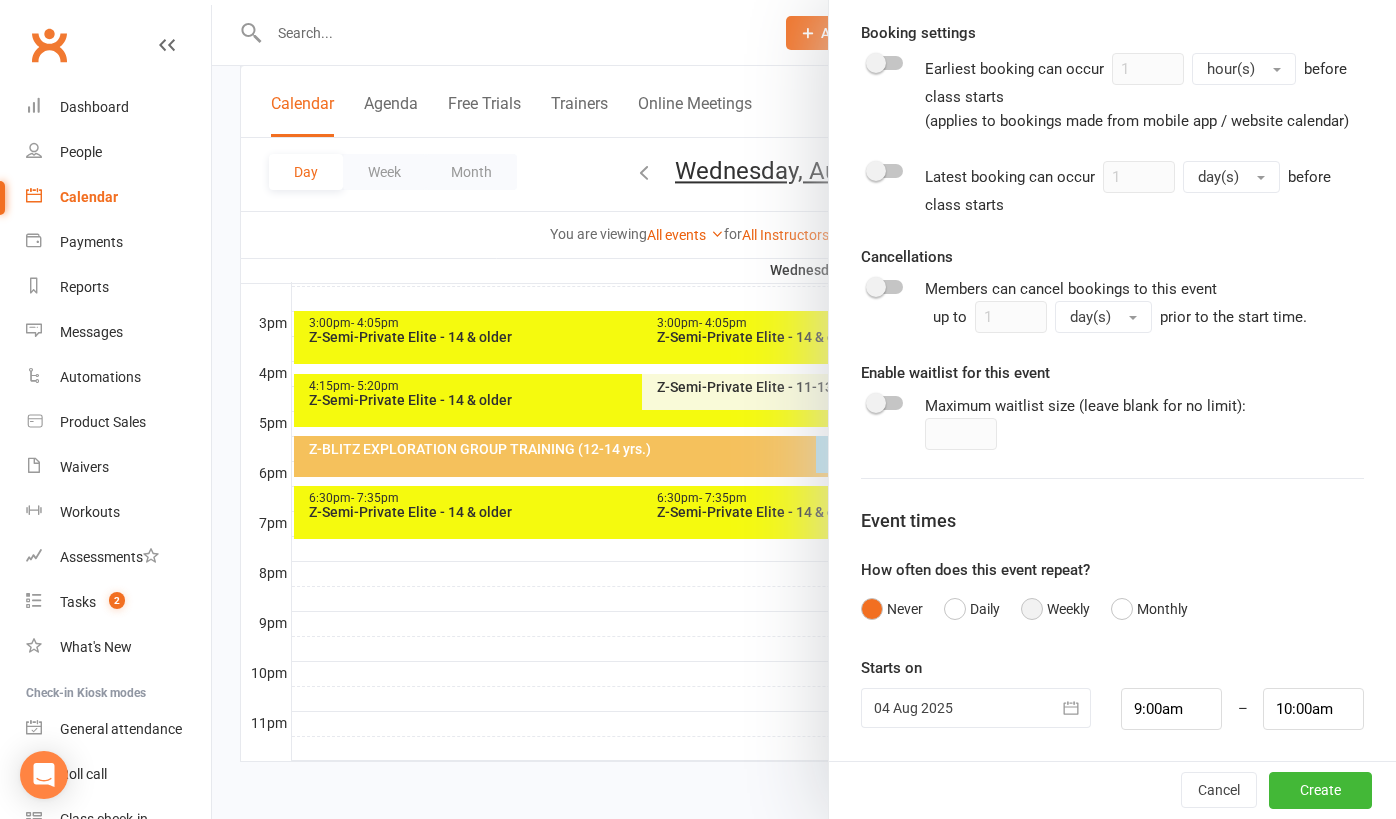 scroll, scrollTop: 798, scrollLeft: 0, axis: vertical 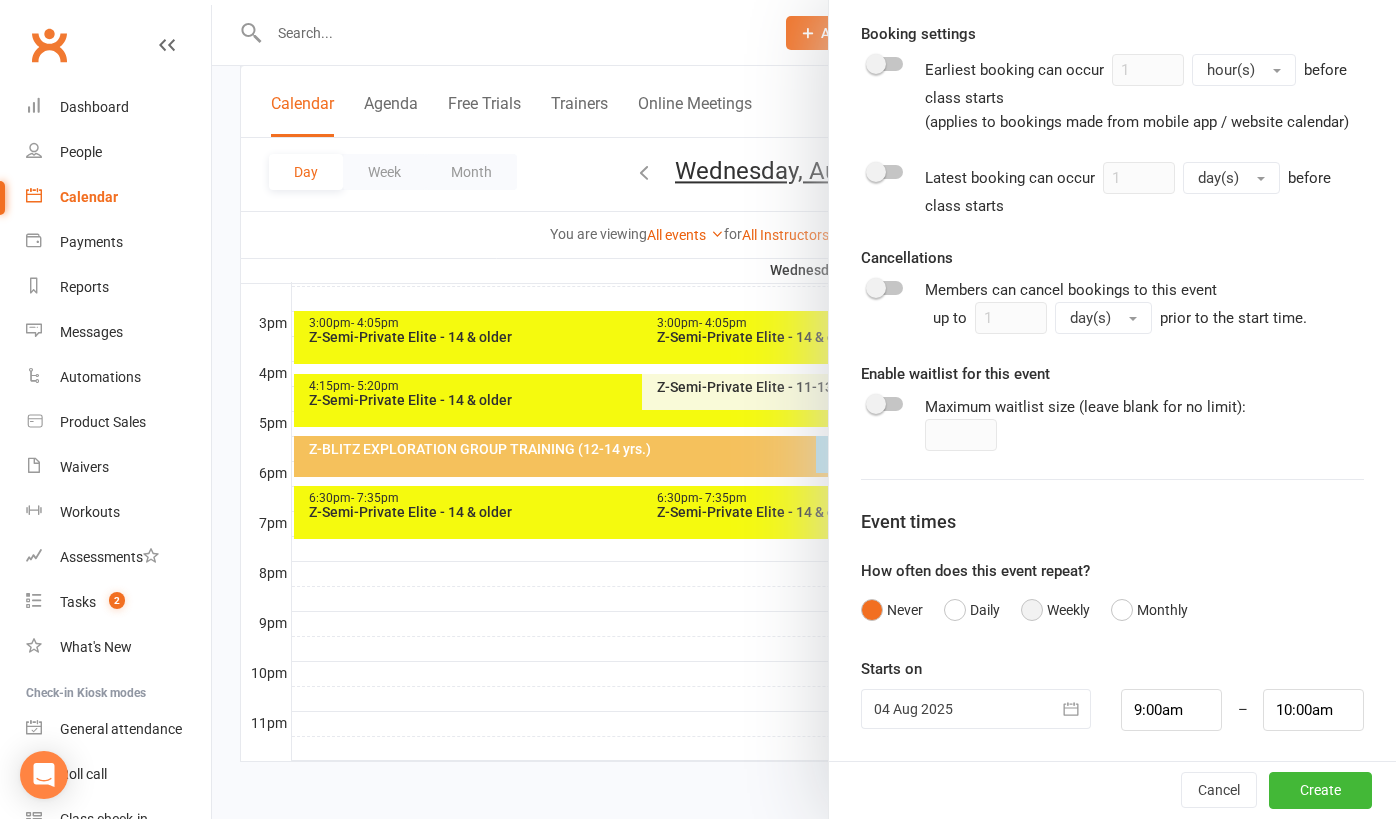 click on "Weekly" at bounding box center [1055, 610] 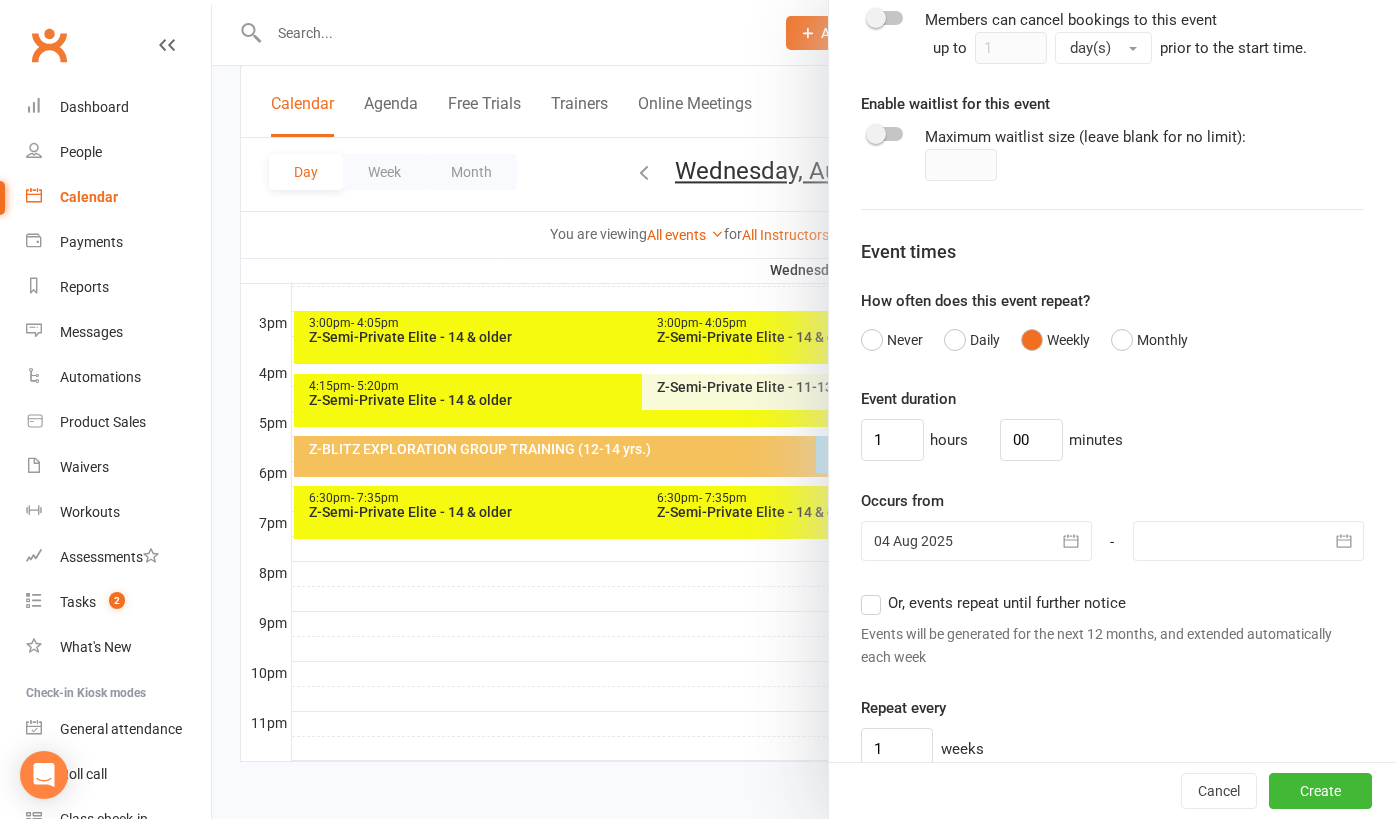 scroll, scrollTop: 1091, scrollLeft: 0, axis: vertical 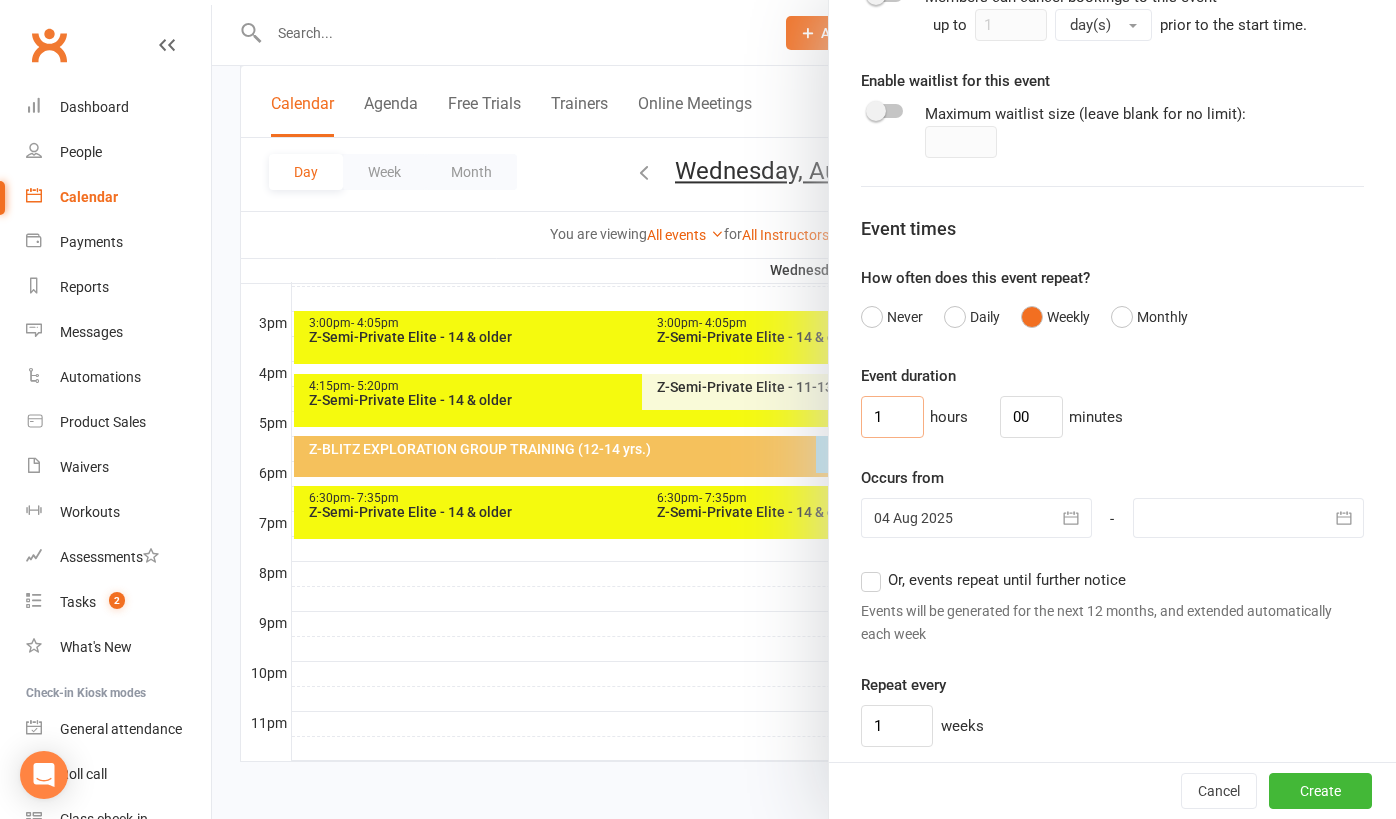 click on "1" at bounding box center [892, 417] 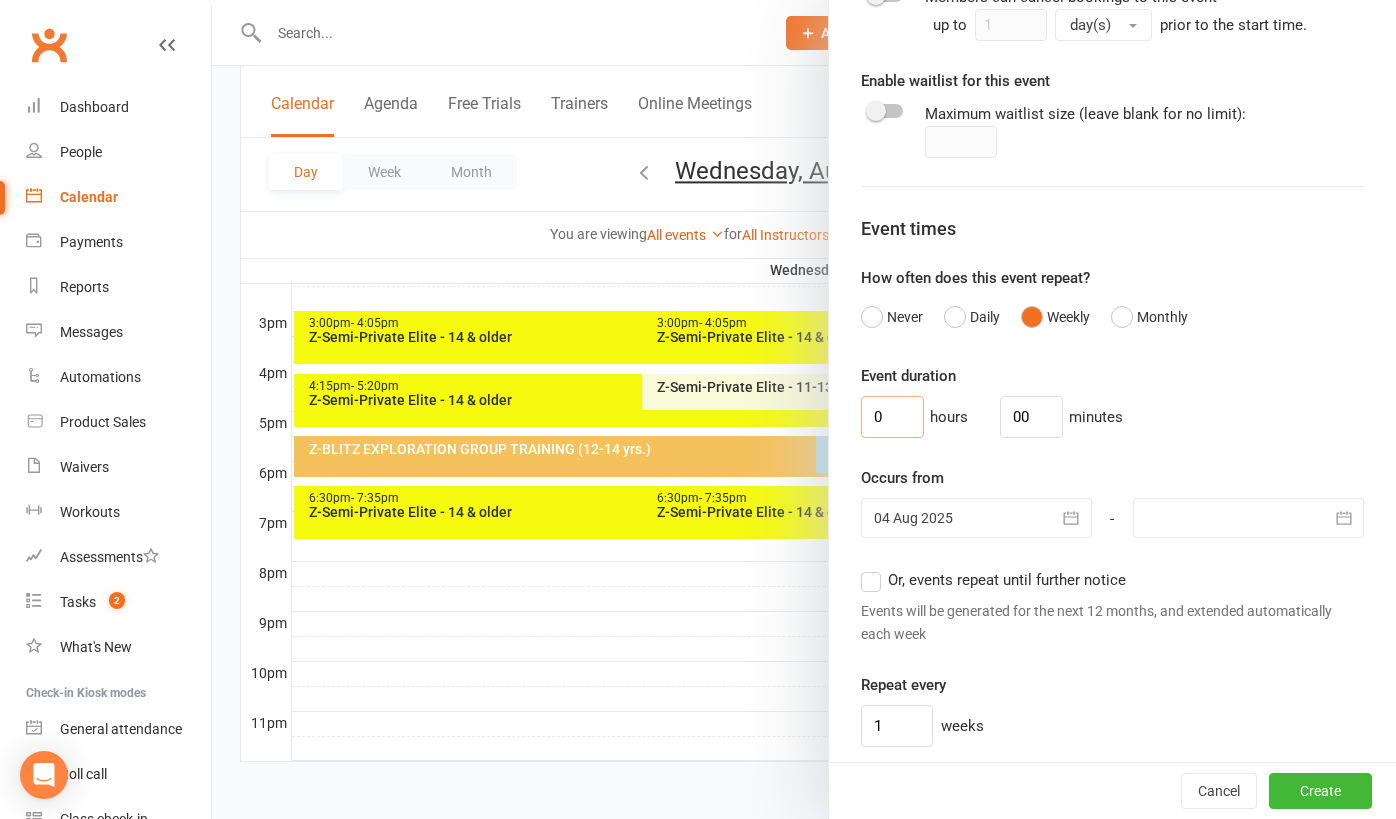type on "0" 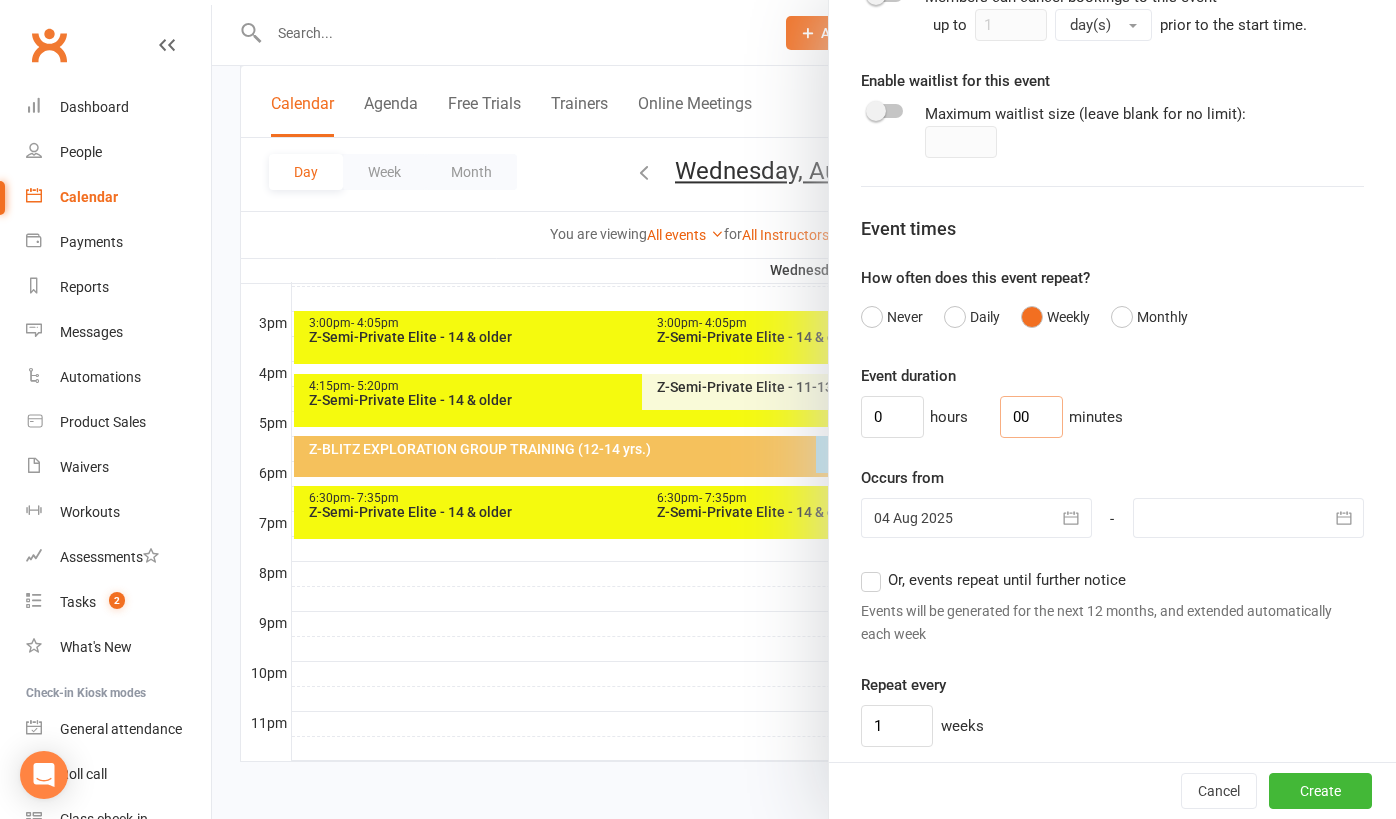 click on "00" at bounding box center (1031, 417) 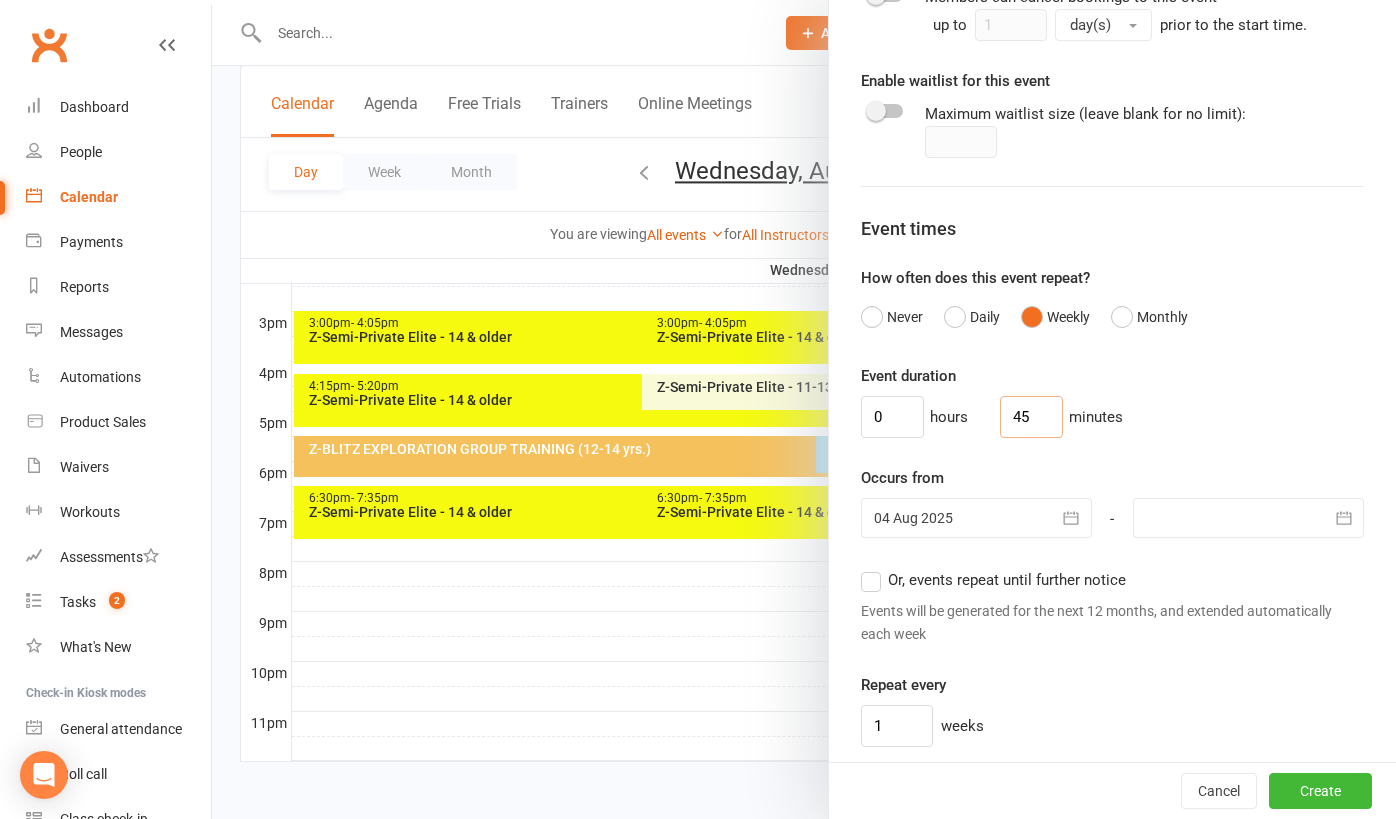 type on "45" 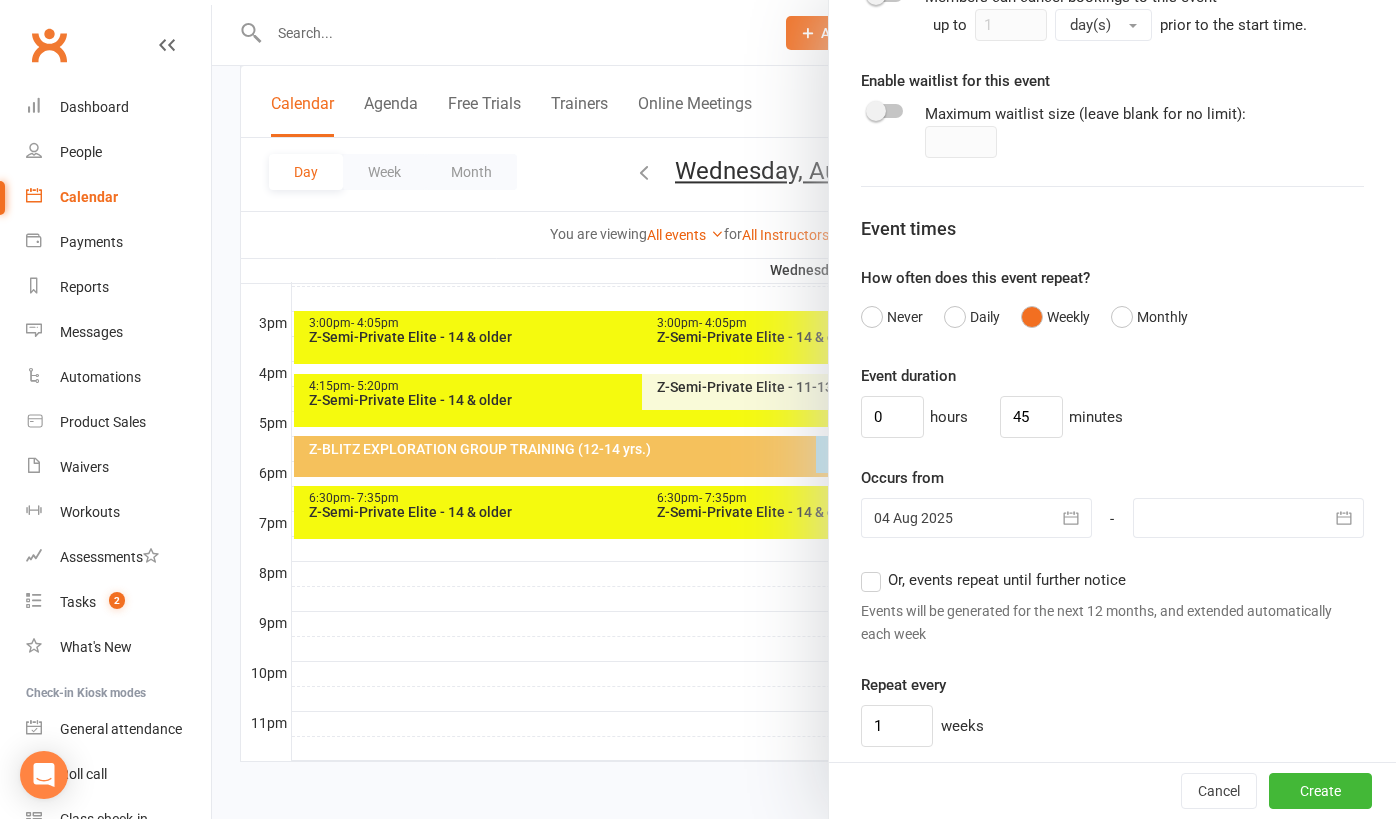 click 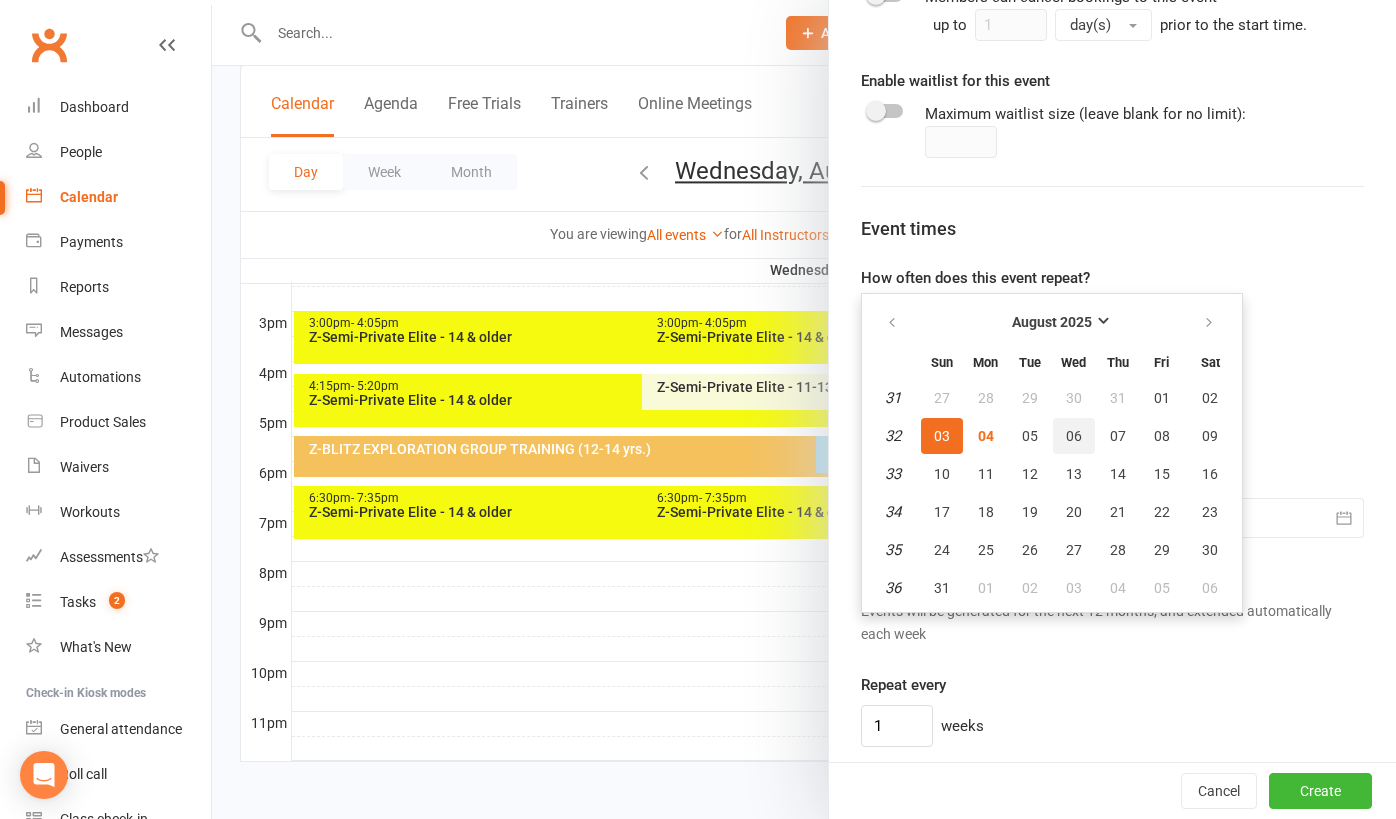 click on "06" at bounding box center (1074, 436) 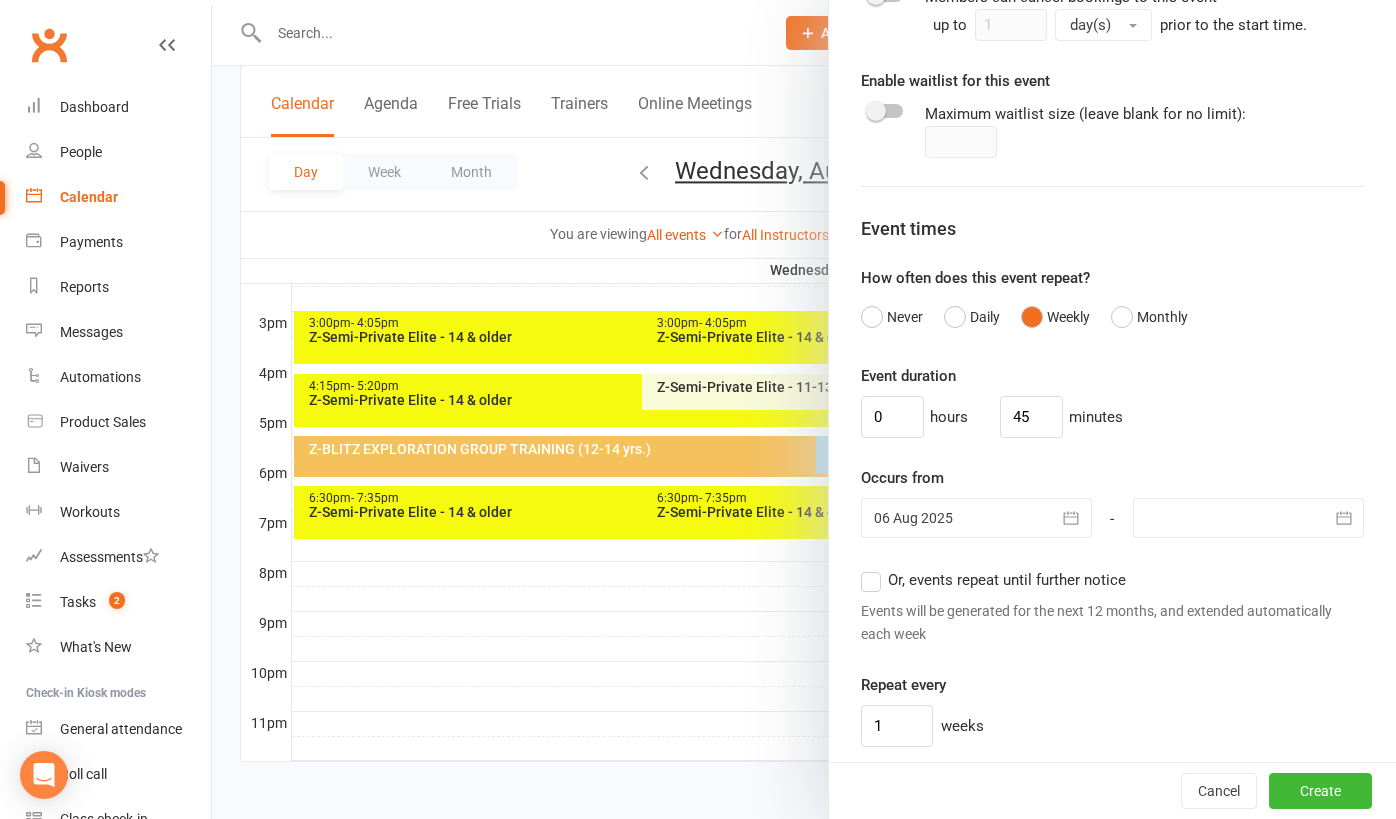 click at bounding box center (1344, 518) 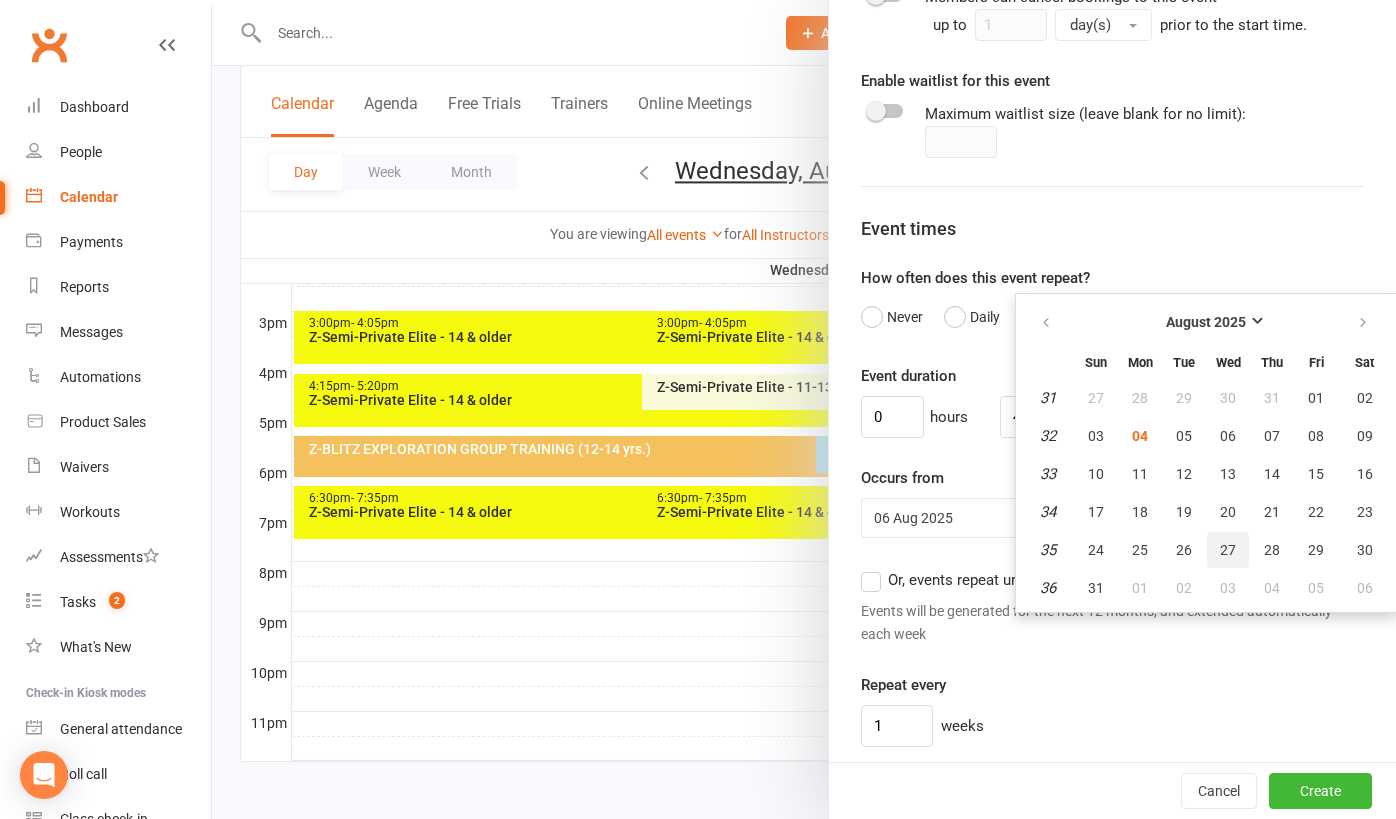 click on "27" at bounding box center [1228, 550] 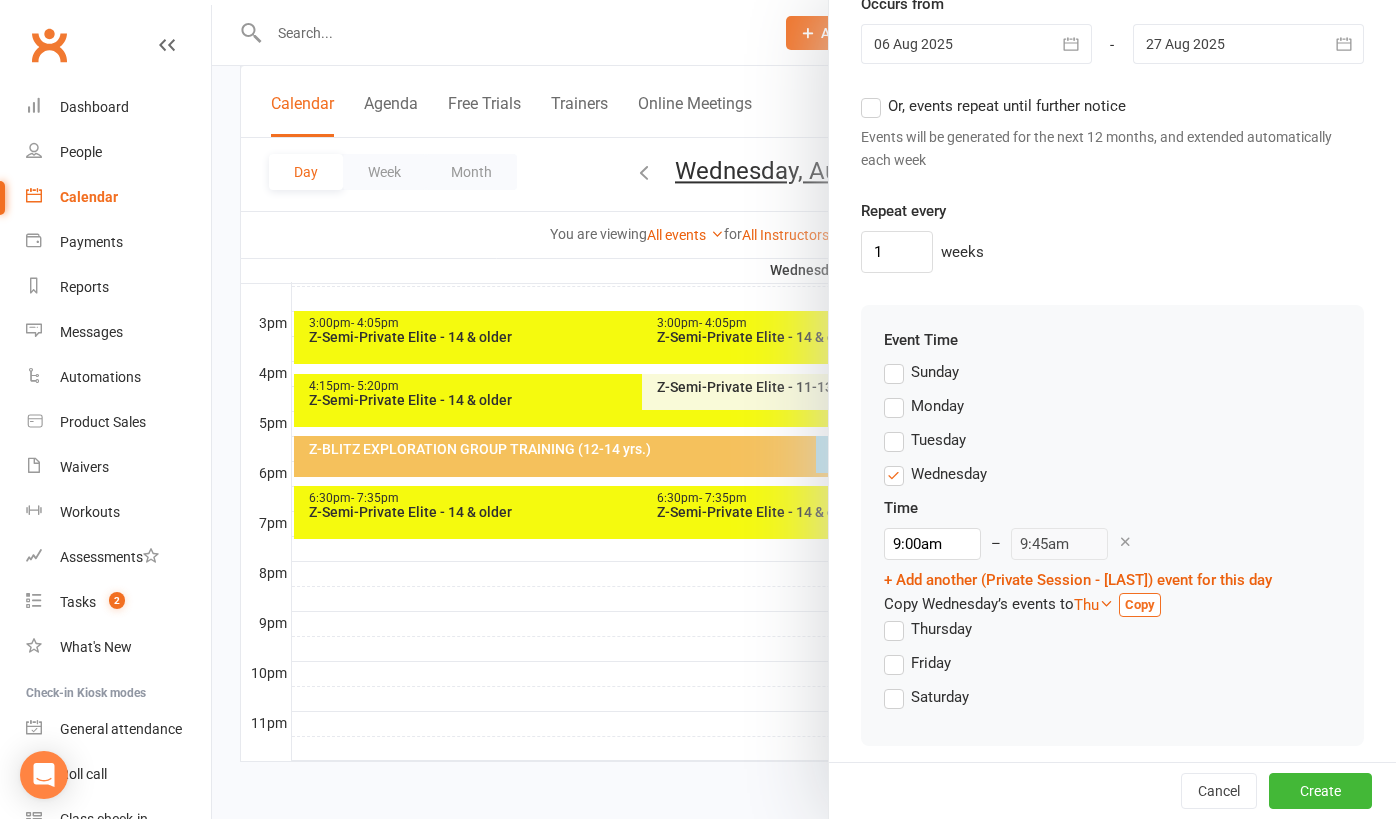 scroll, scrollTop: 1574, scrollLeft: 0, axis: vertical 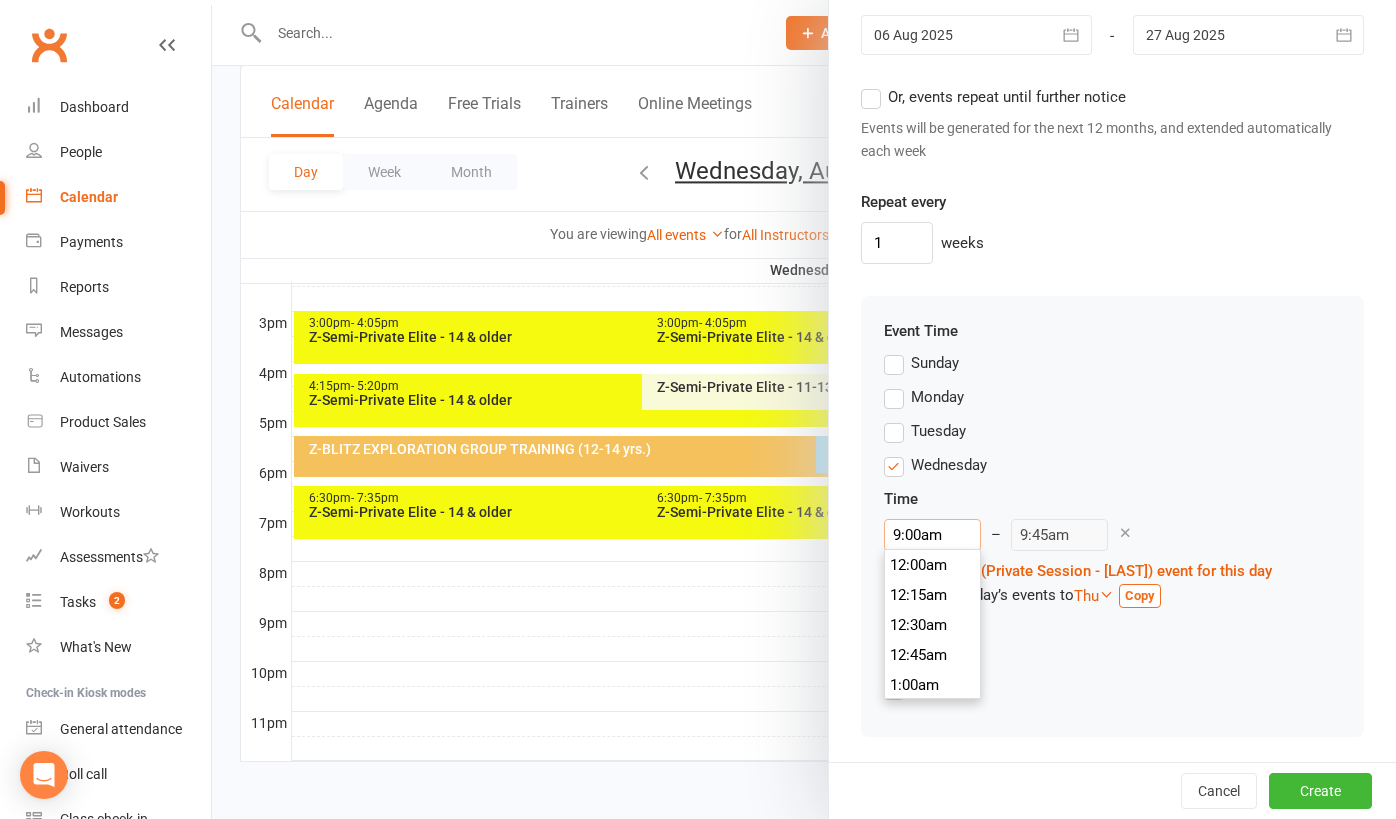 click on "9:00am" at bounding box center [932, 535] 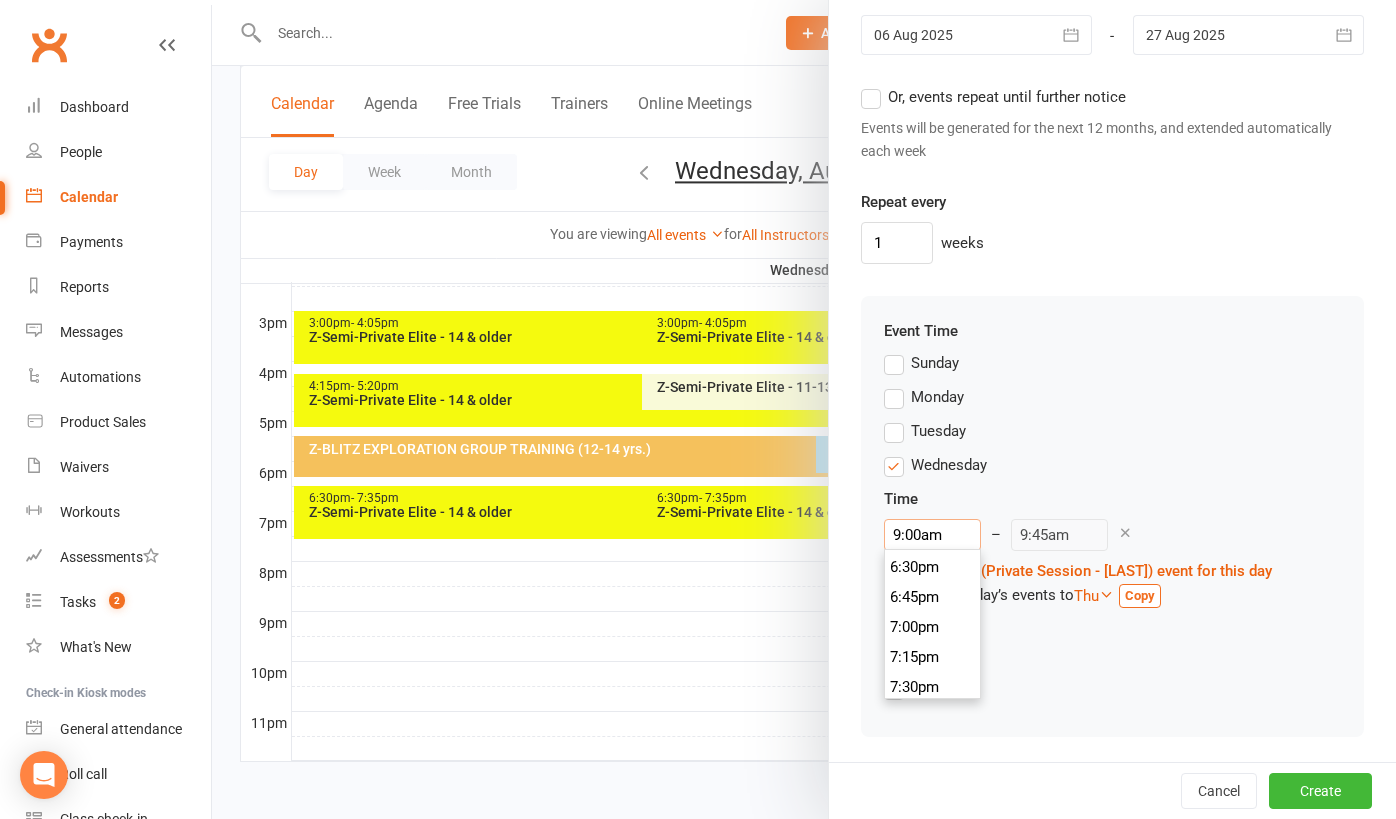 scroll, scrollTop: 2214, scrollLeft: 0, axis: vertical 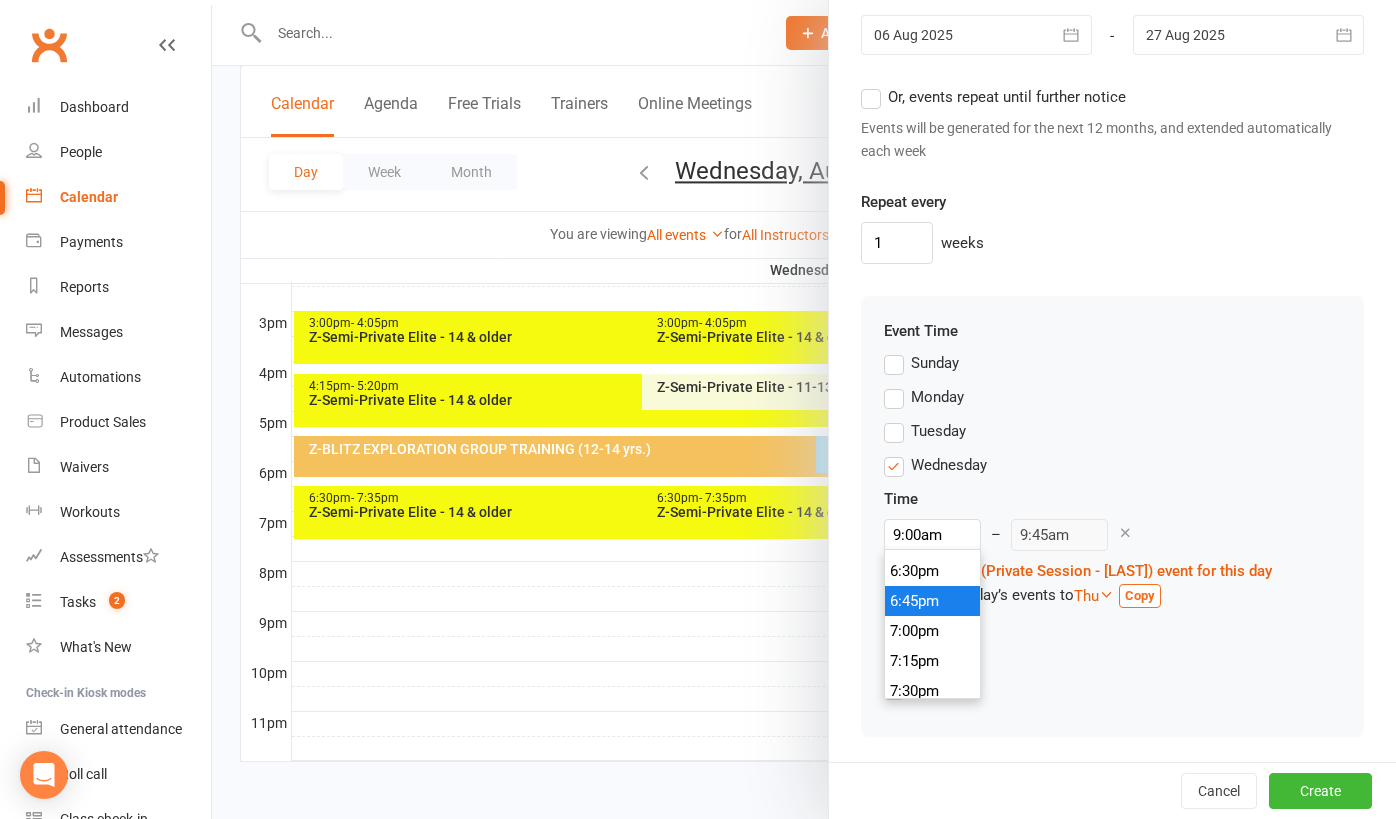 type on "6:45pm" 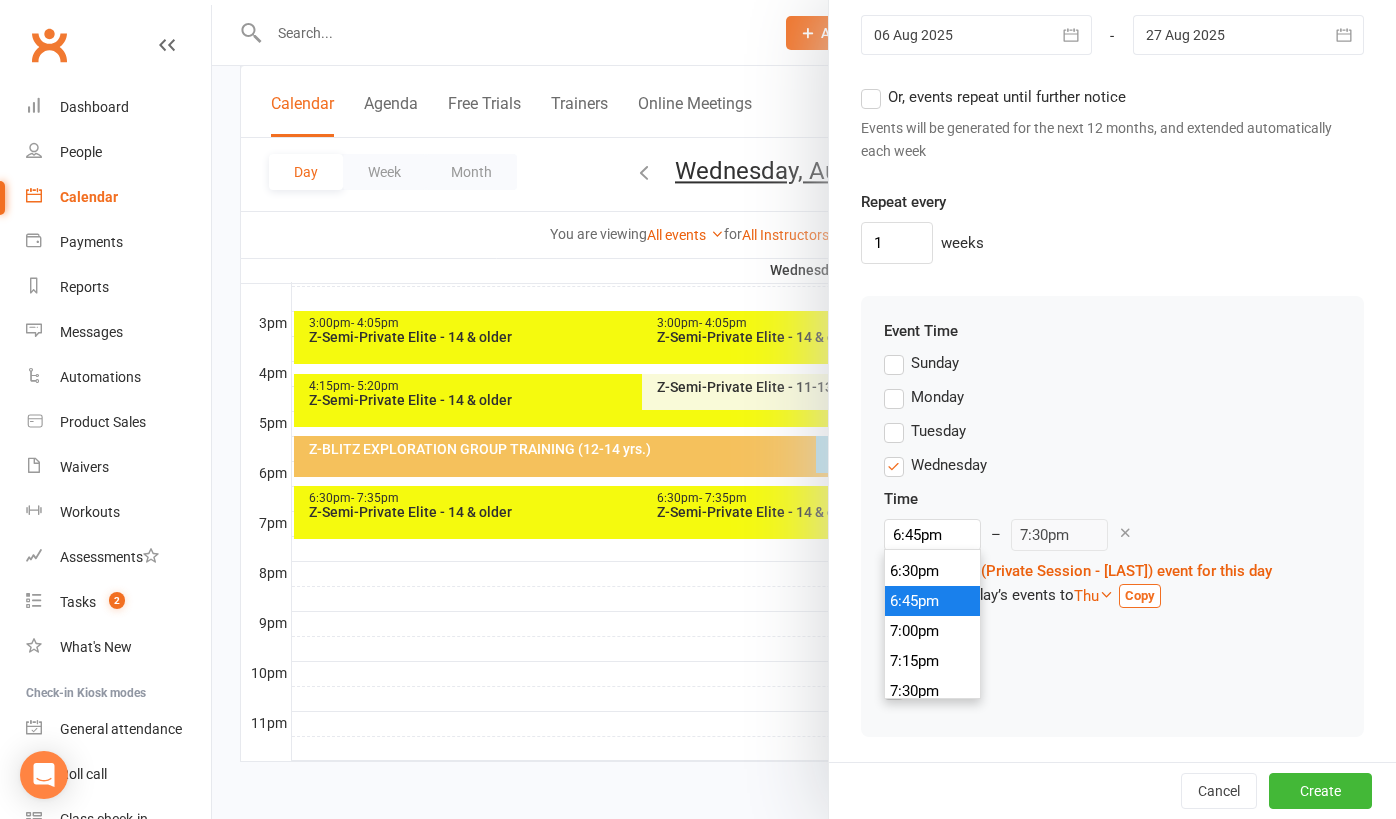 click on "6:45pm" at bounding box center (933, 601) 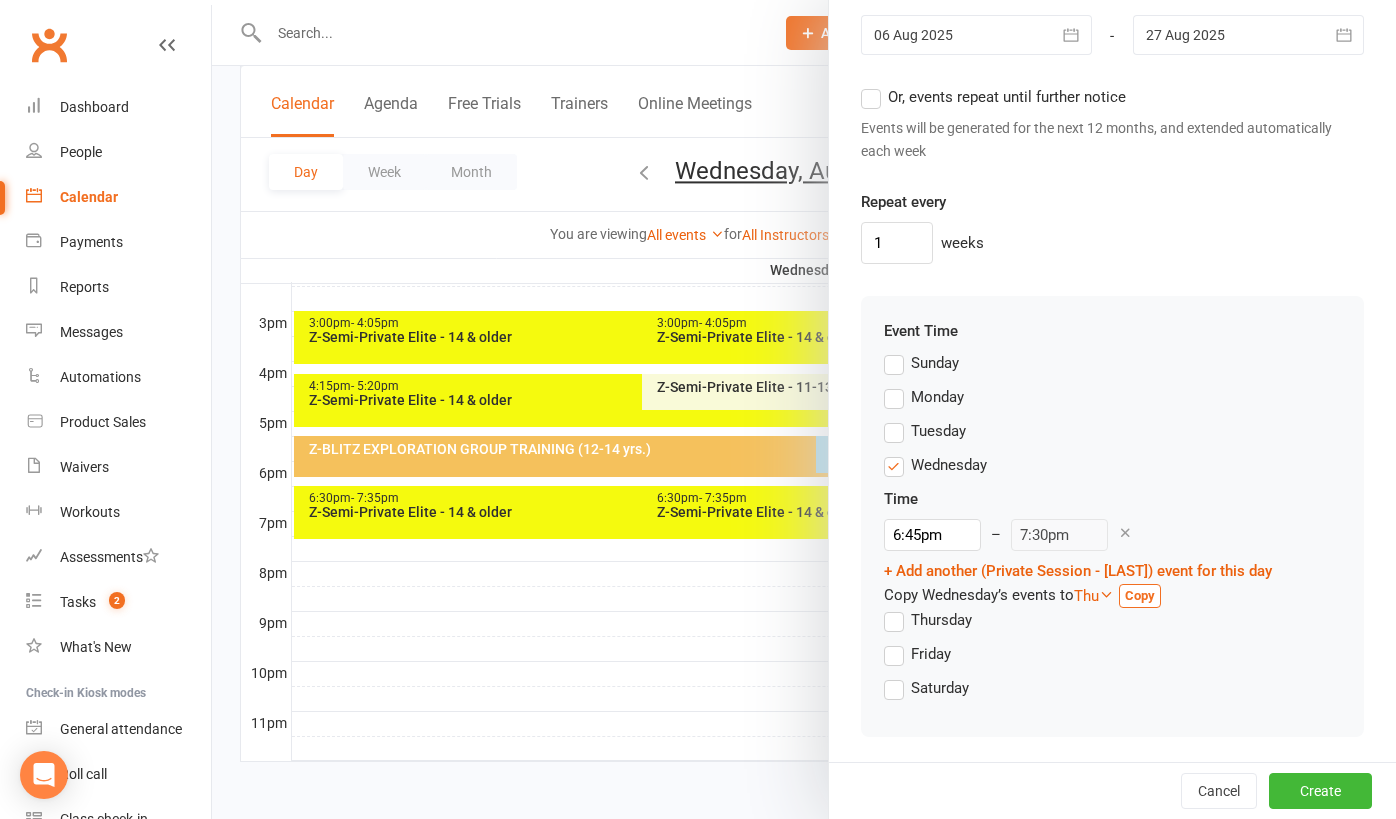 click on "Friday" at bounding box center [1112, 659] 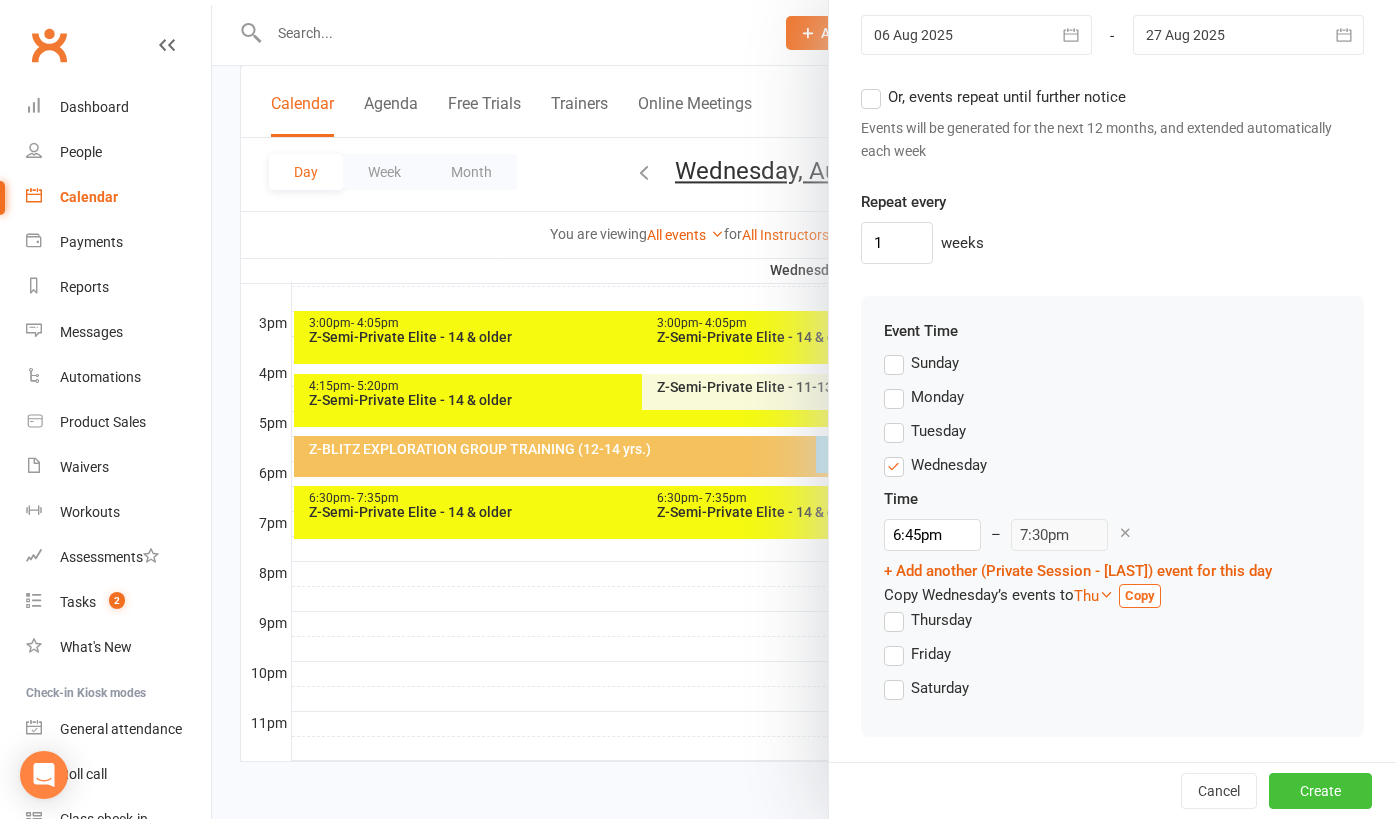 click on "Create" at bounding box center [1320, 791] 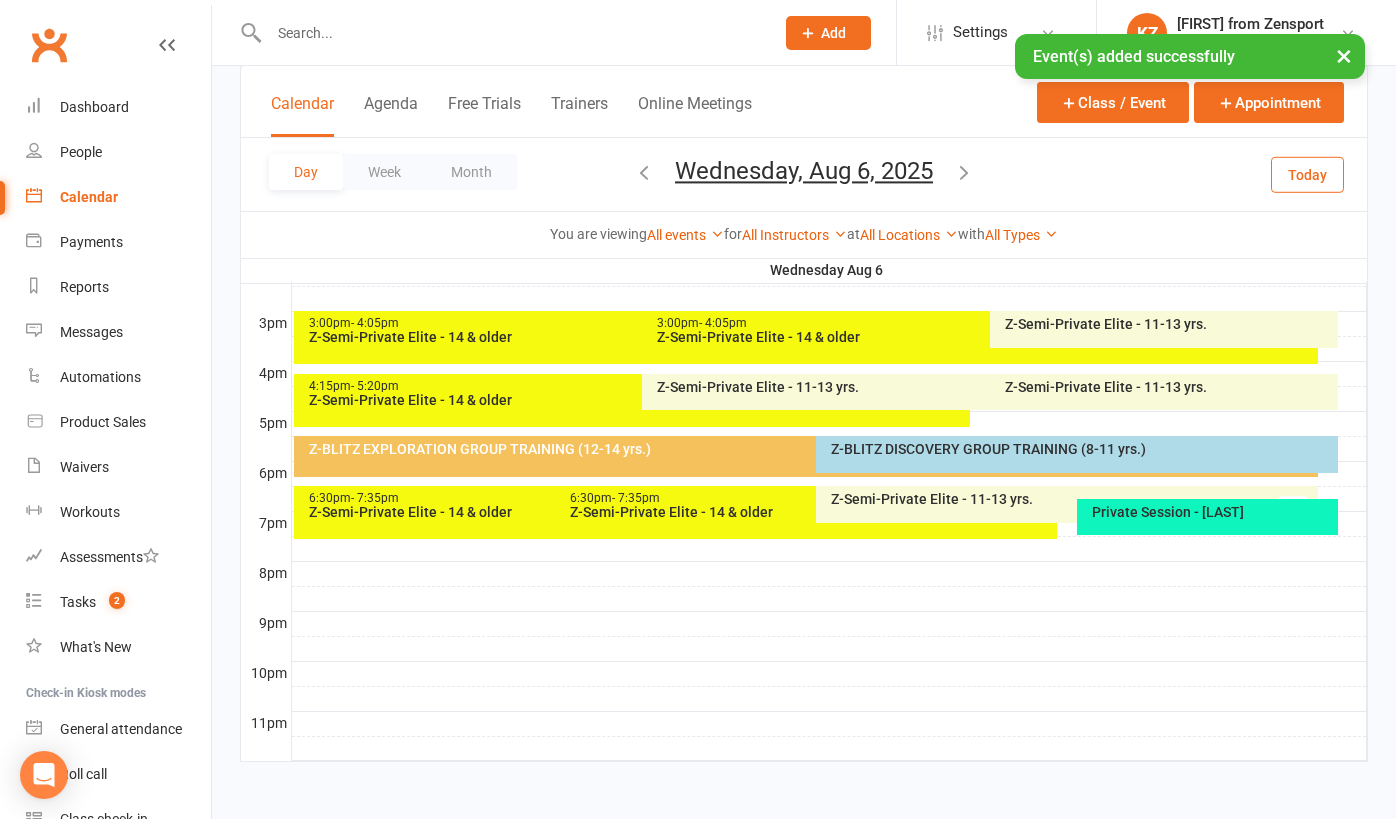 click on "PRIVATE SESSION - [FIRST] [LAST]" at bounding box center [1212, 512] 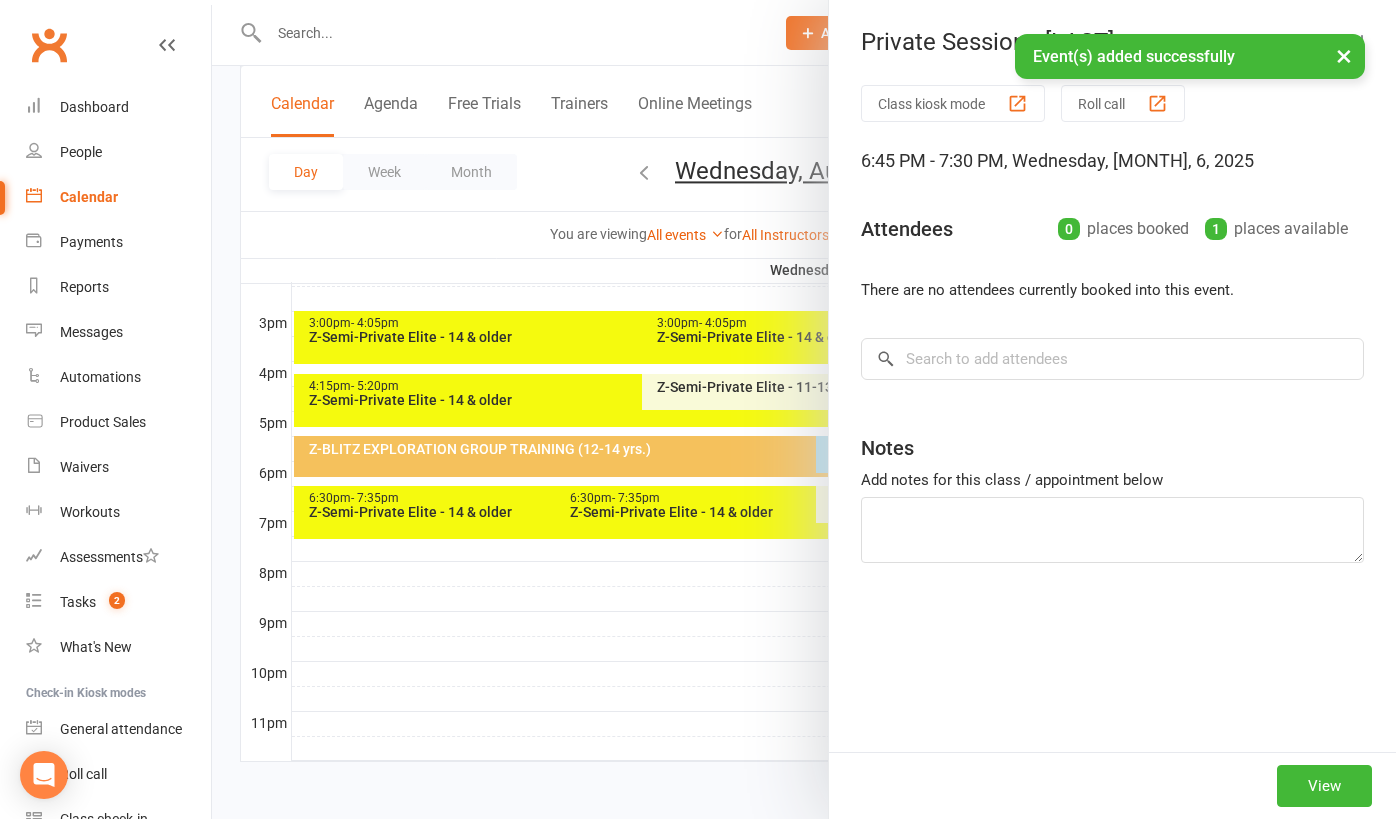 click on "Notes  Add notes for this class / appointment below" at bounding box center [1112, 491] 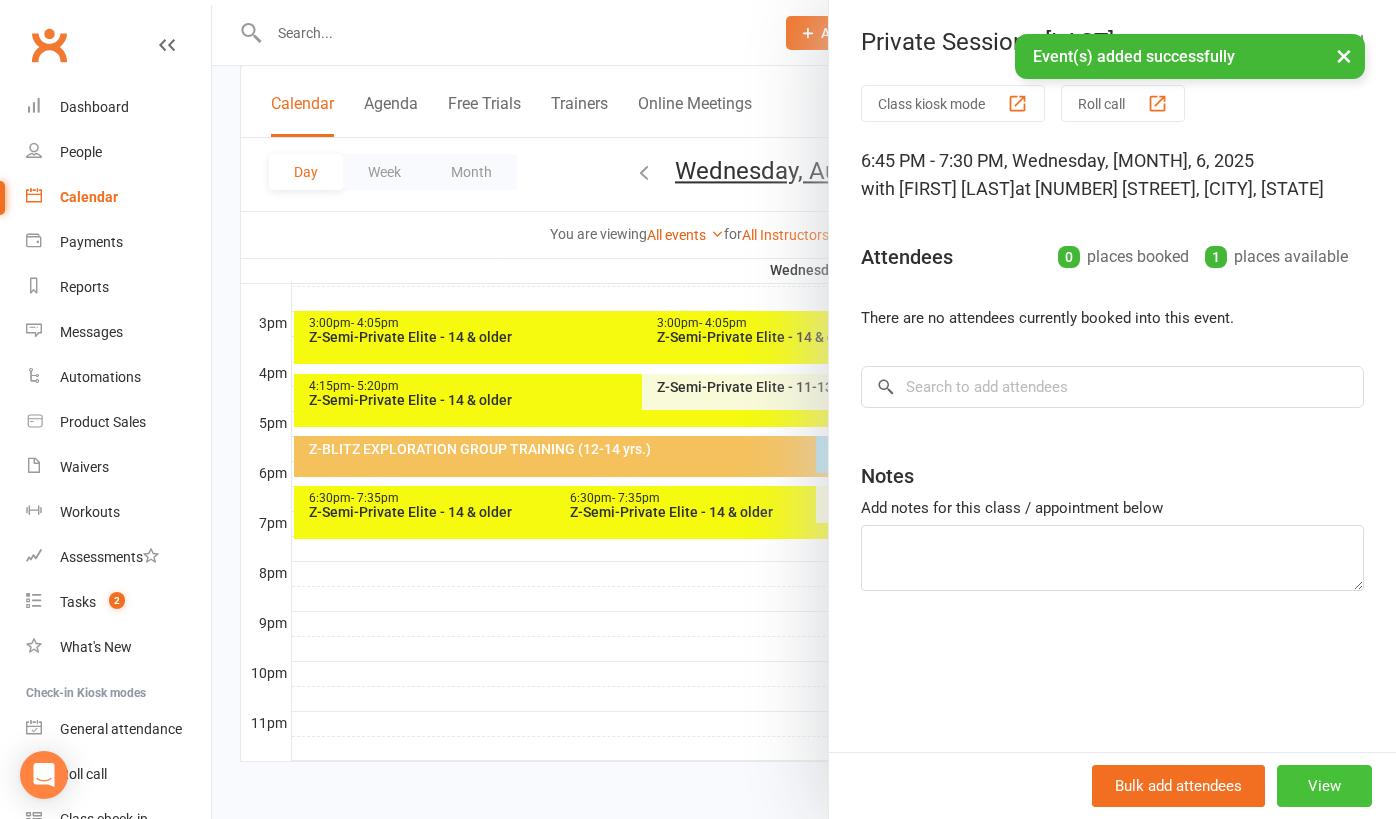 click on "View" at bounding box center [1324, 786] 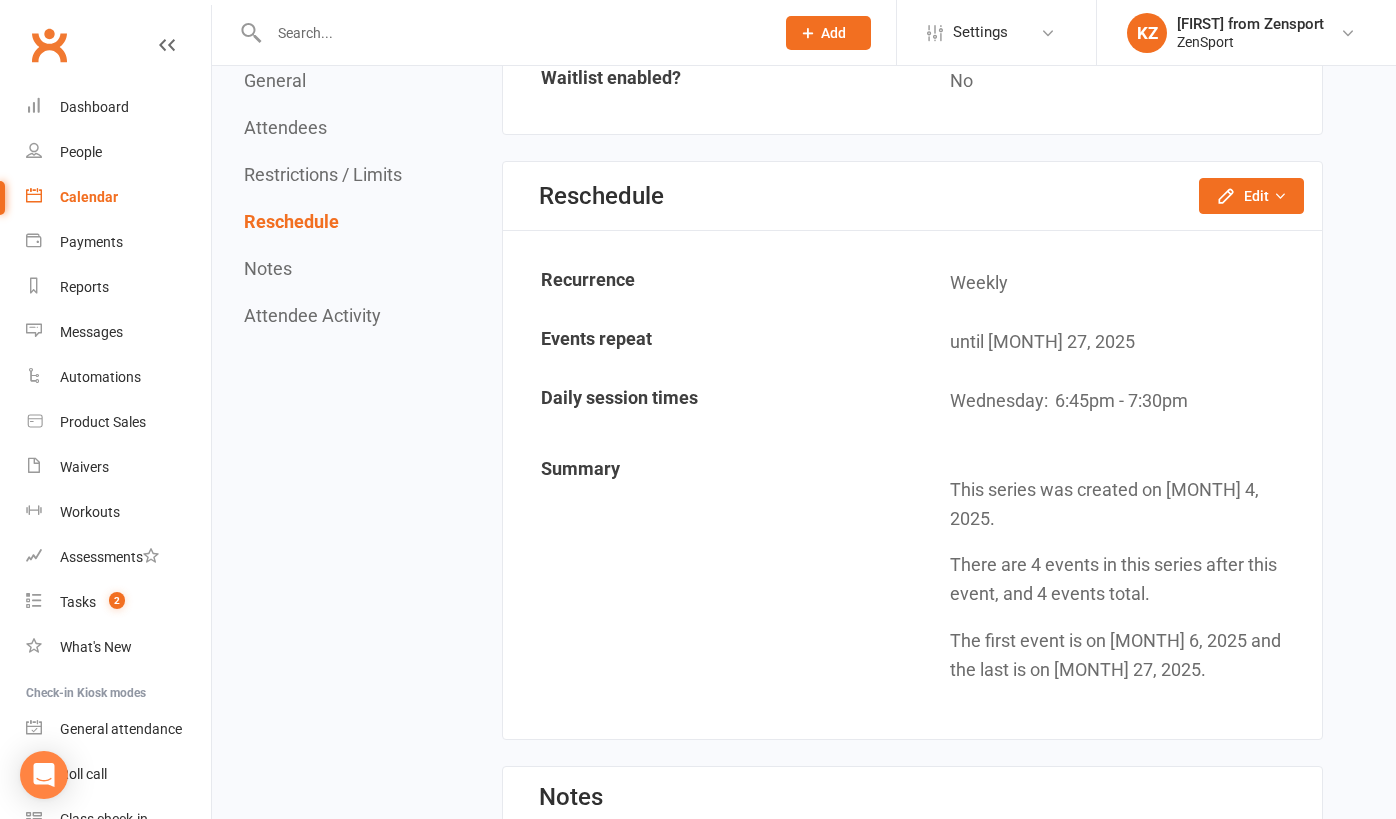 scroll, scrollTop: 1541, scrollLeft: 0, axis: vertical 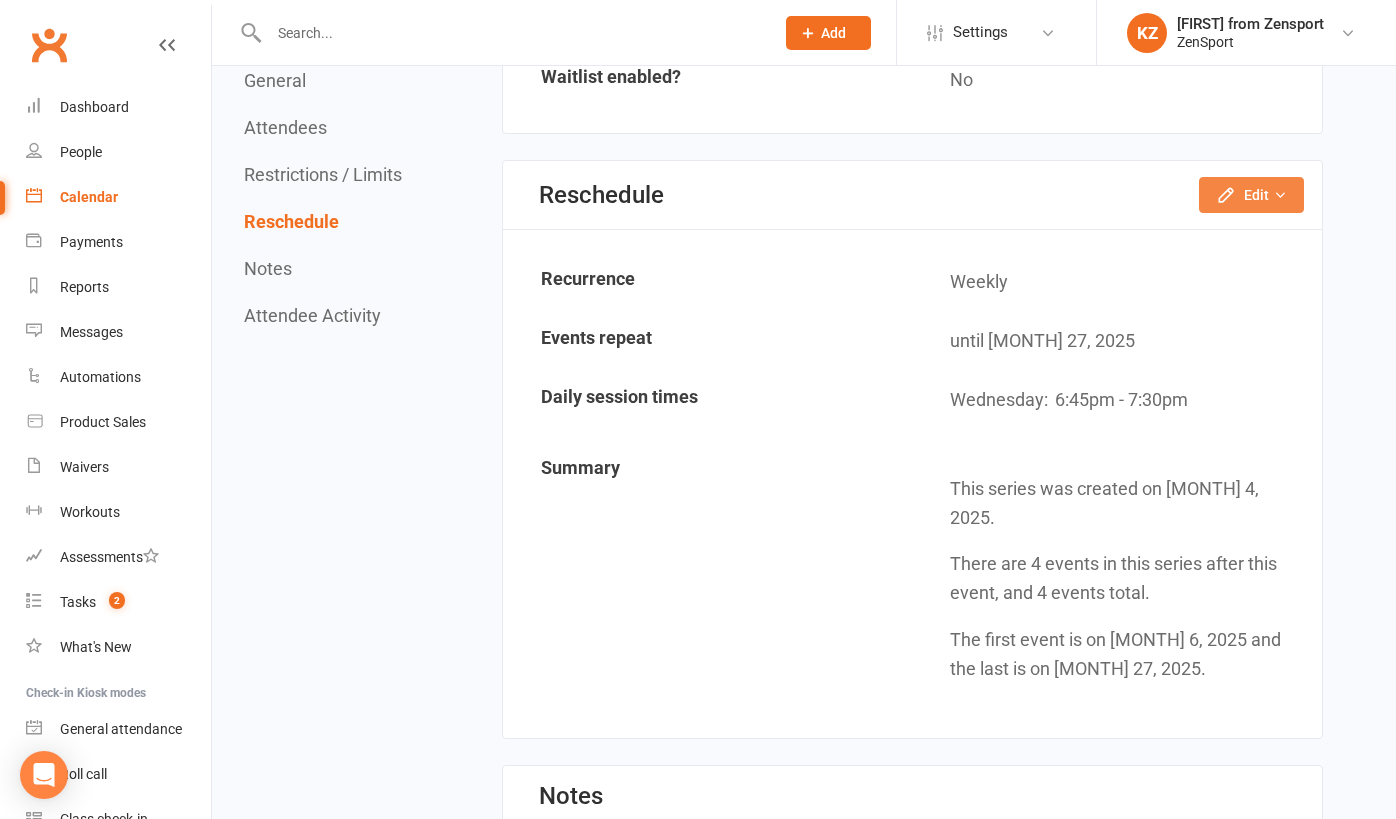 click on "Edit" 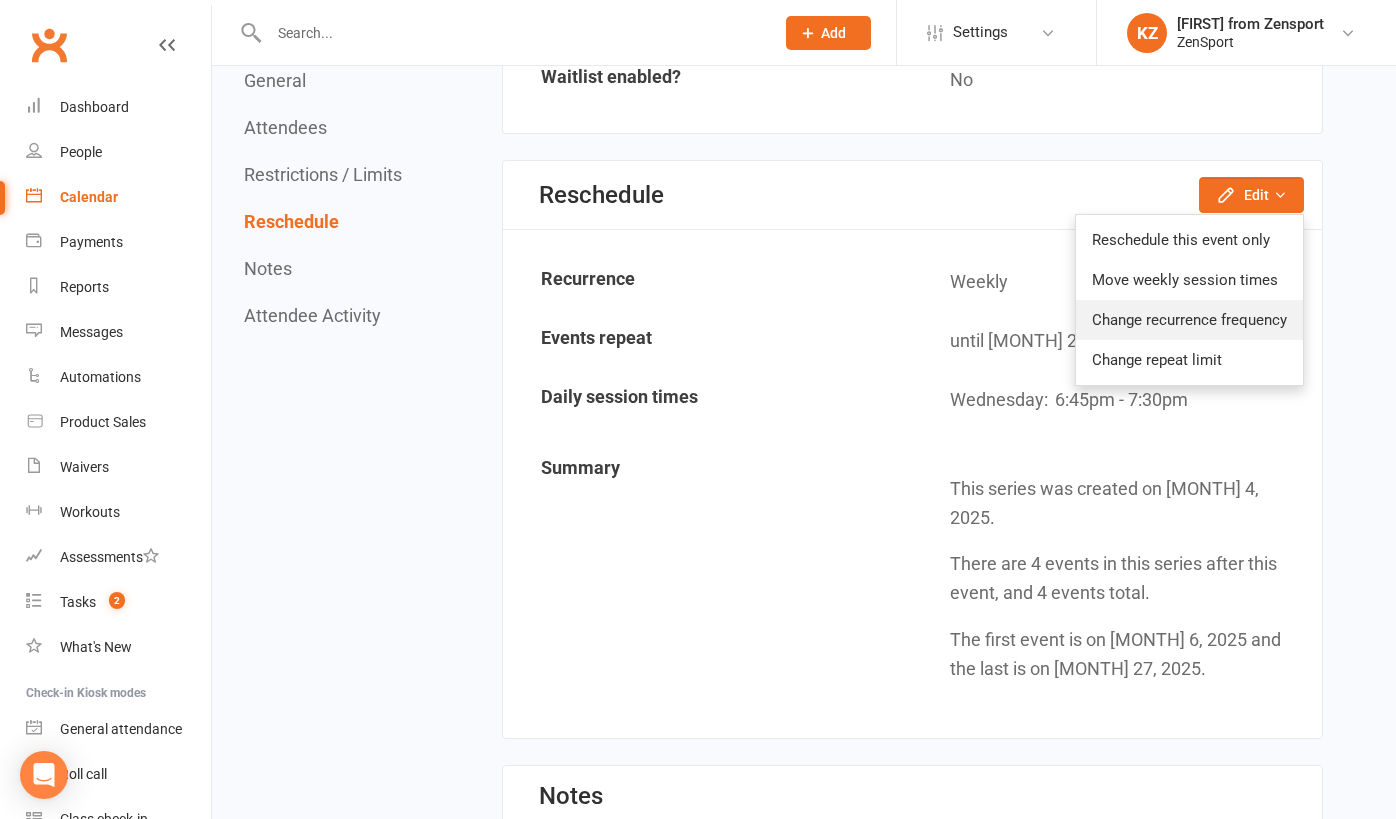 click on "Change recurrence frequency" 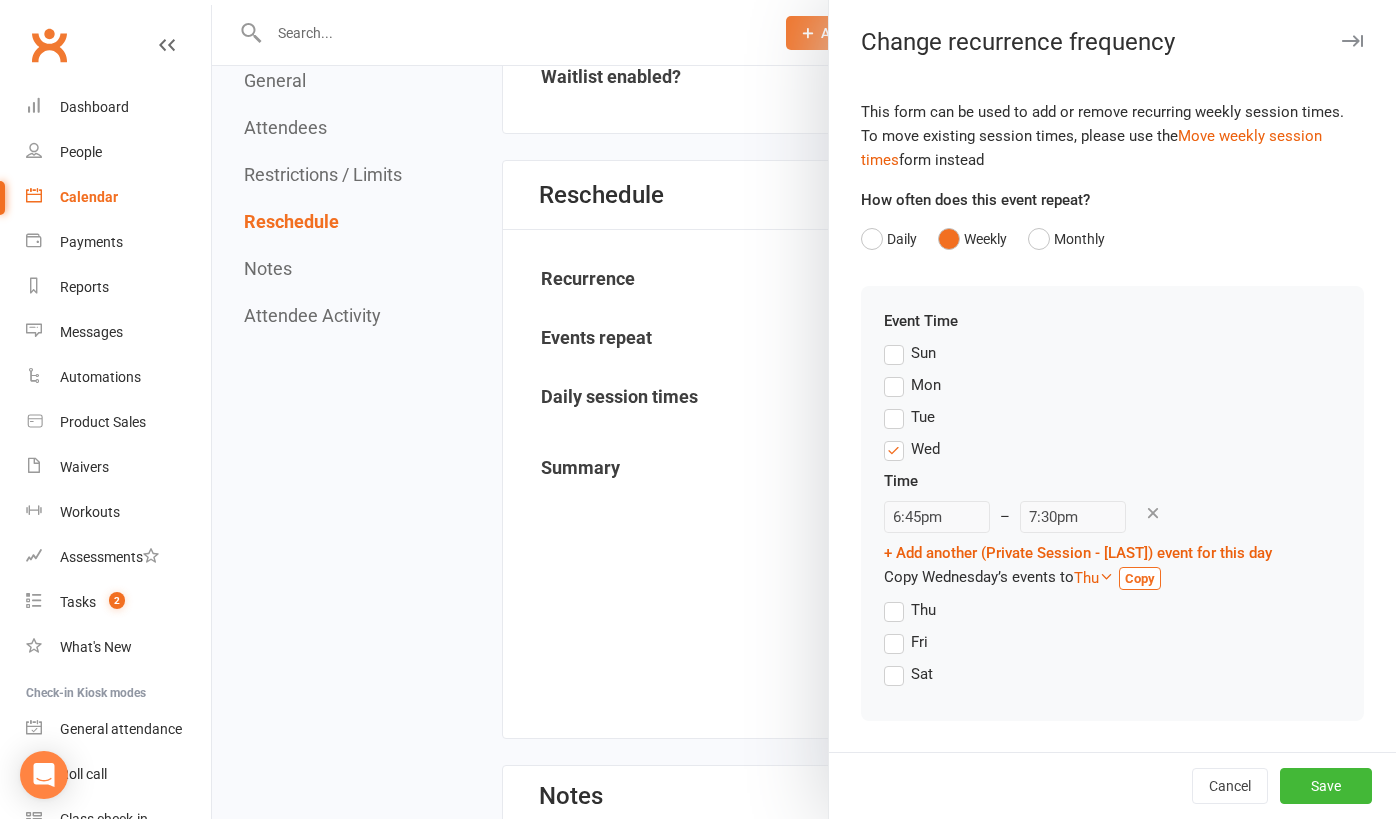 click on "Wed" at bounding box center [912, 449] 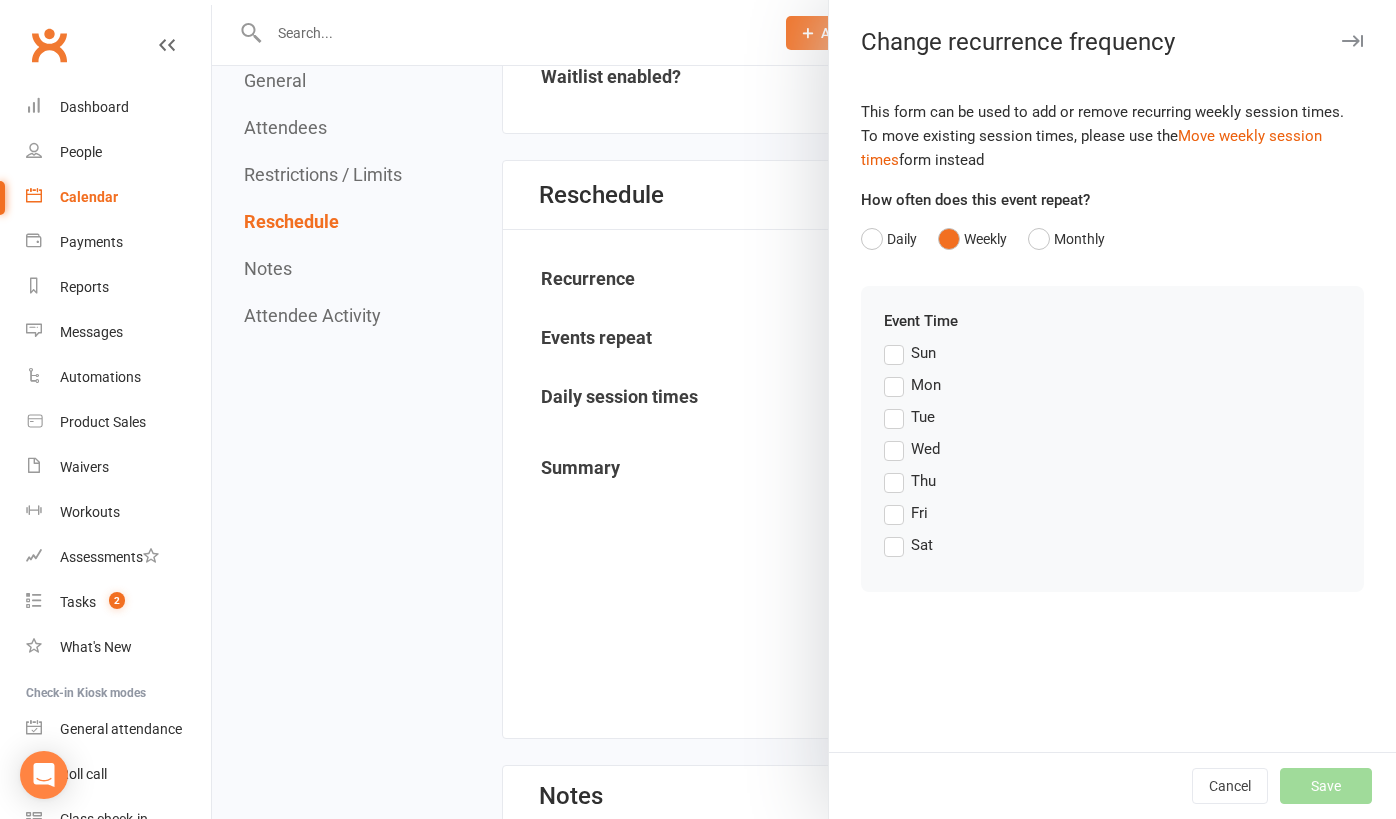 click on "Wed" at bounding box center [912, 449] 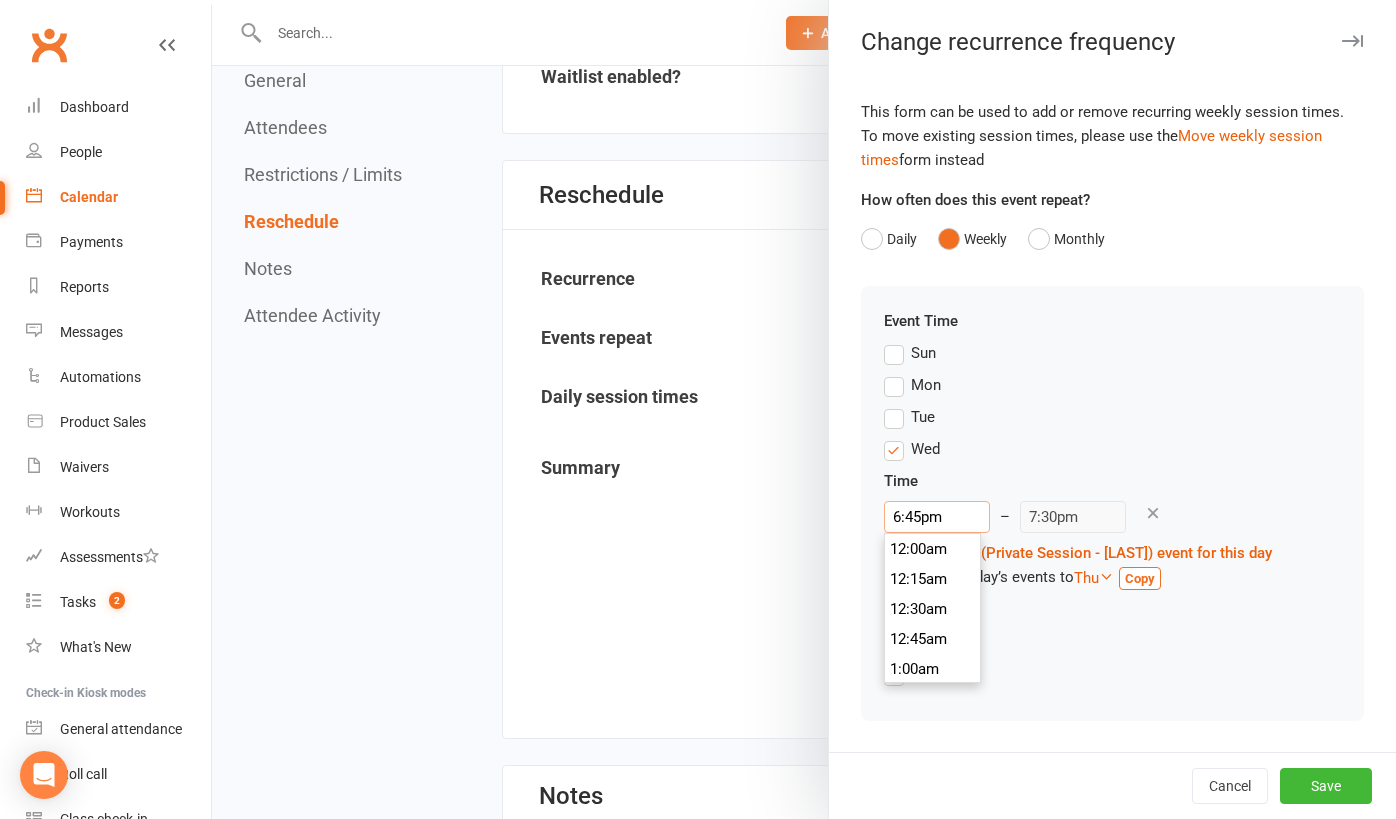 click on "6:45pm" at bounding box center (937, 517) 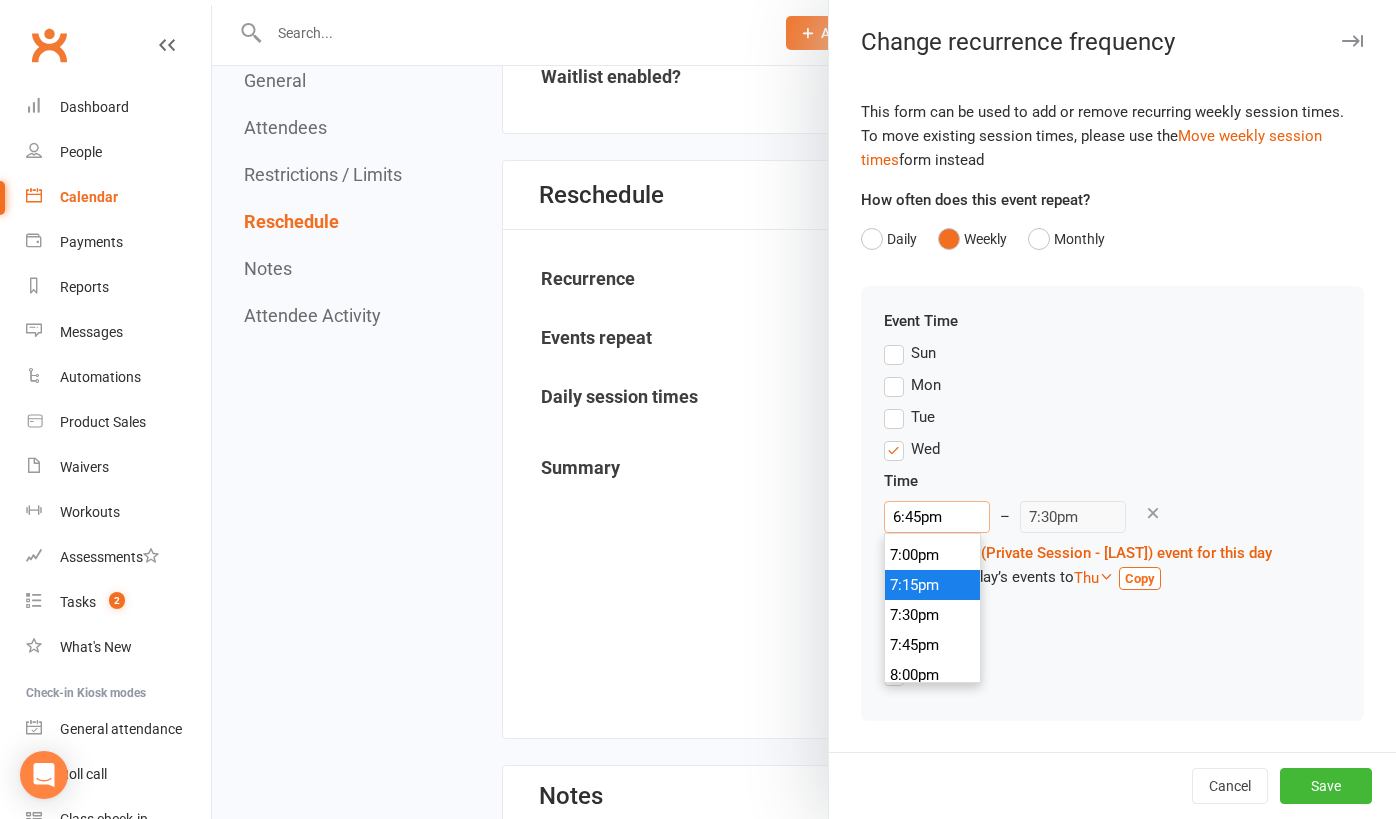 scroll, scrollTop: 2294, scrollLeft: 0, axis: vertical 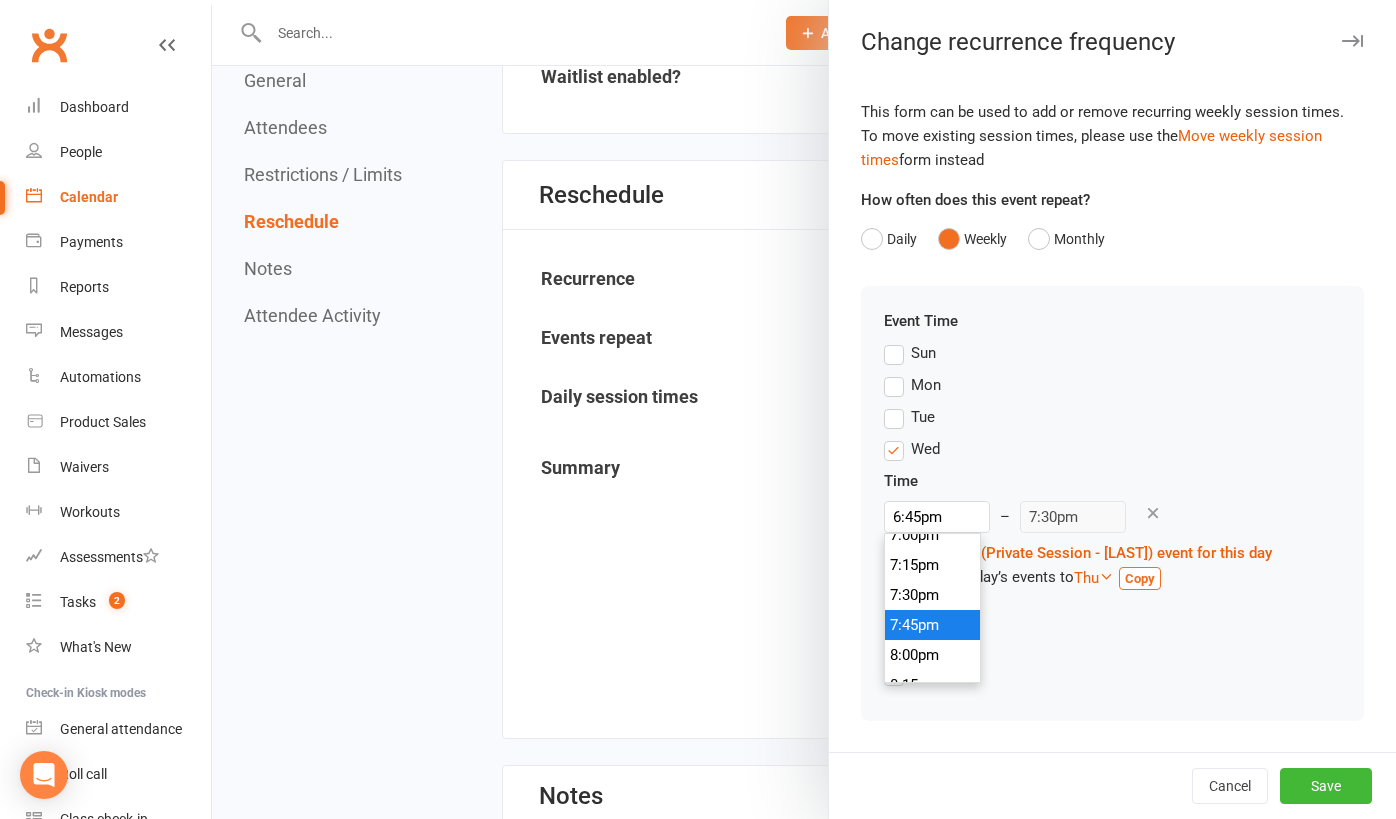 type on "7:45pm" 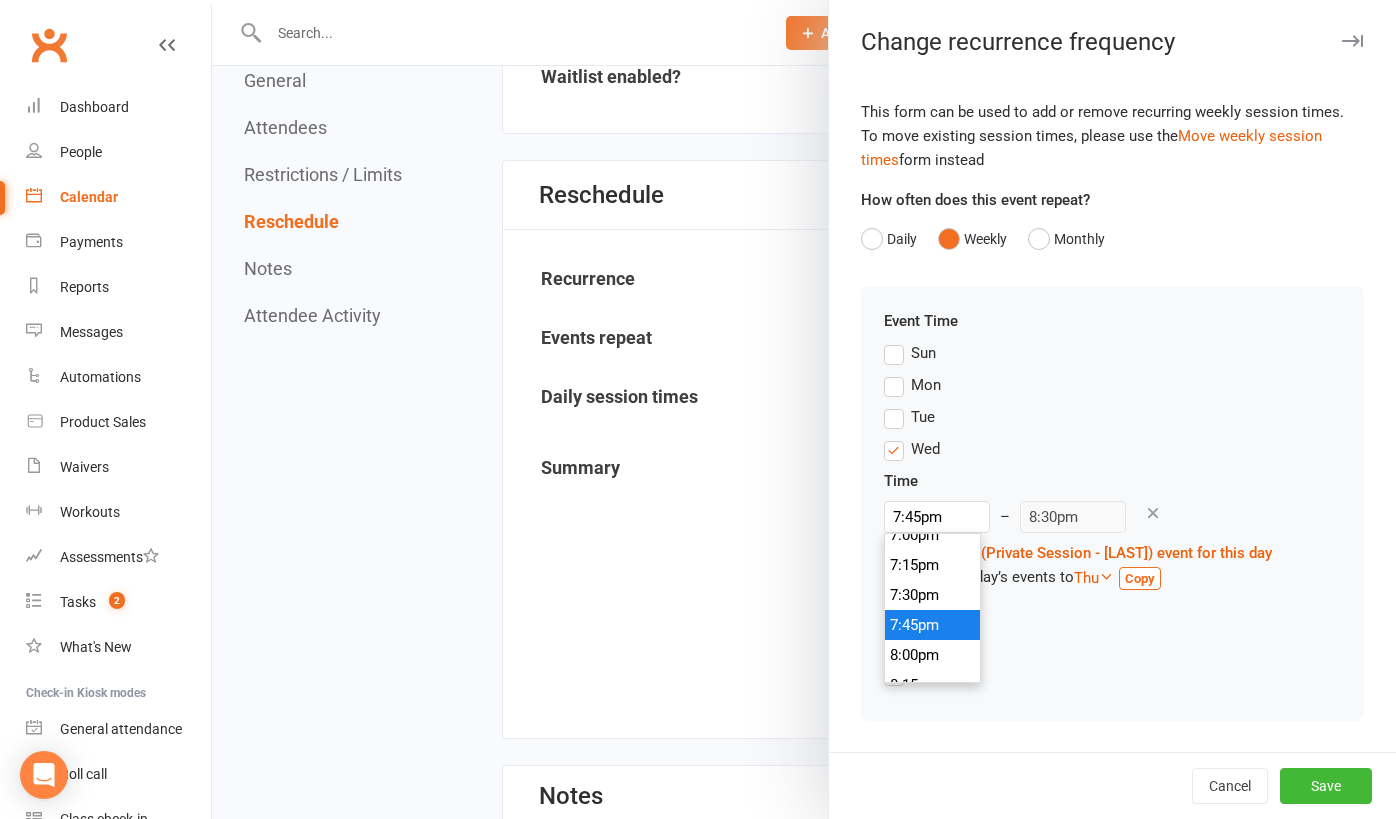 click on "7:45pm" at bounding box center (933, 625) 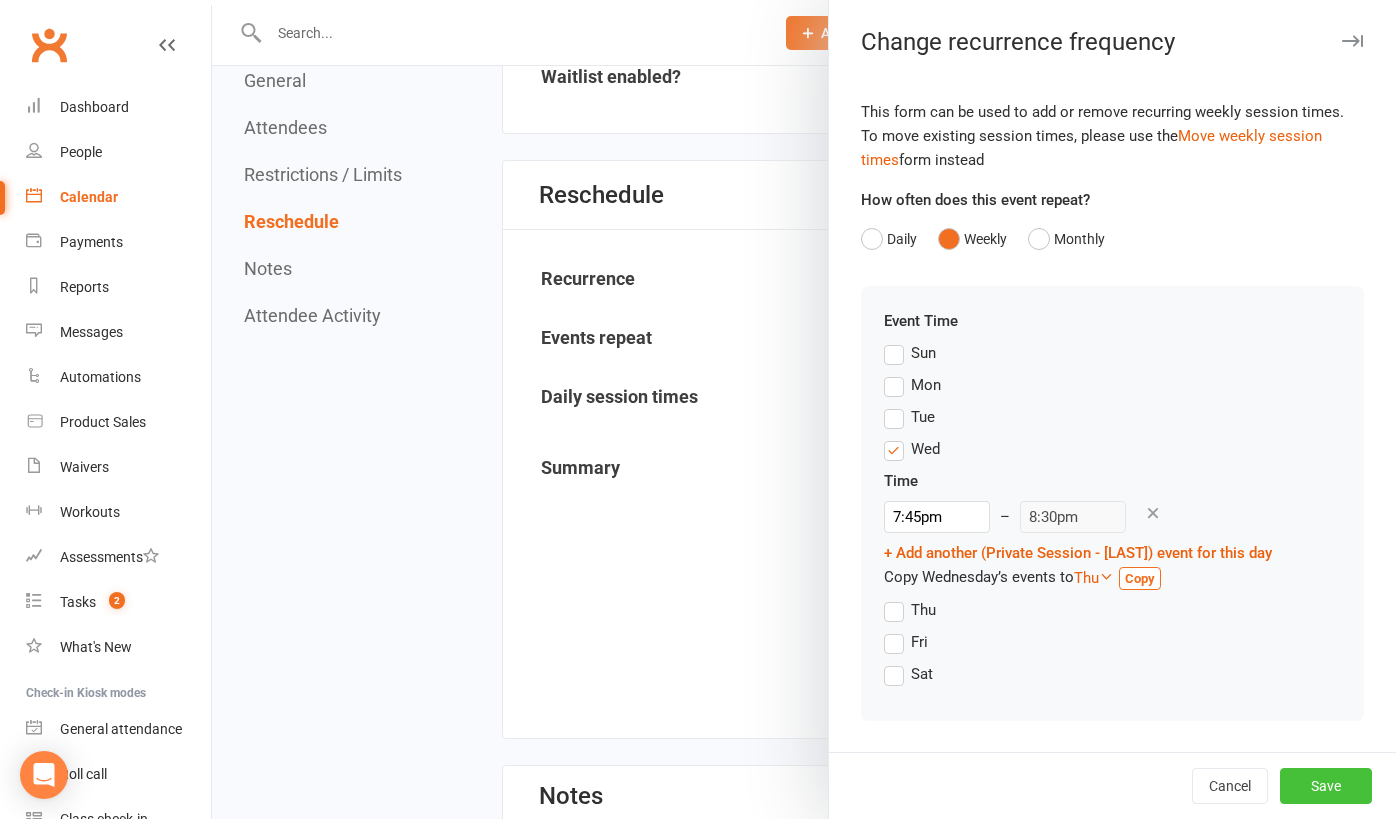 click on "Save" at bounding box center [1326, 786] 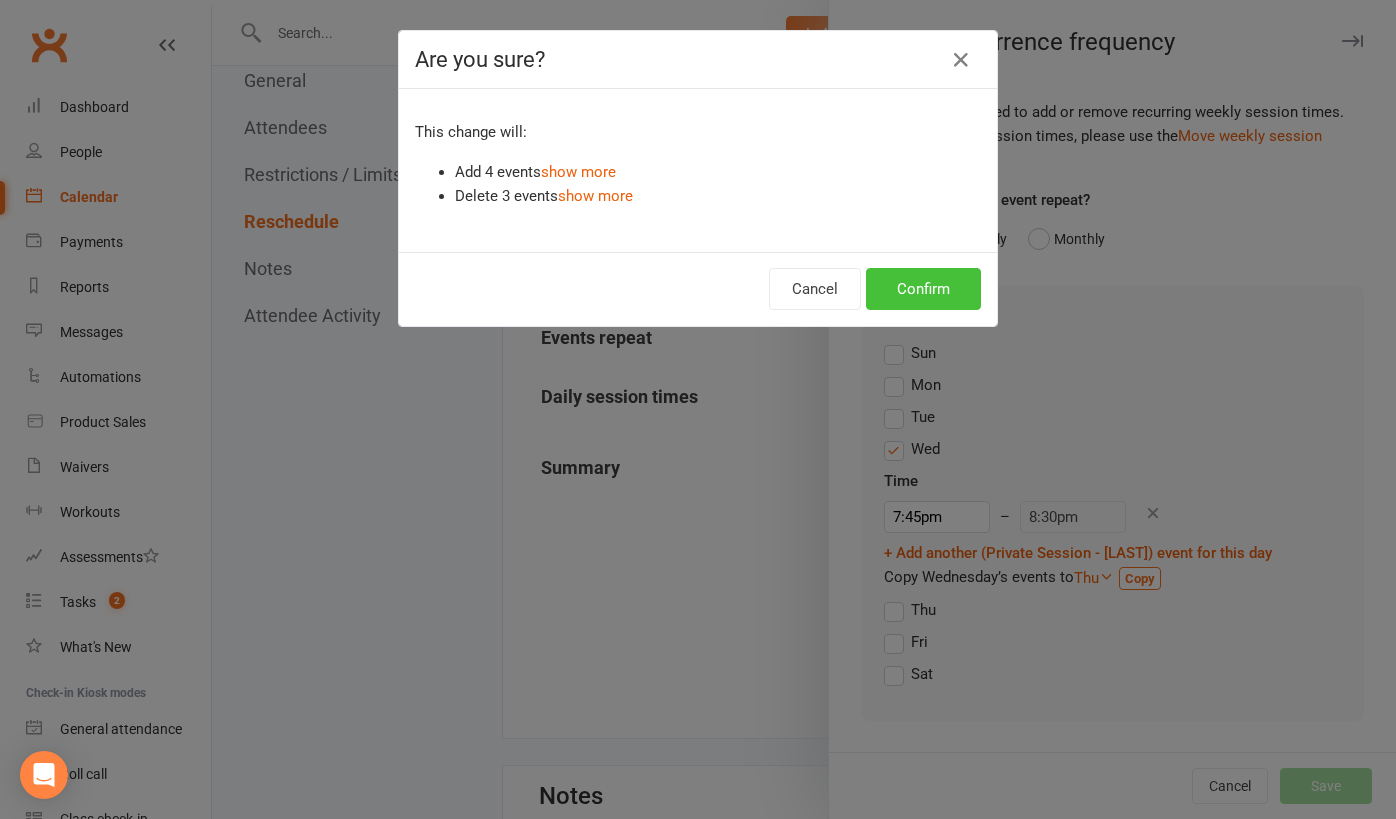 click on "Confirm" at bounding box center (923, 289) 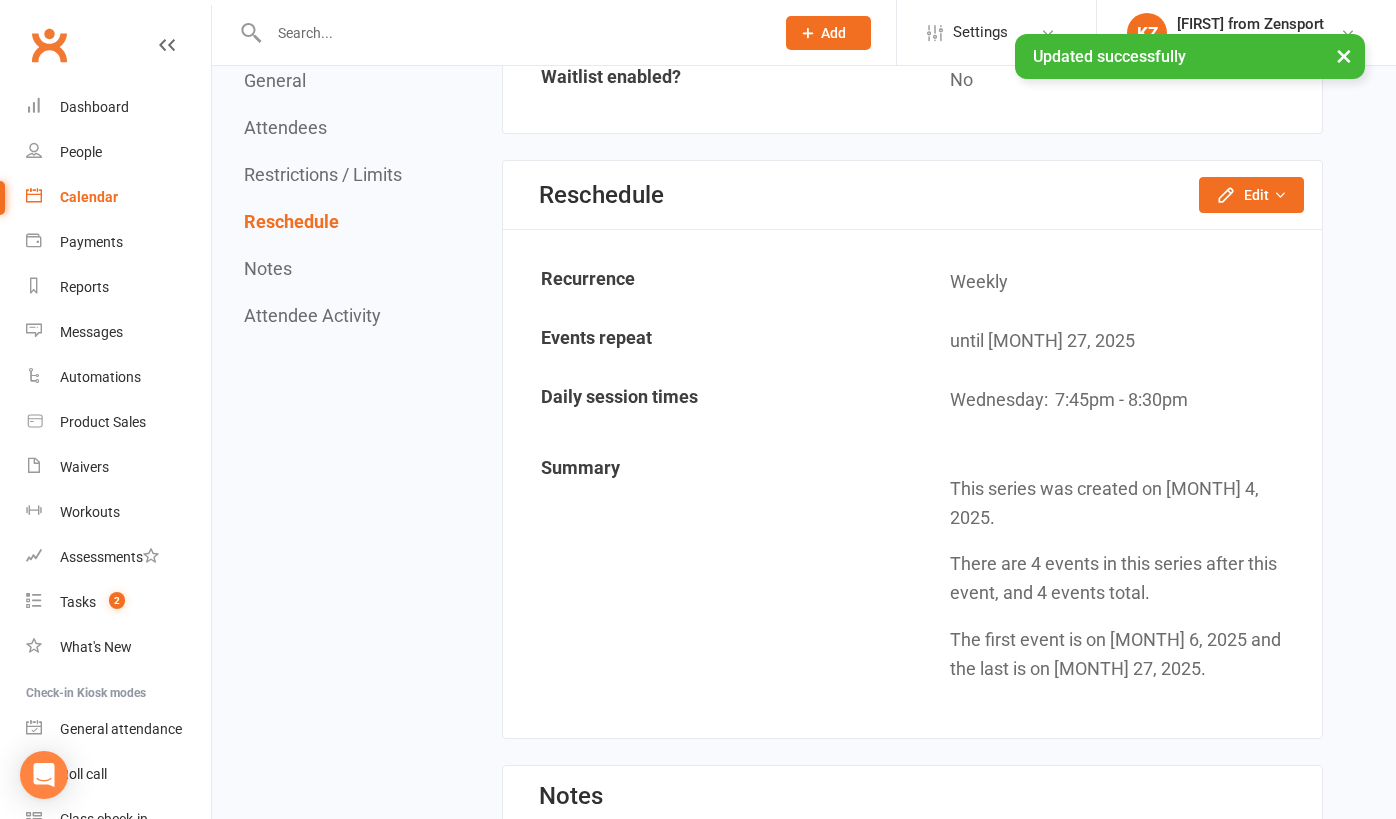 click on "Calendar" at bounding box center [89, 197] 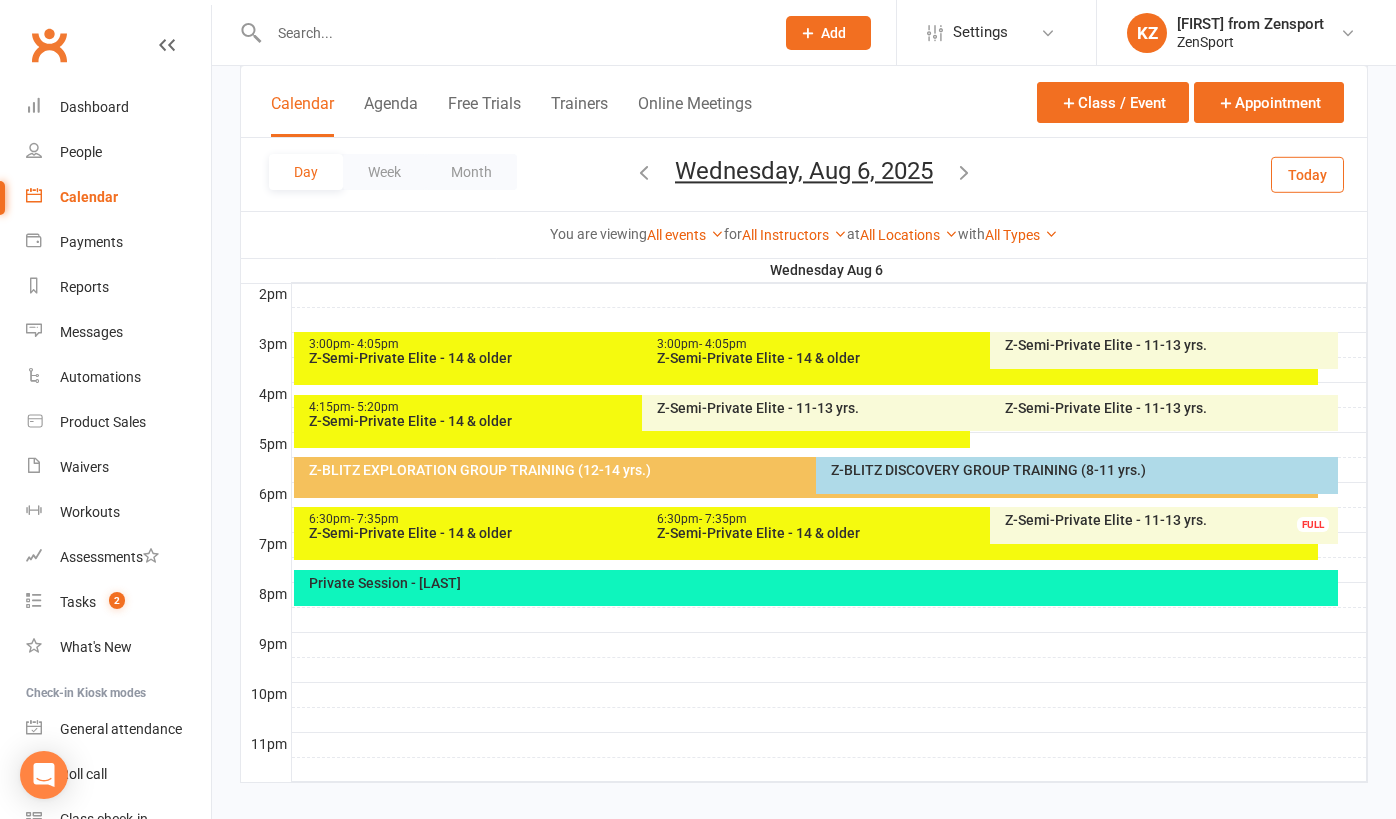 scroll, scrollTop: 827, scrollLeft: 0, axis: vertical 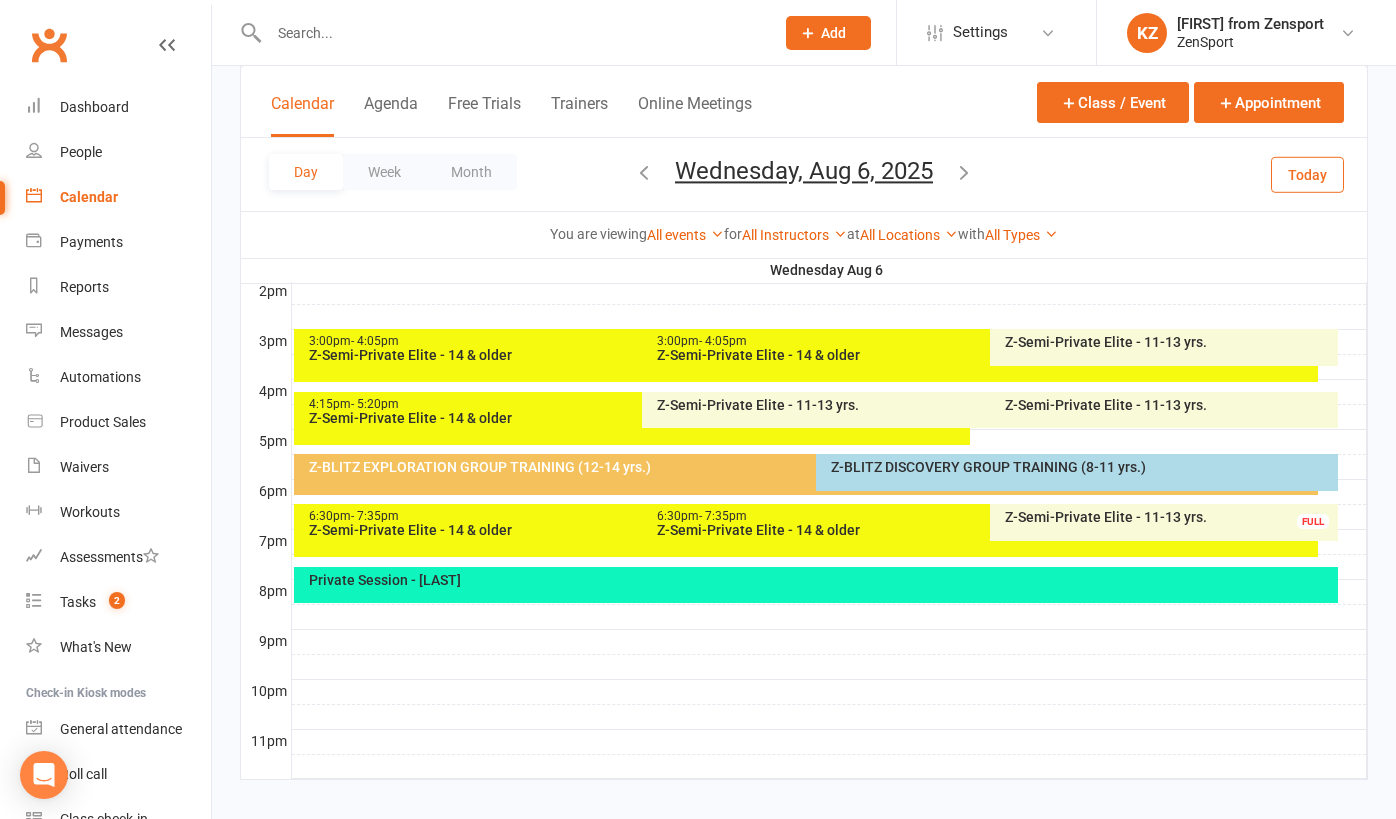click on "PRIVATE SESSION - [FIRST] [LAST]" at bounding box center [821, 580] 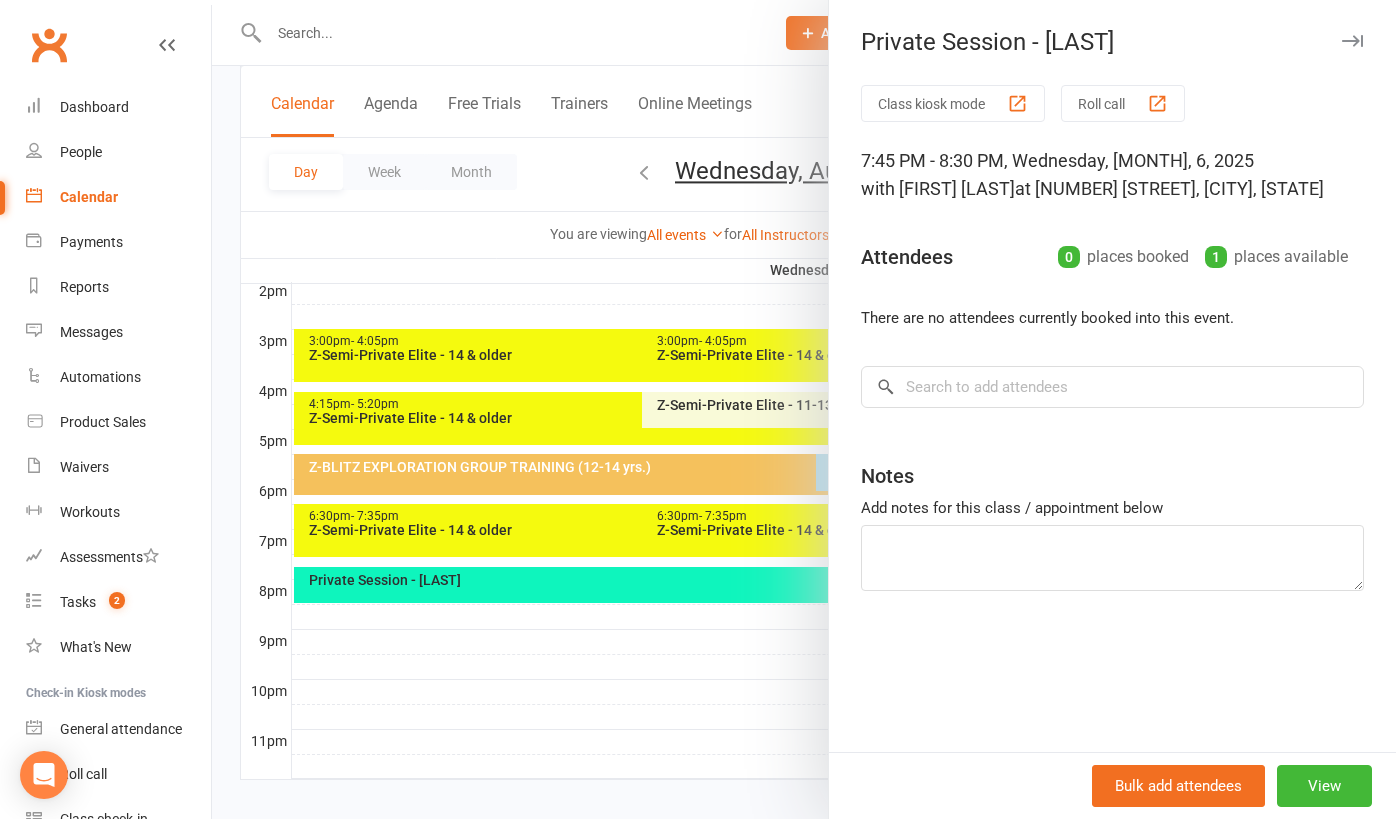 click at bounding box center [804, 409] 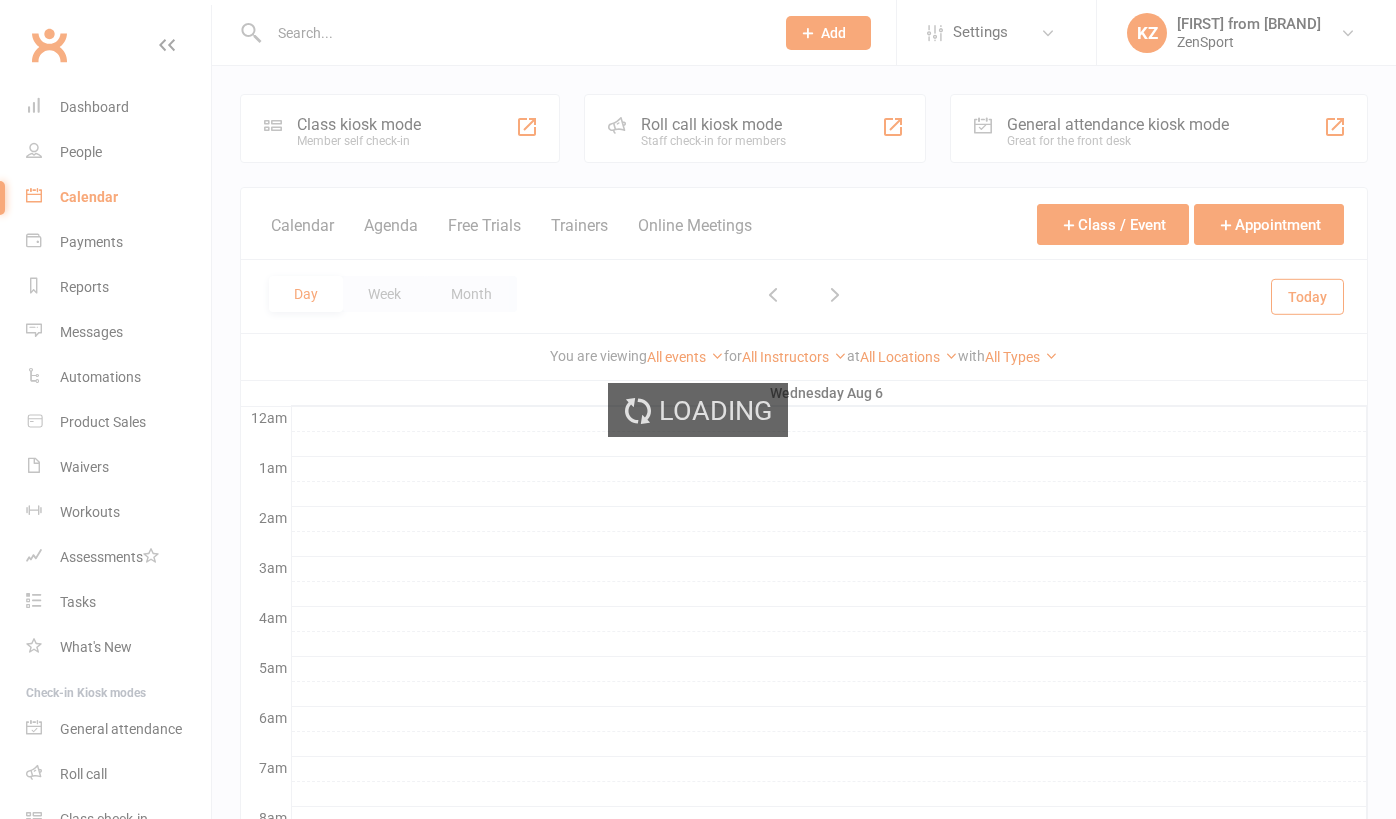 scroll, scrollTop: 0, scrollLeft: 0, axis: both 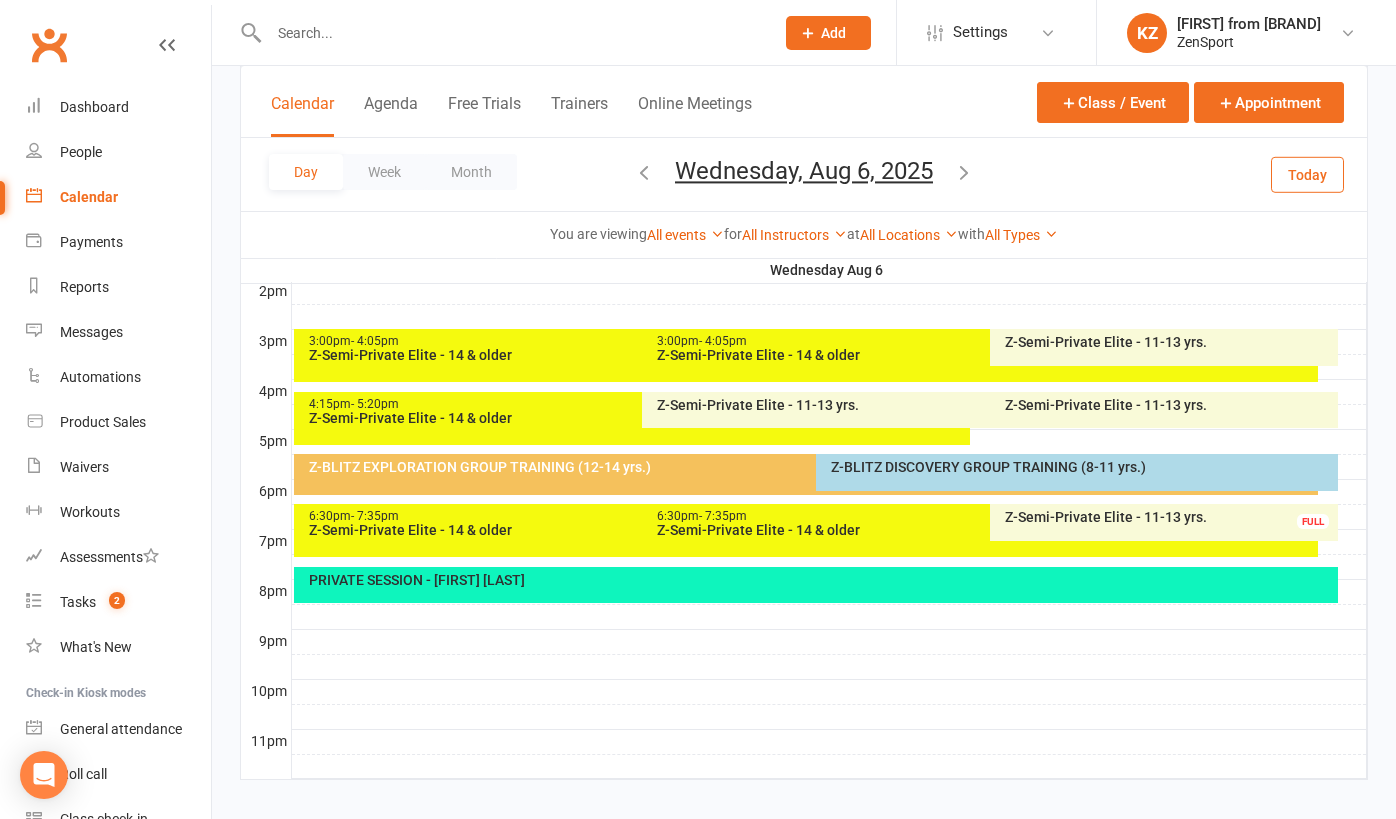 click at bounding box center (829, 667) 